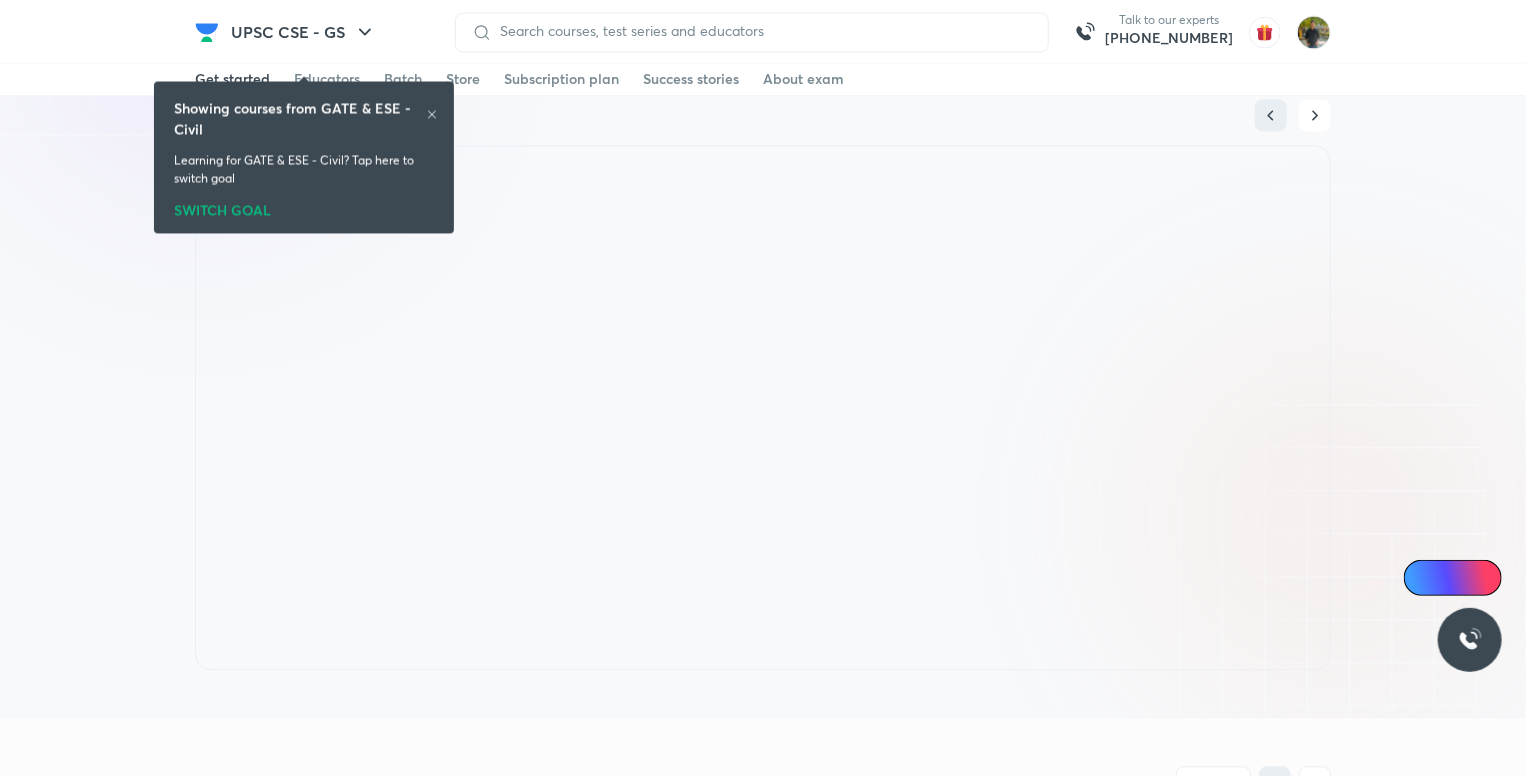 scroll, scrollTop: 2032, scrollLeft: 0, axis: vertical 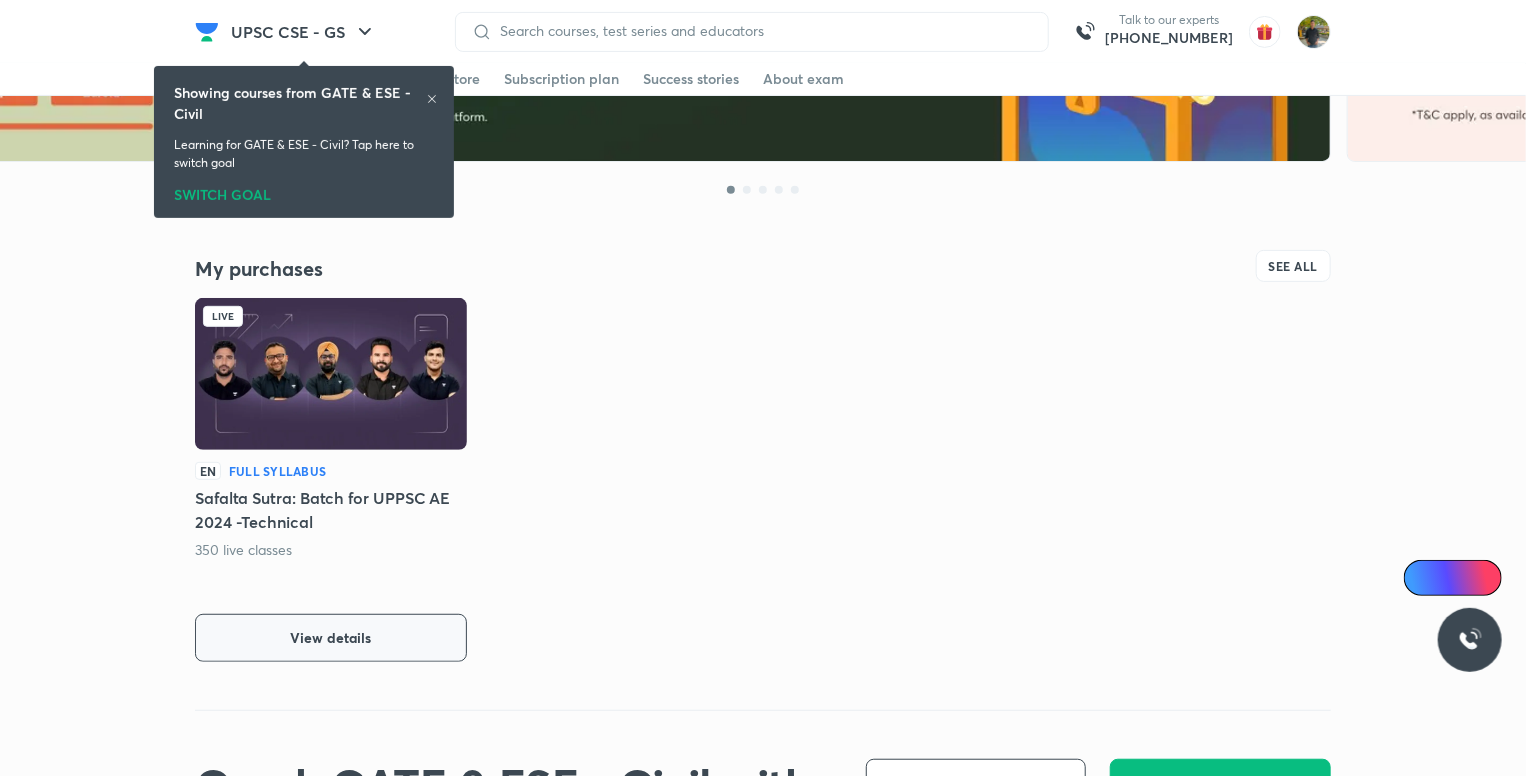 click on "View details" at bounding box center (331, 638) 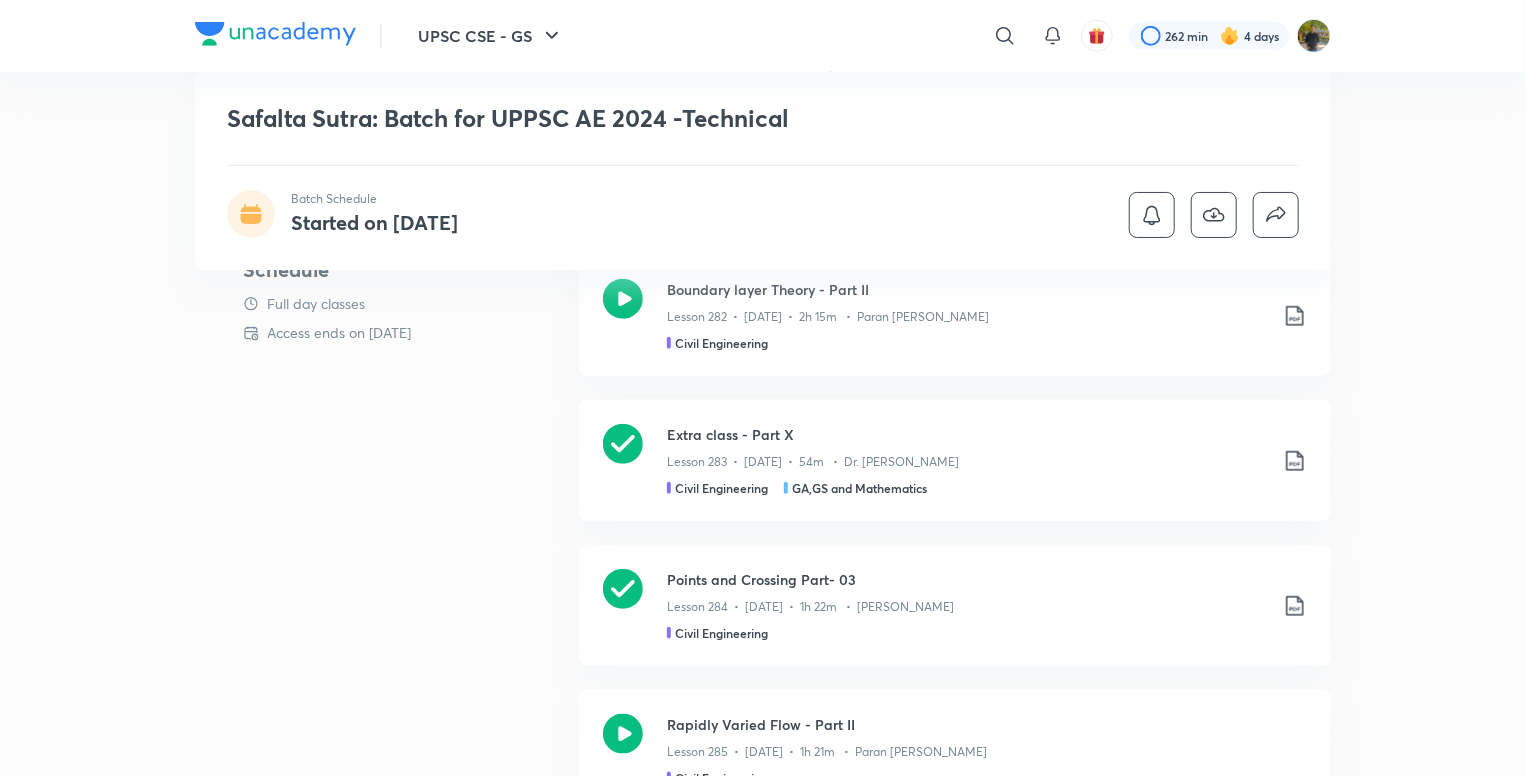 scroll, scrollTop: 1200, scrollLeft: 0, axis: vertical 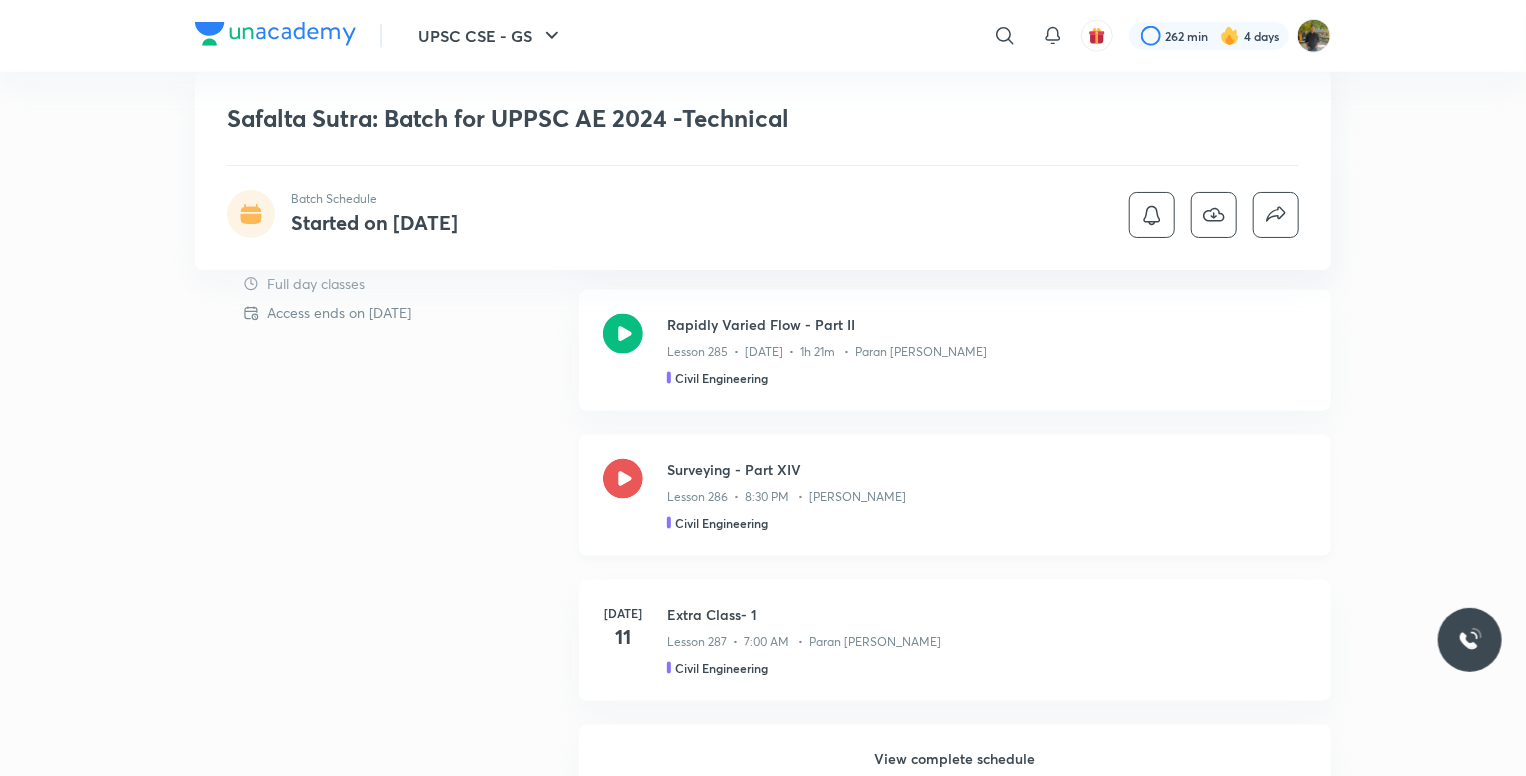 click on "Surveying - Part XIV Lesson 286  •  8:30 PM   •  Apoorv Patodi Civil Engineering" at bounding box center [955, 495] 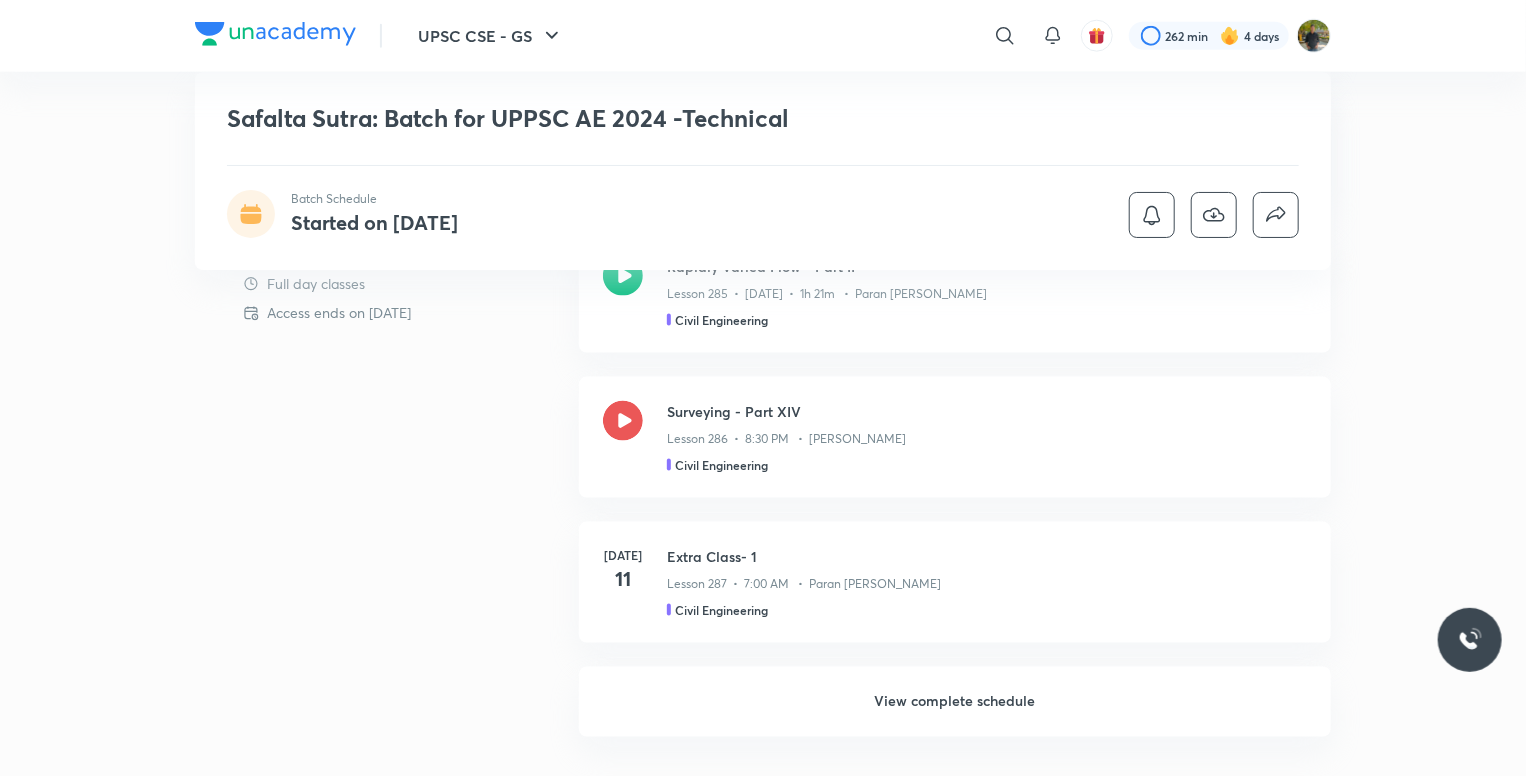scroll, scrollTop: 1300, scrollLeft: 0, axis: vertical 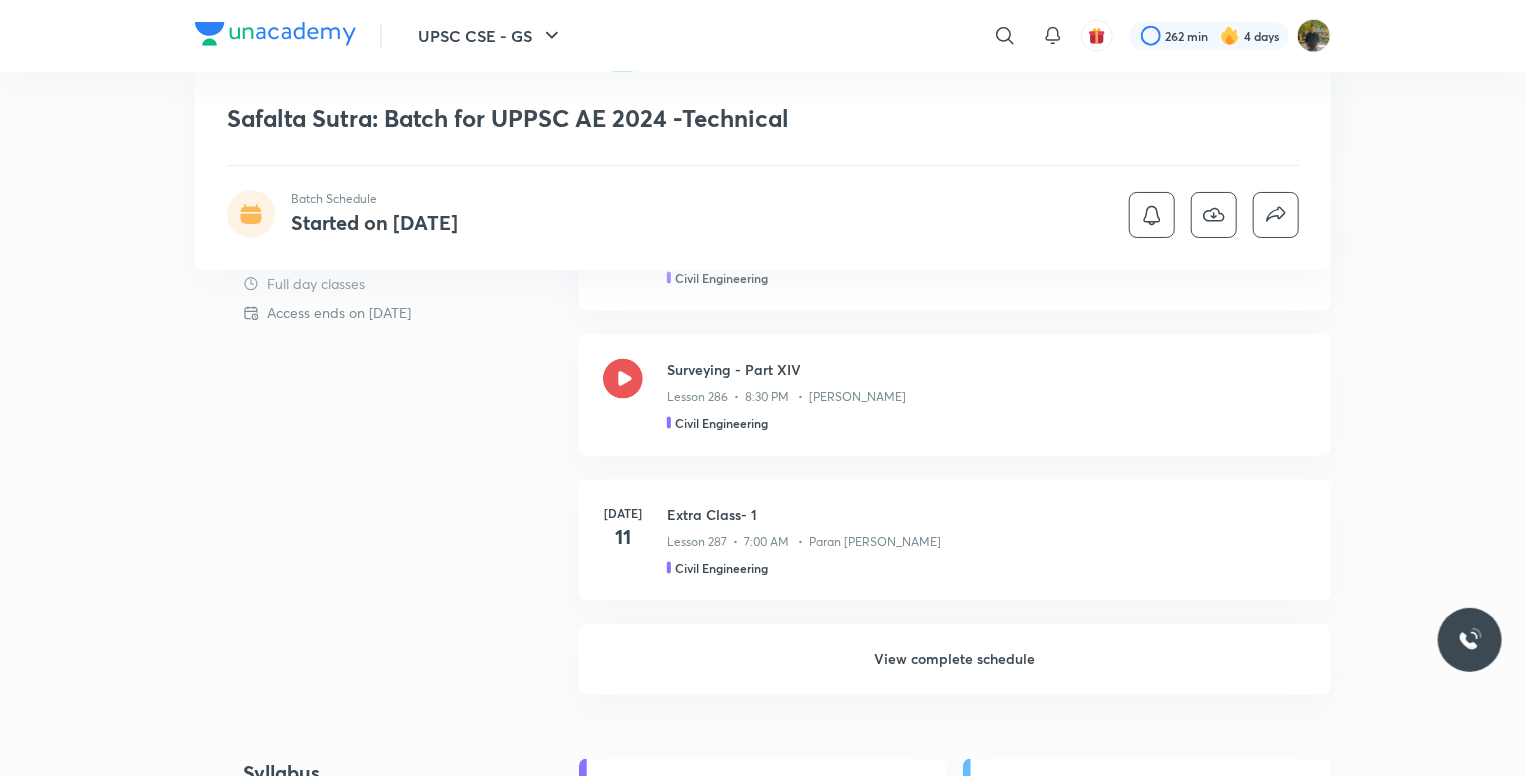 click on "View complete schedule" at bounding box center (955, 660) 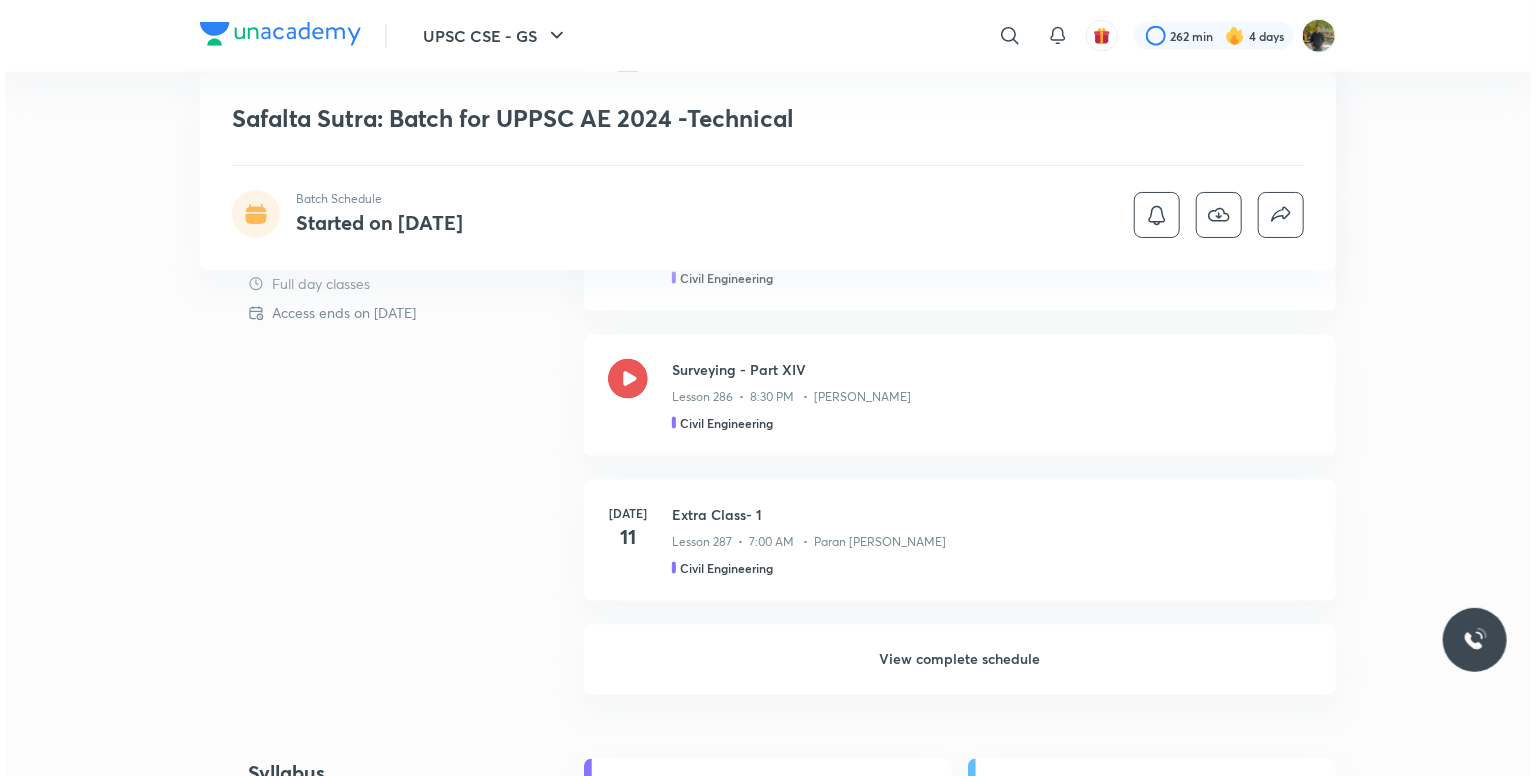 scroll, scrollTop: 0, scrollLeft: 0, axis: both 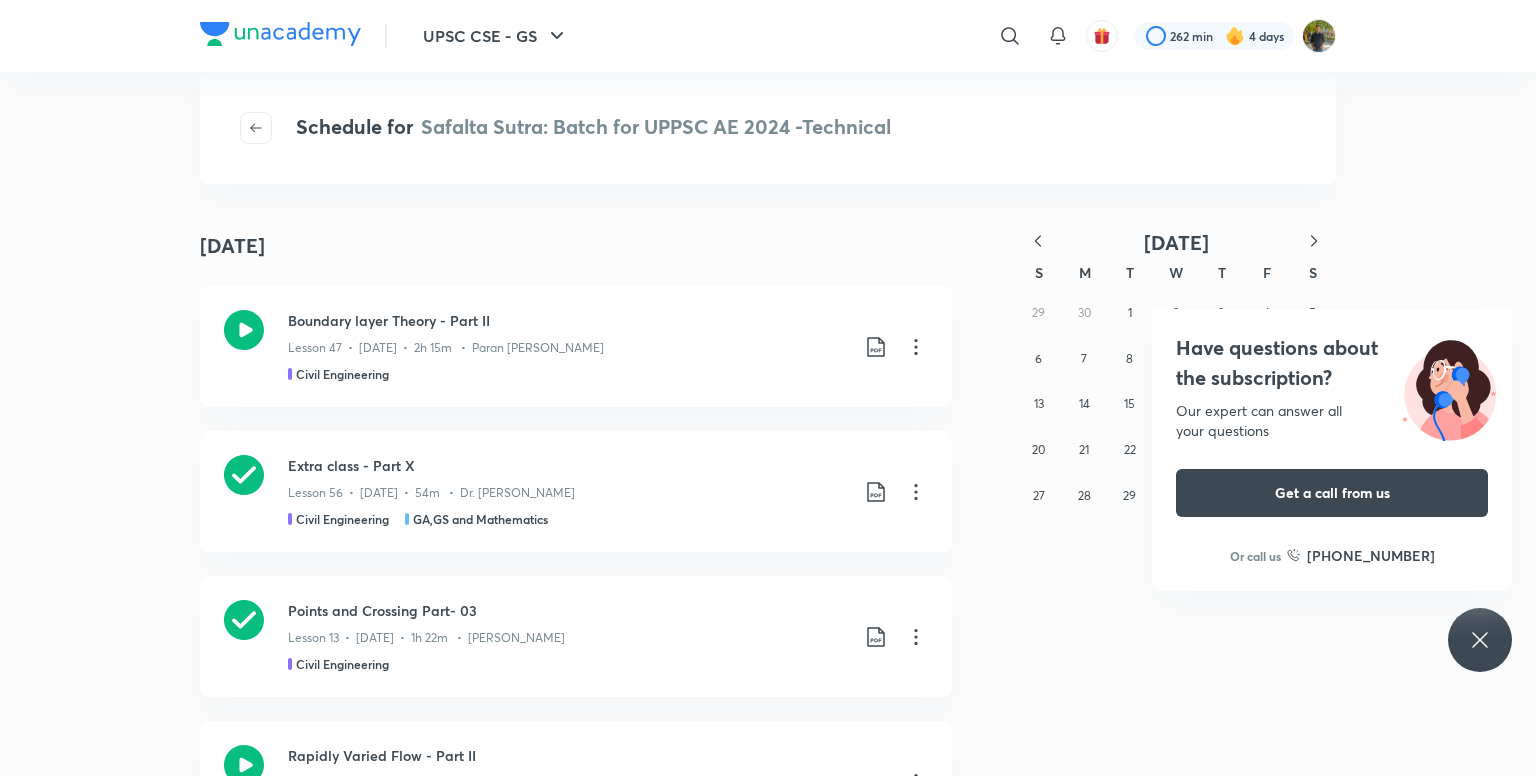 click 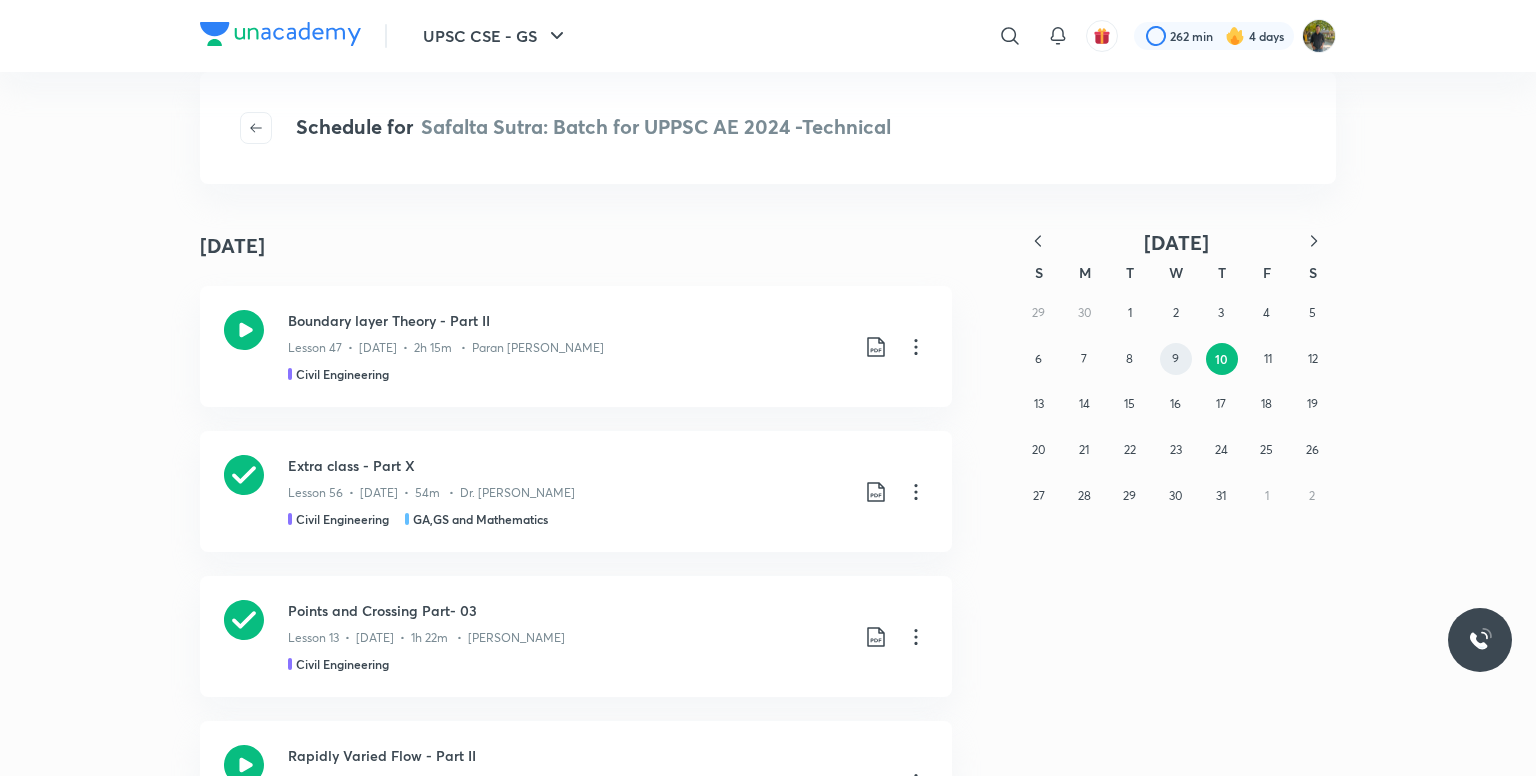 click on "9" at bounding box center [1176, 359] 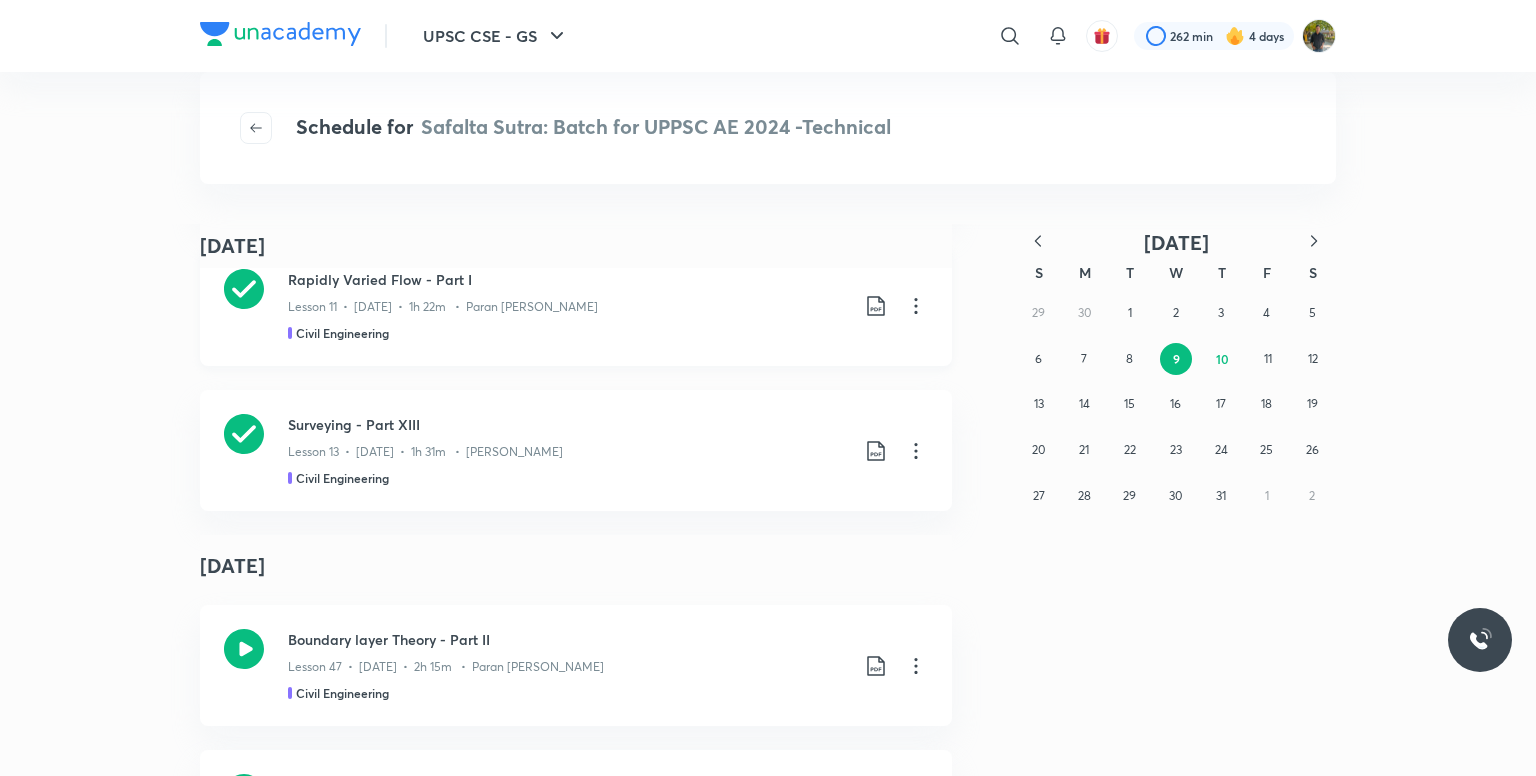 scroll, scrollTop: 700, scrollLeft: 0, axis: vertical 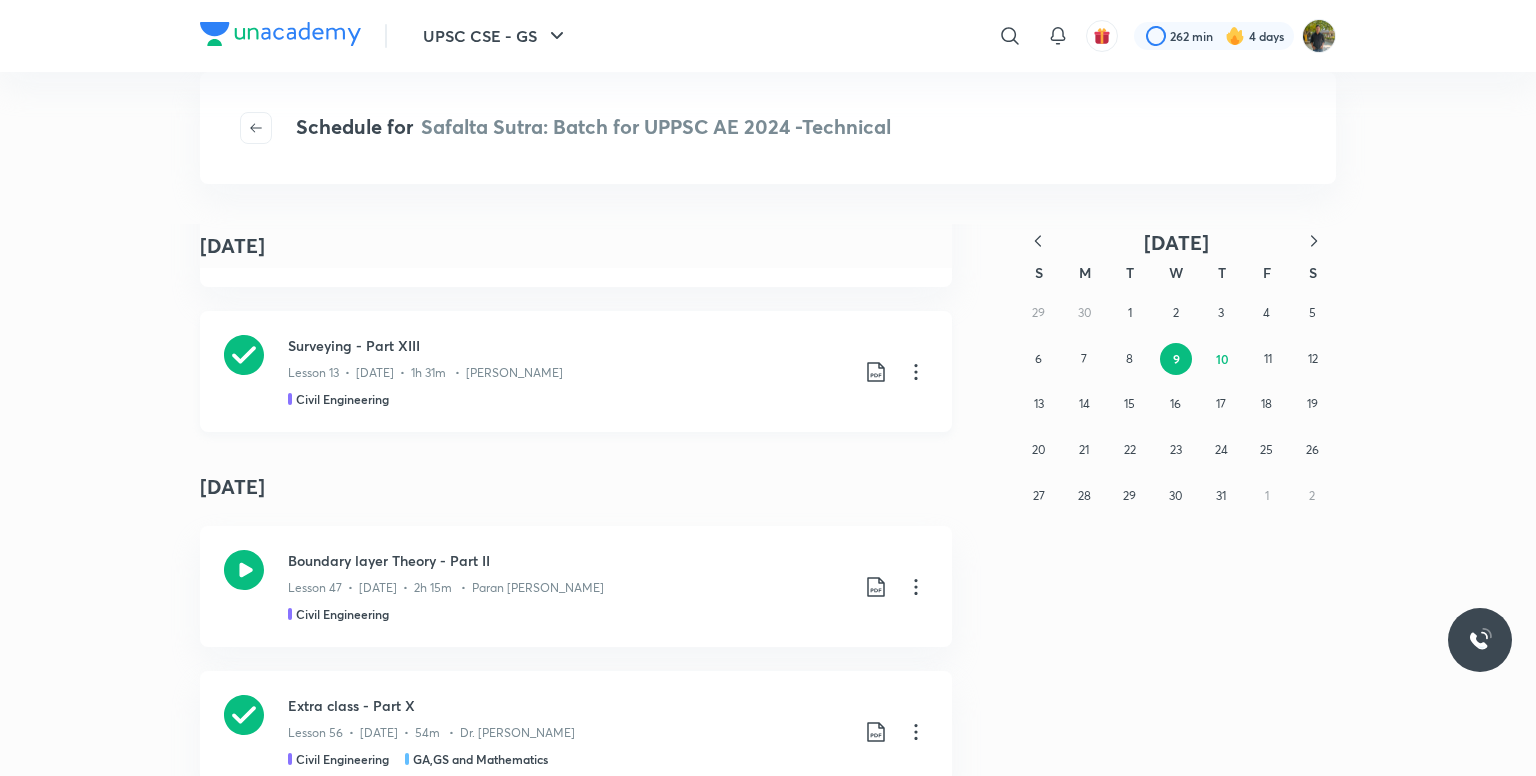 click 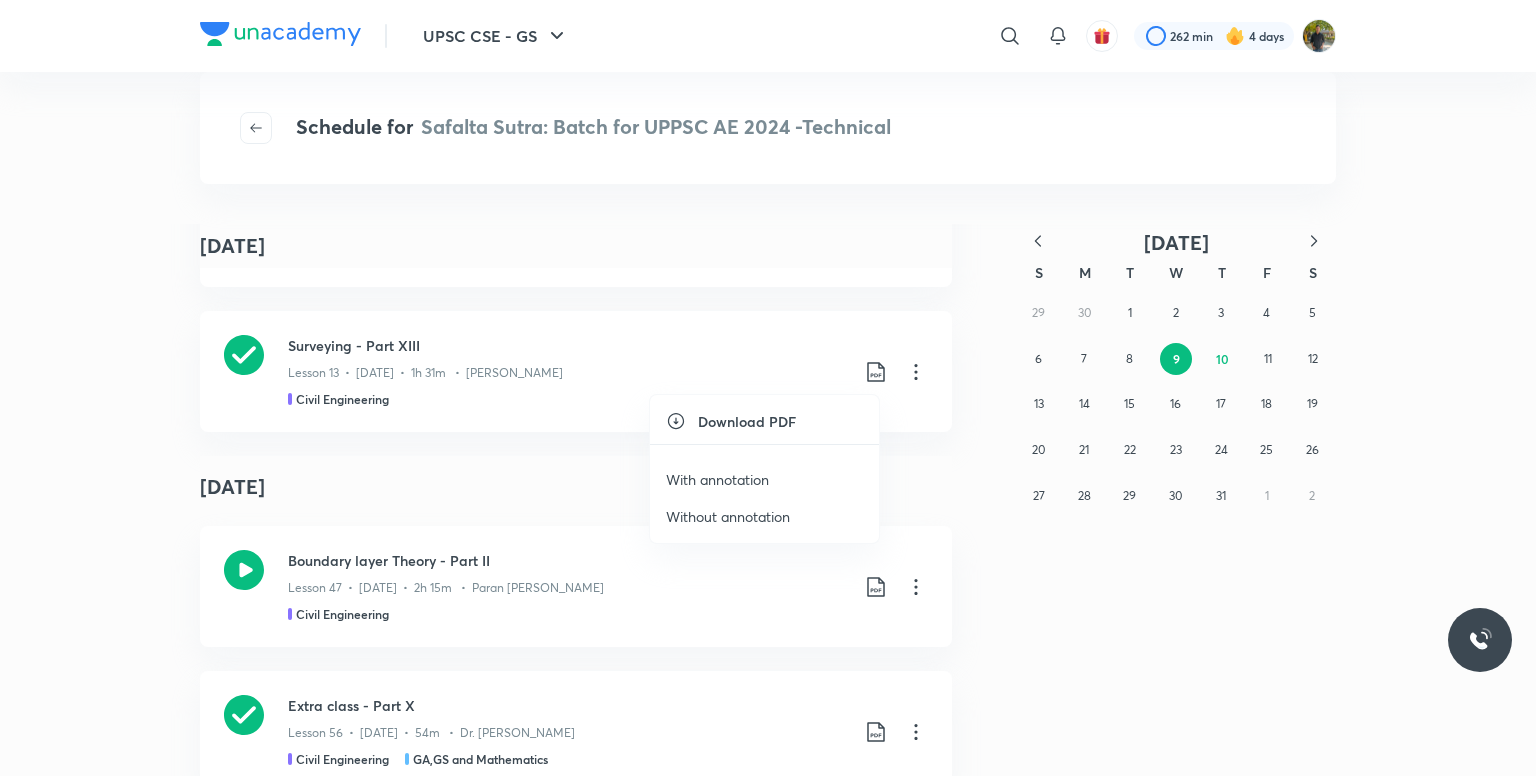 click on "With annotation" at bounding box center [717, 479] 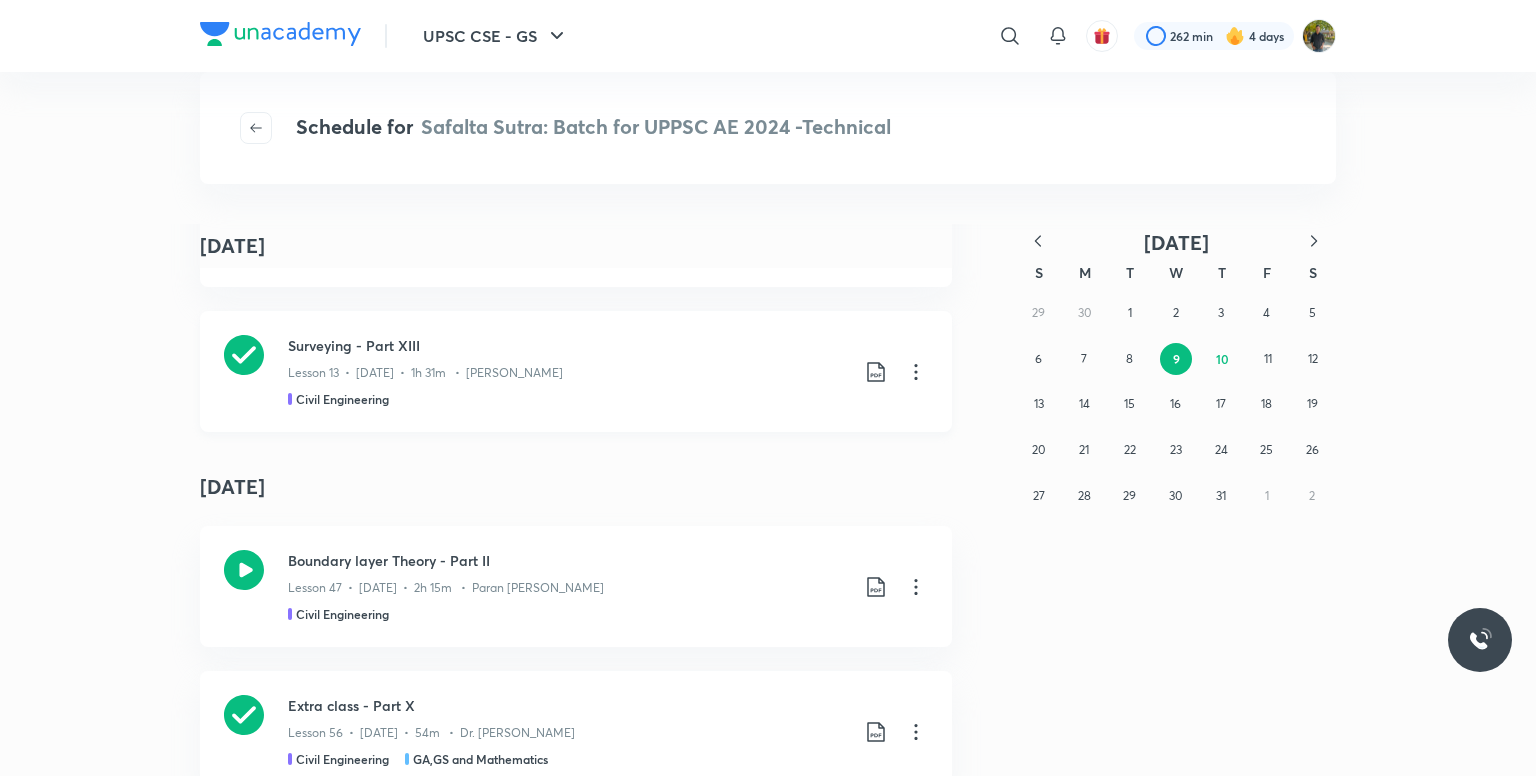 click 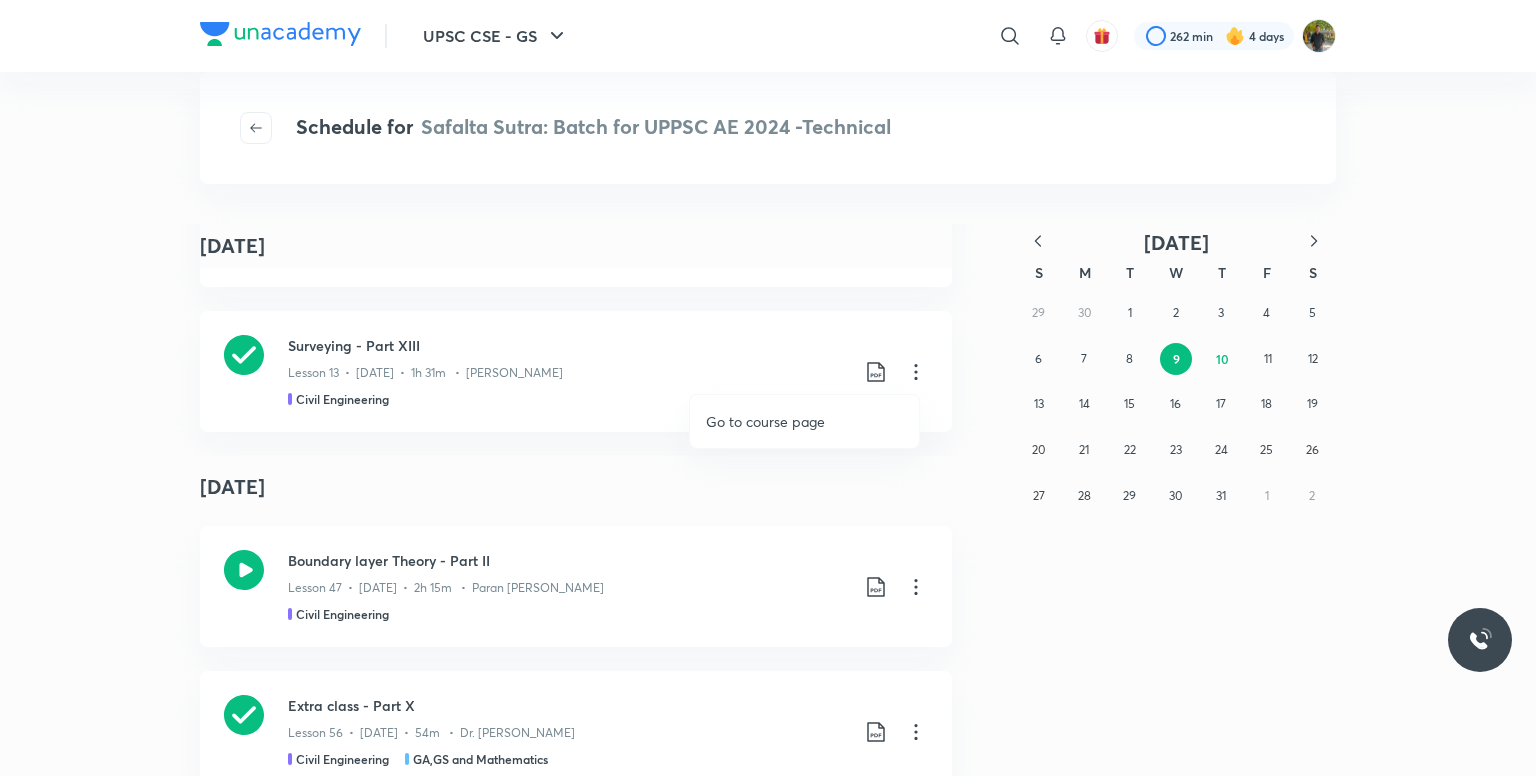 click at bounding box center (768, 388) 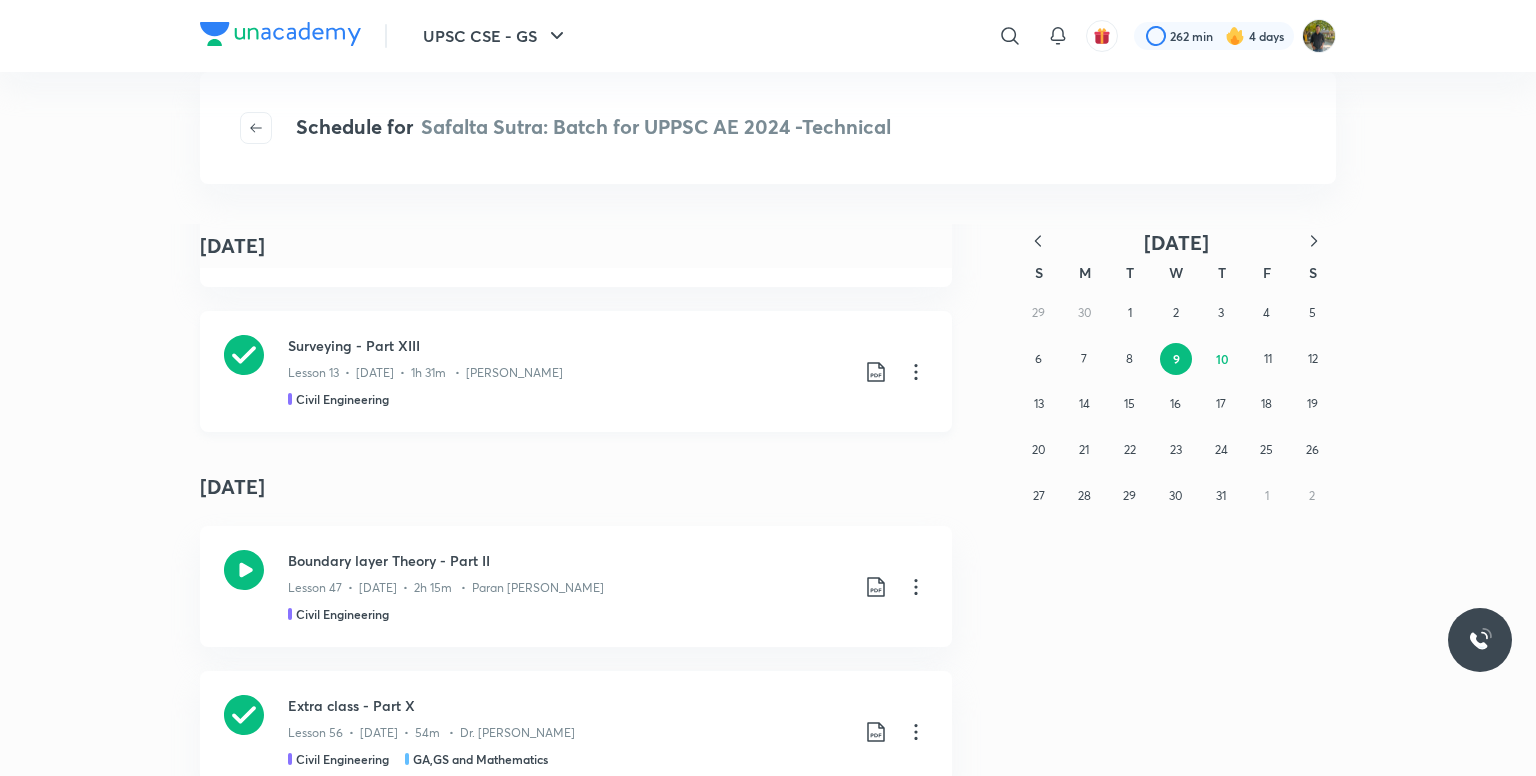 click 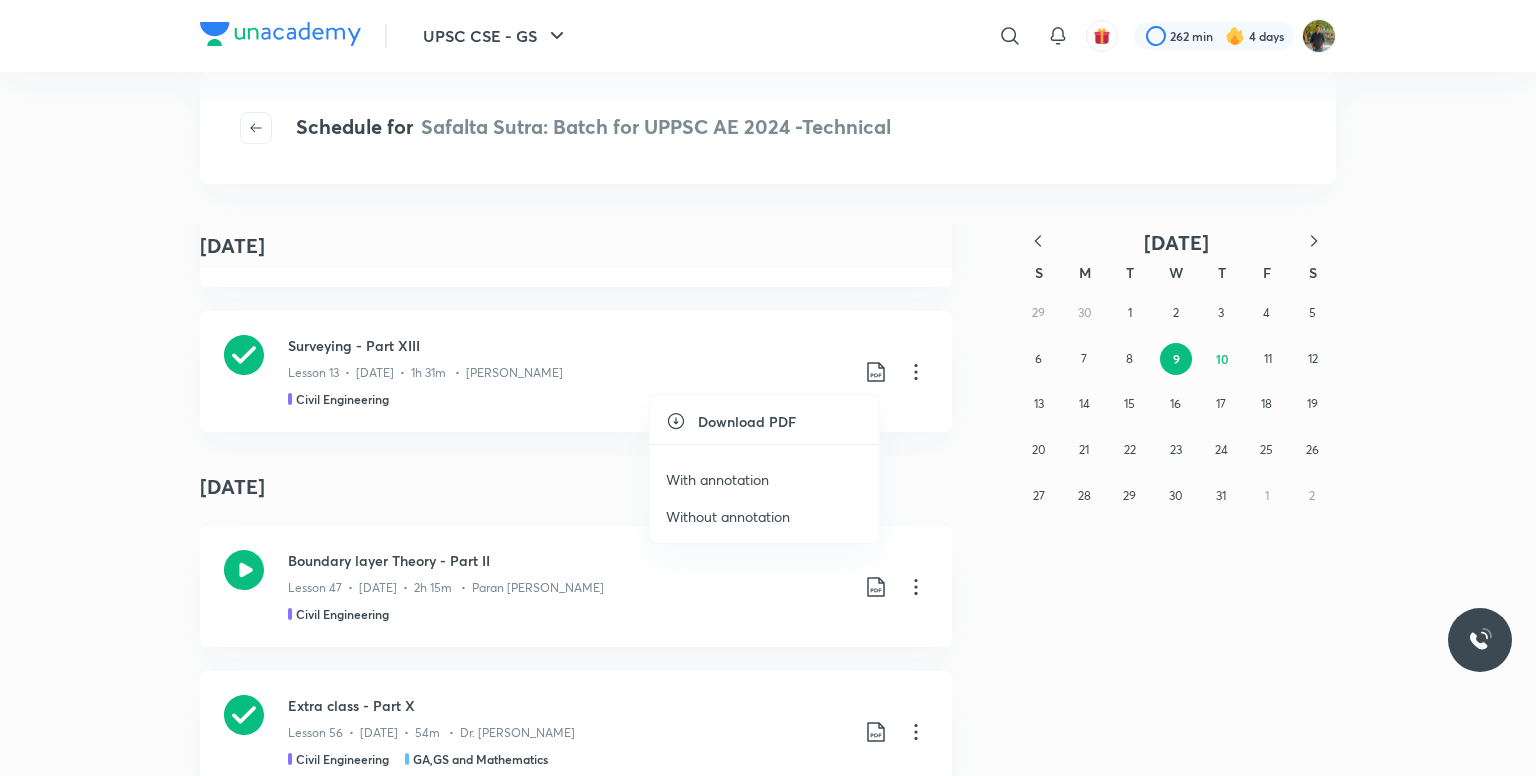 click on "With annotation" at bounding box center (764, 479) 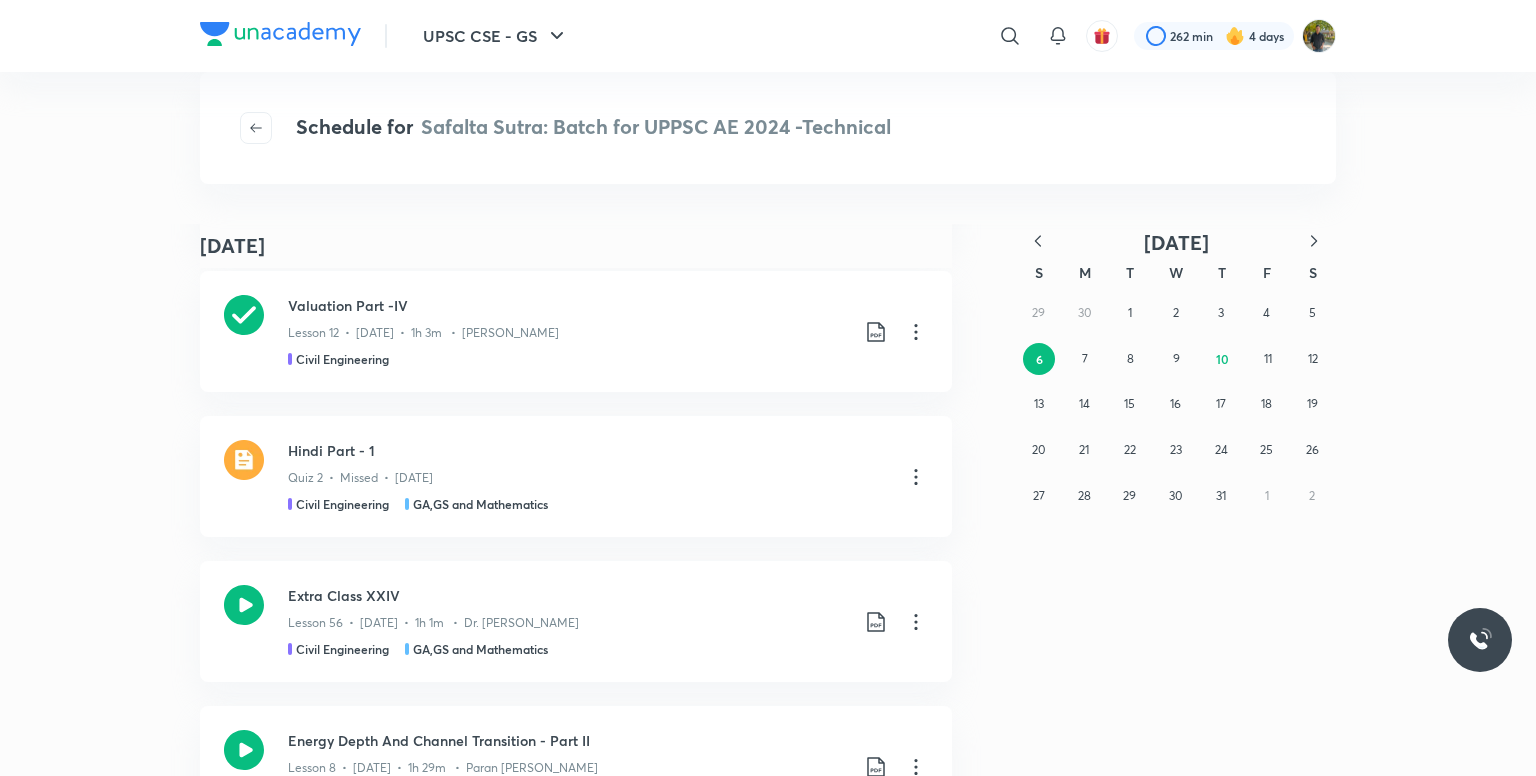 scroll, scrollTop: 15680, scrollLeft: 0, axis: vertical 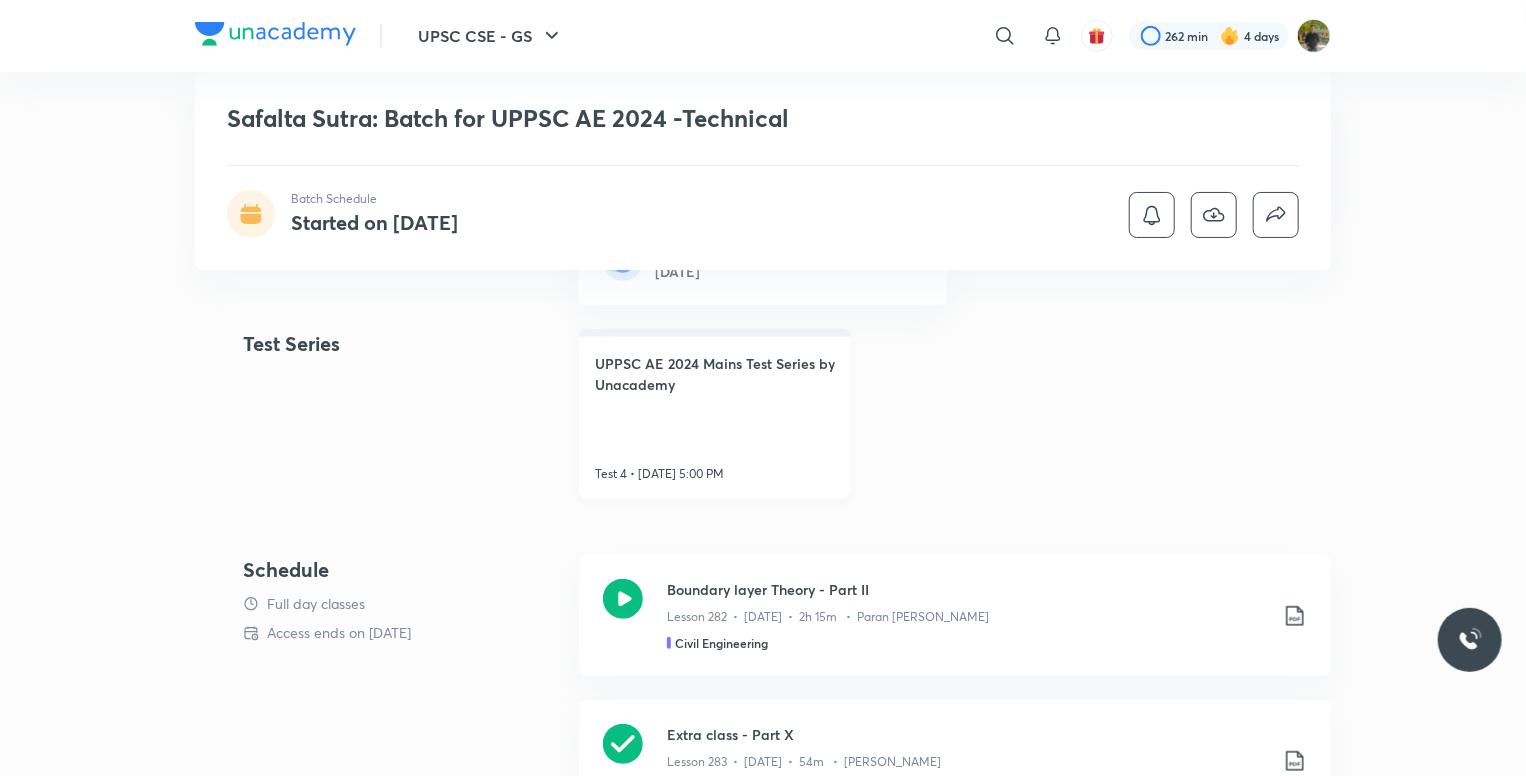 click on "UPPSC AE 2024 Mains Test Series by Unacademy Test 4 • Jul 13, 5:00 PM" at bounding box center (715, 414) 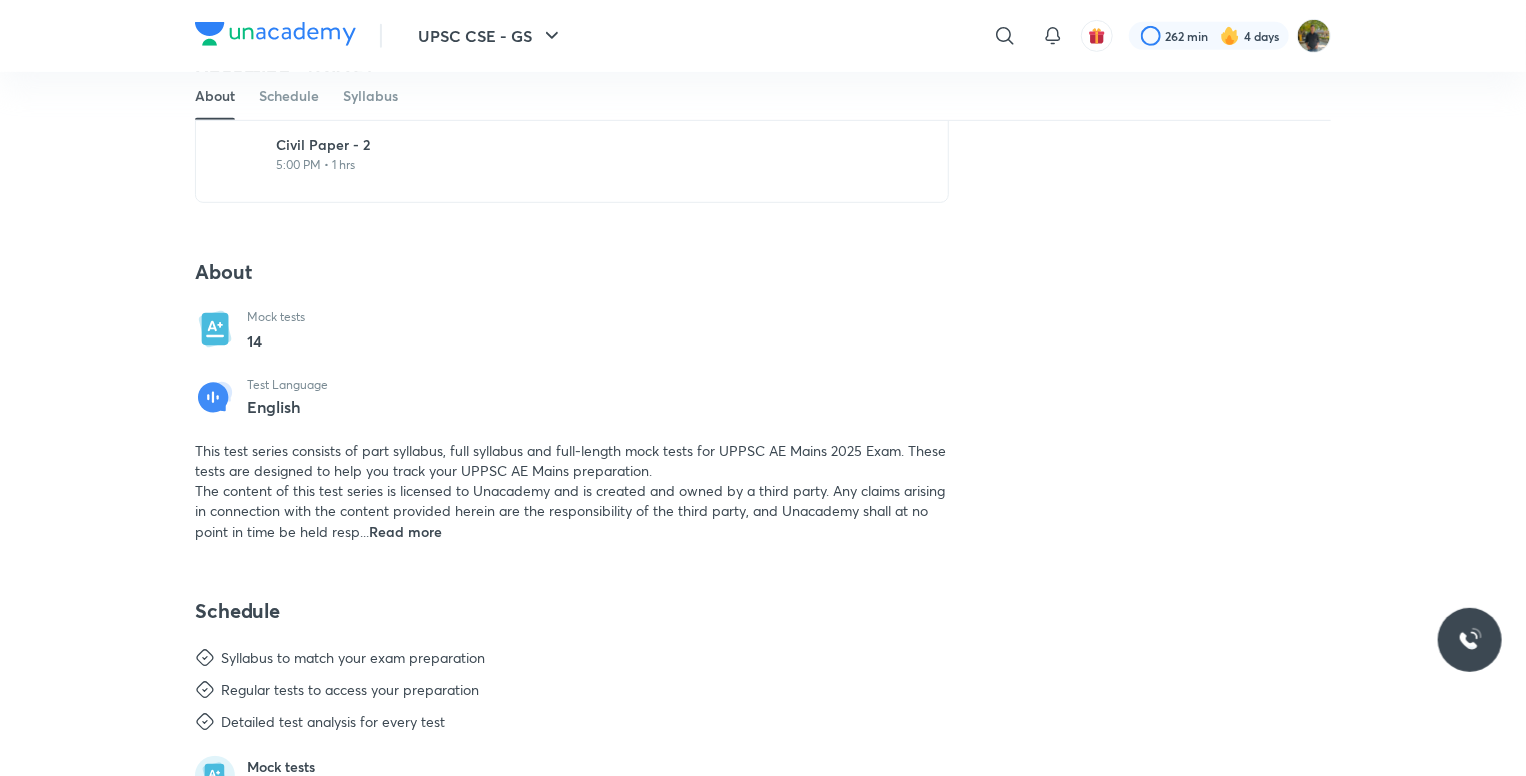 scroll, scrollTop: 0, scrollLeft: 0, axis: both 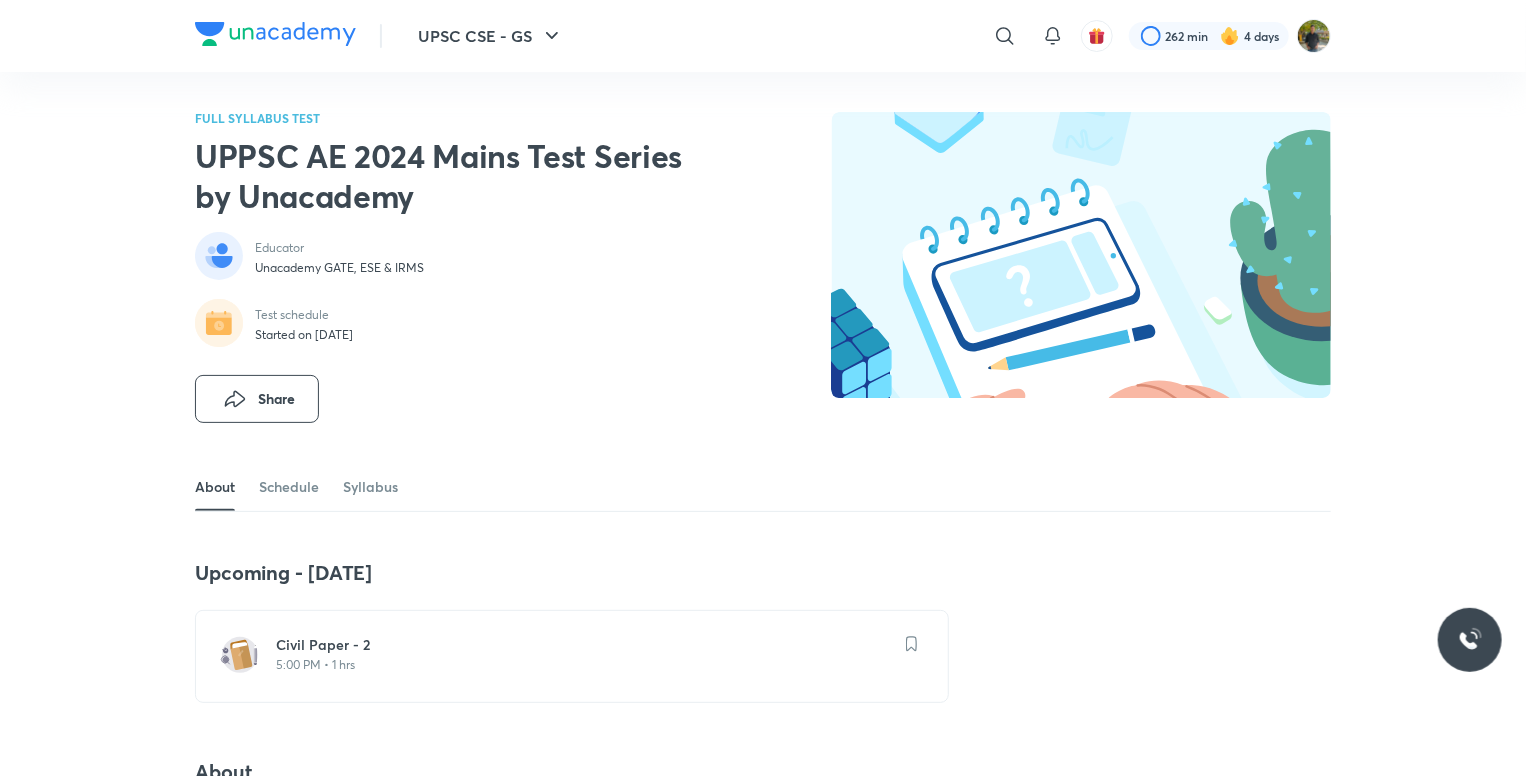 click on "Civil Paper - 2" at bounding box center (584, 645) 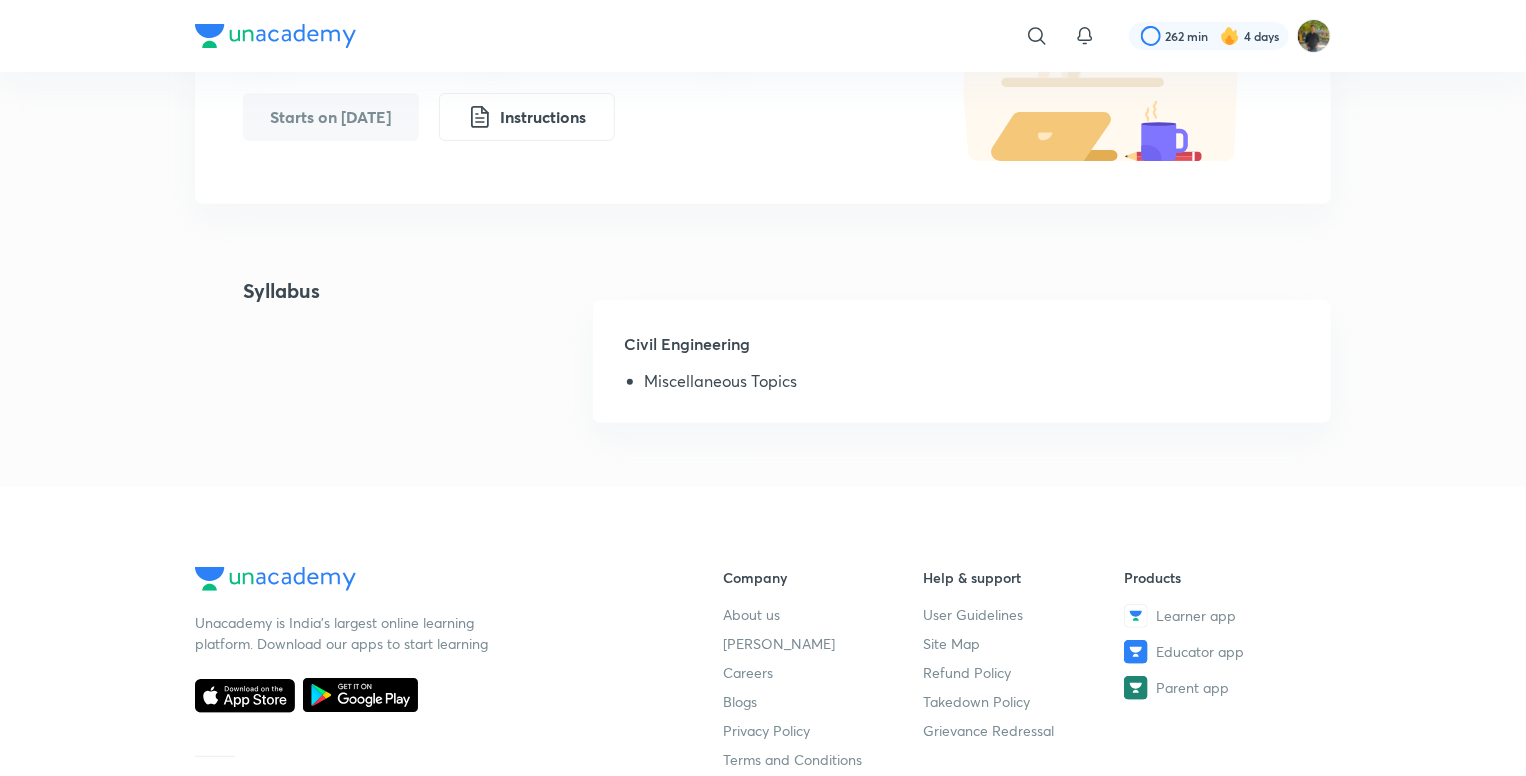 scroll, scrollTop: 0, scrollLeft: 0, axis: both 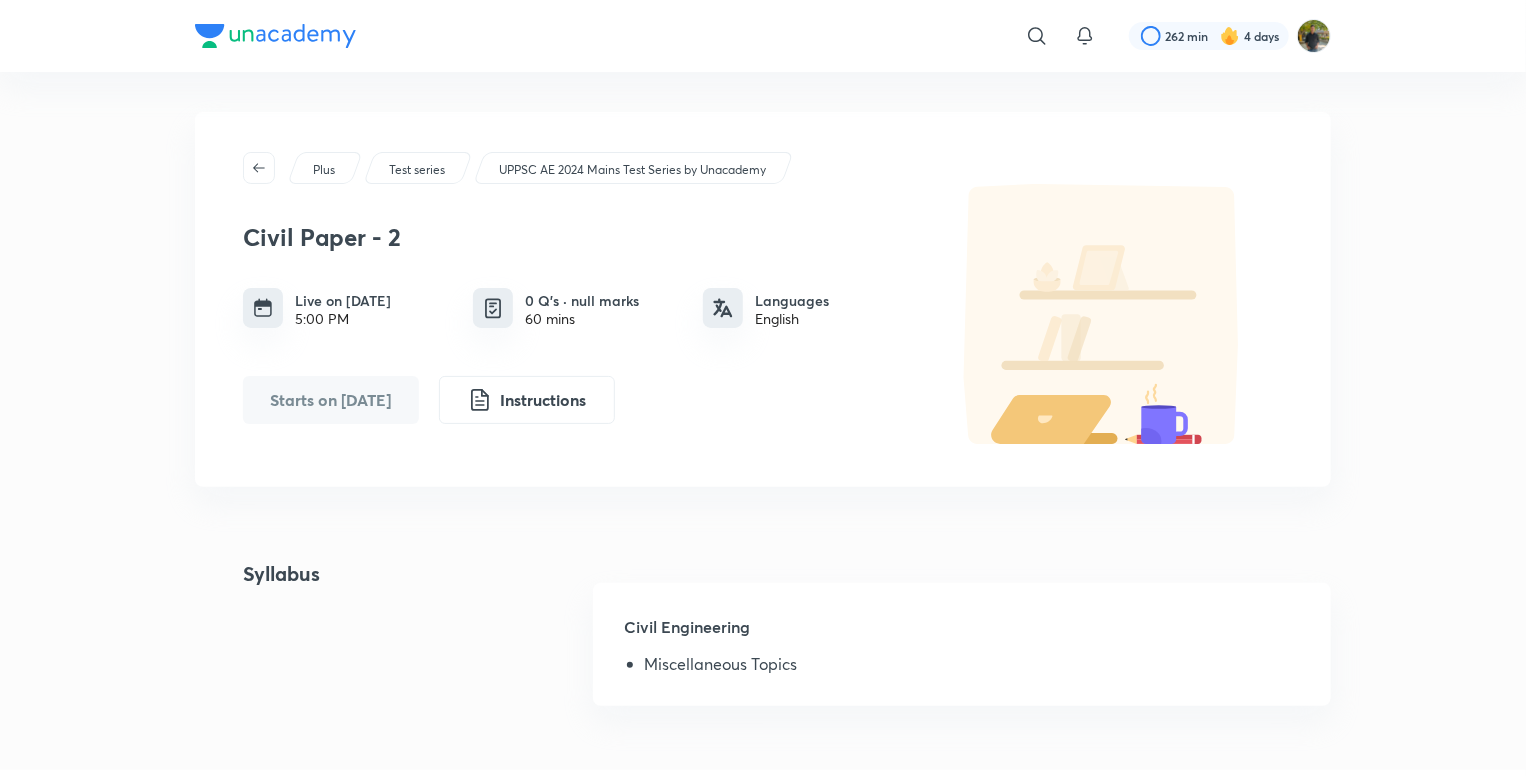 click on "UPPSC AE 2024 Mains Test Series by Unacademy" at bounding box center [632, 170] 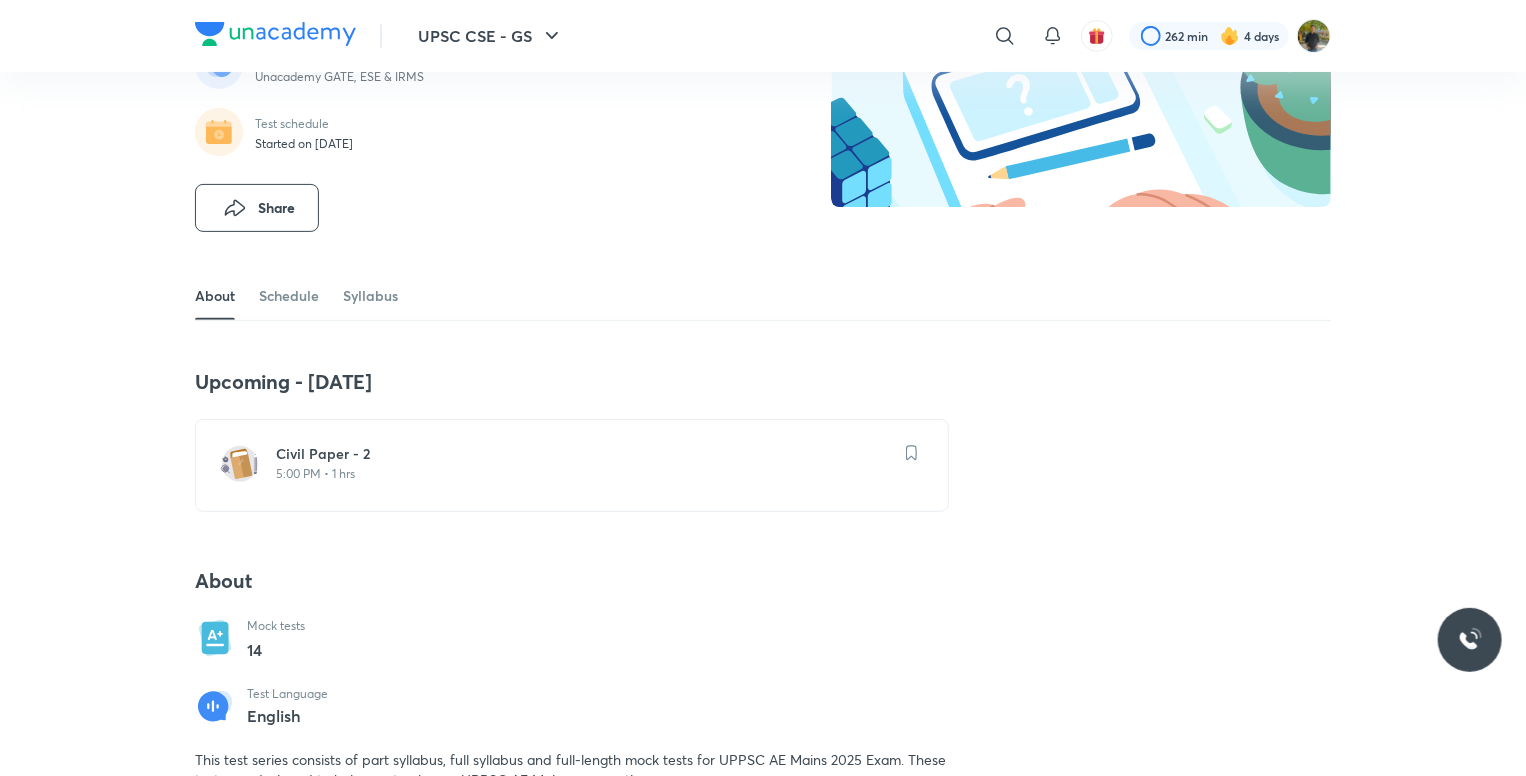 scroll, scrollTop: 200, scrollLeft: 0, axis: vertical 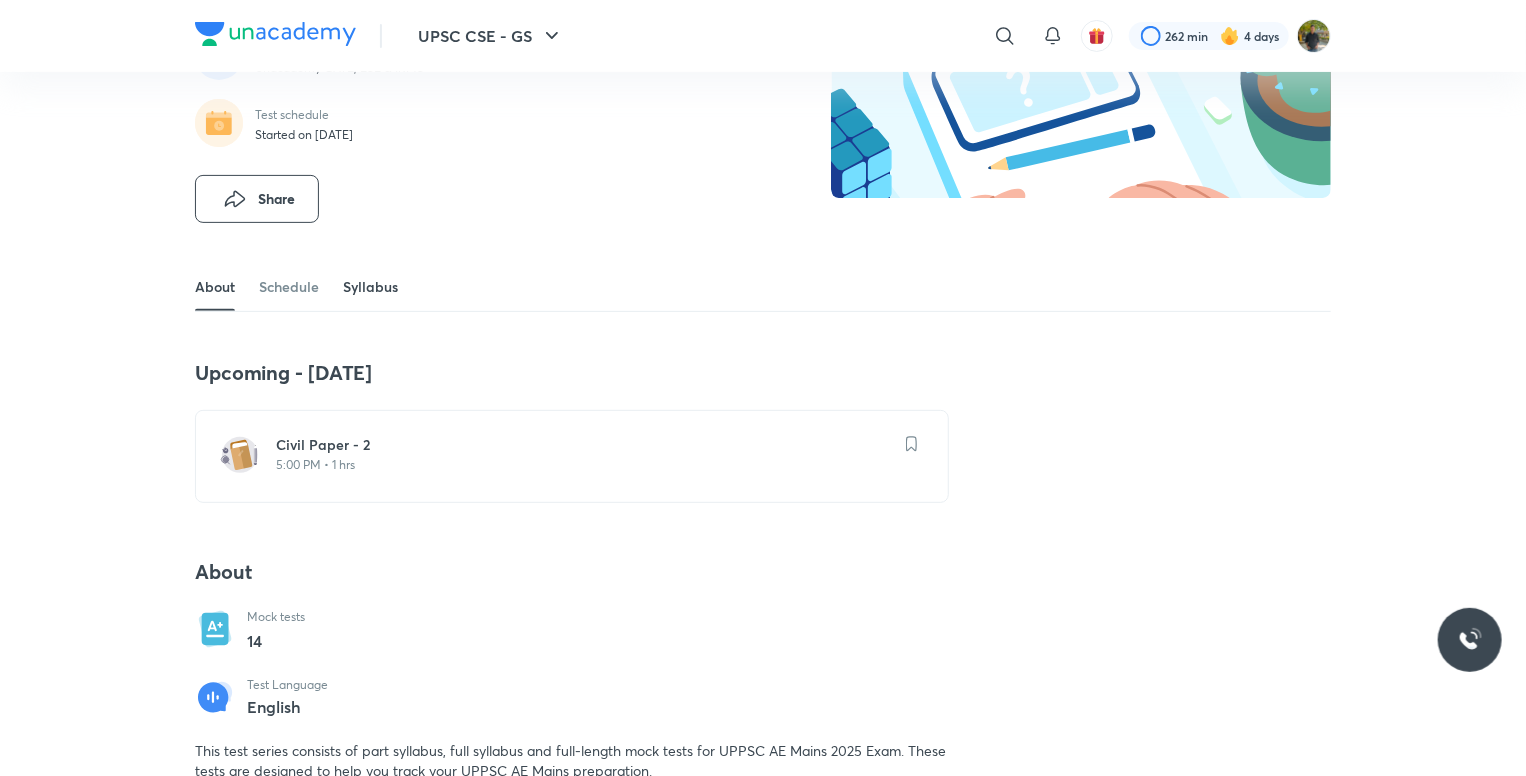 click on "Syllabus" at bounding box center [370, 287] 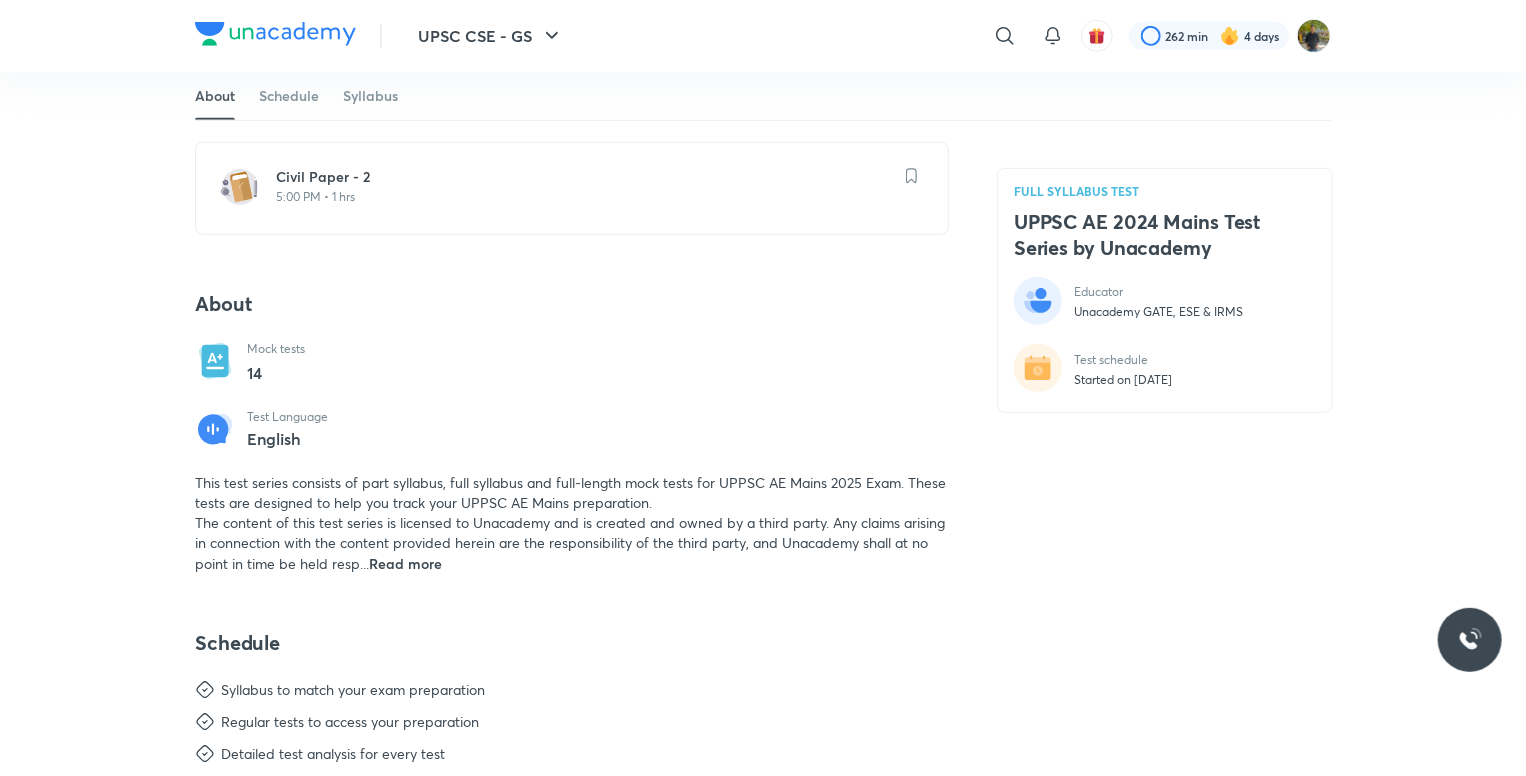 scroll, scrollTop: 182, scrollLeft: 0, axis: vertical 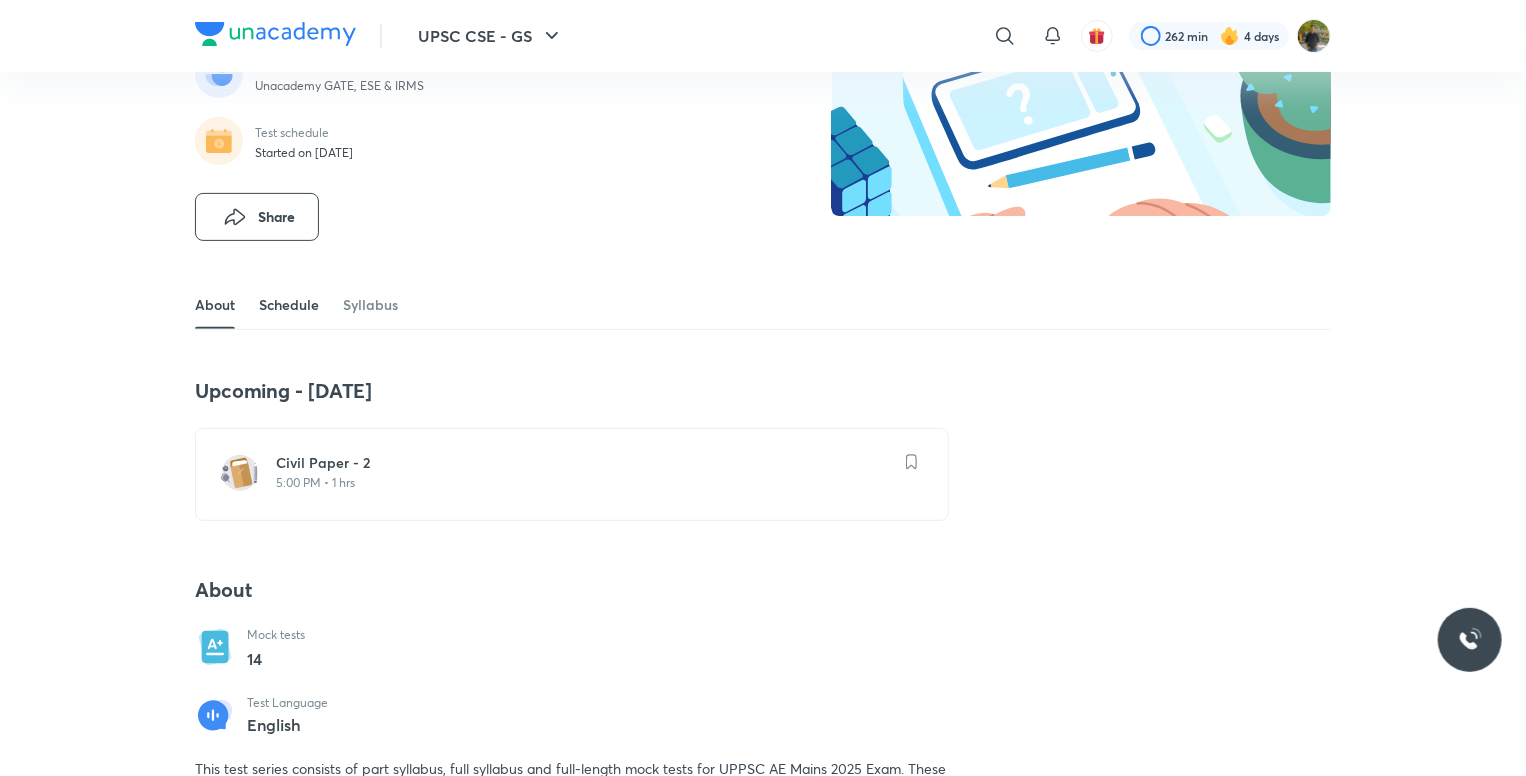 click on "Schedule" at bounding box center [289, 305] 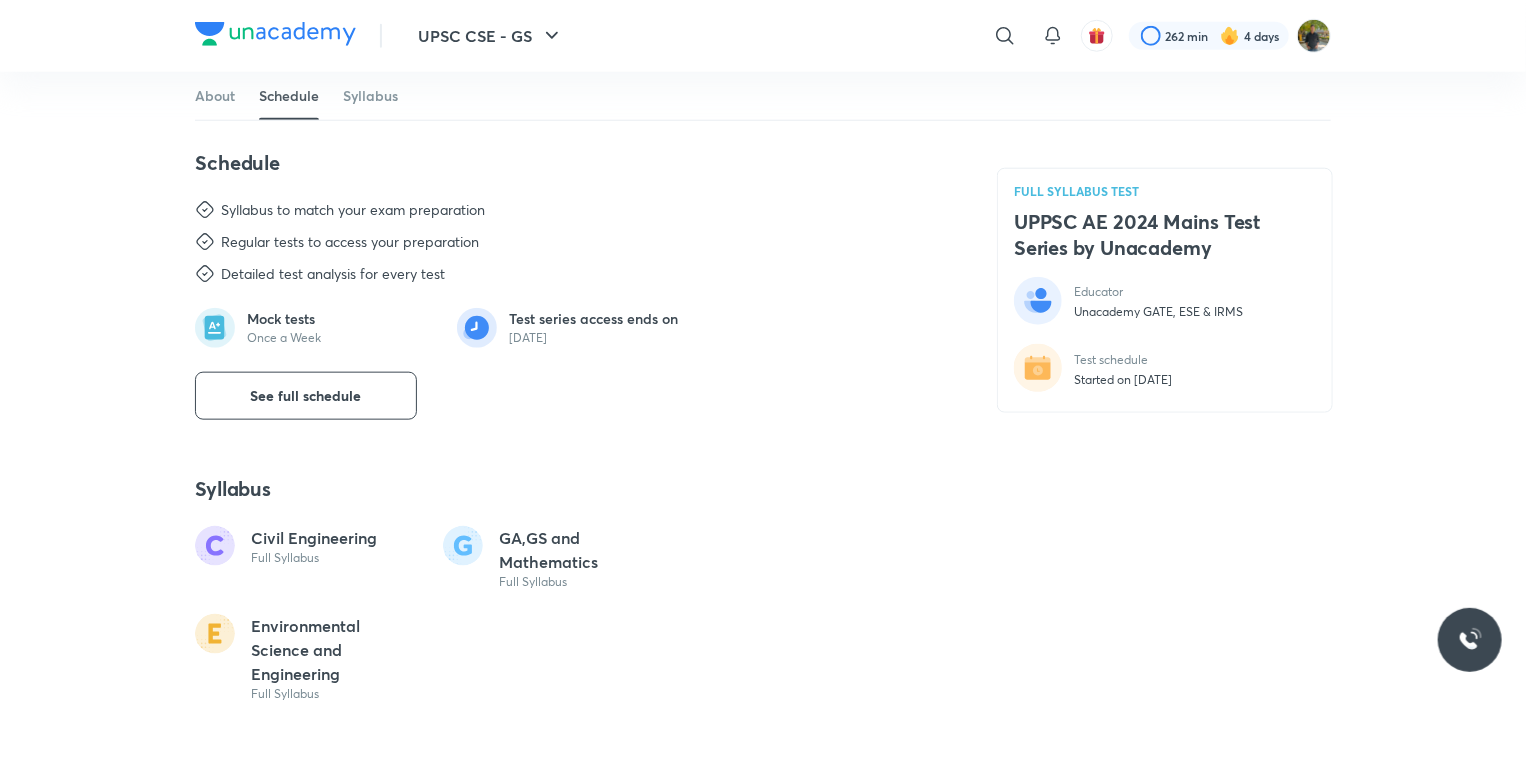 scroll, scrollTop: 956, scrollLeft: 0, axis: vertical 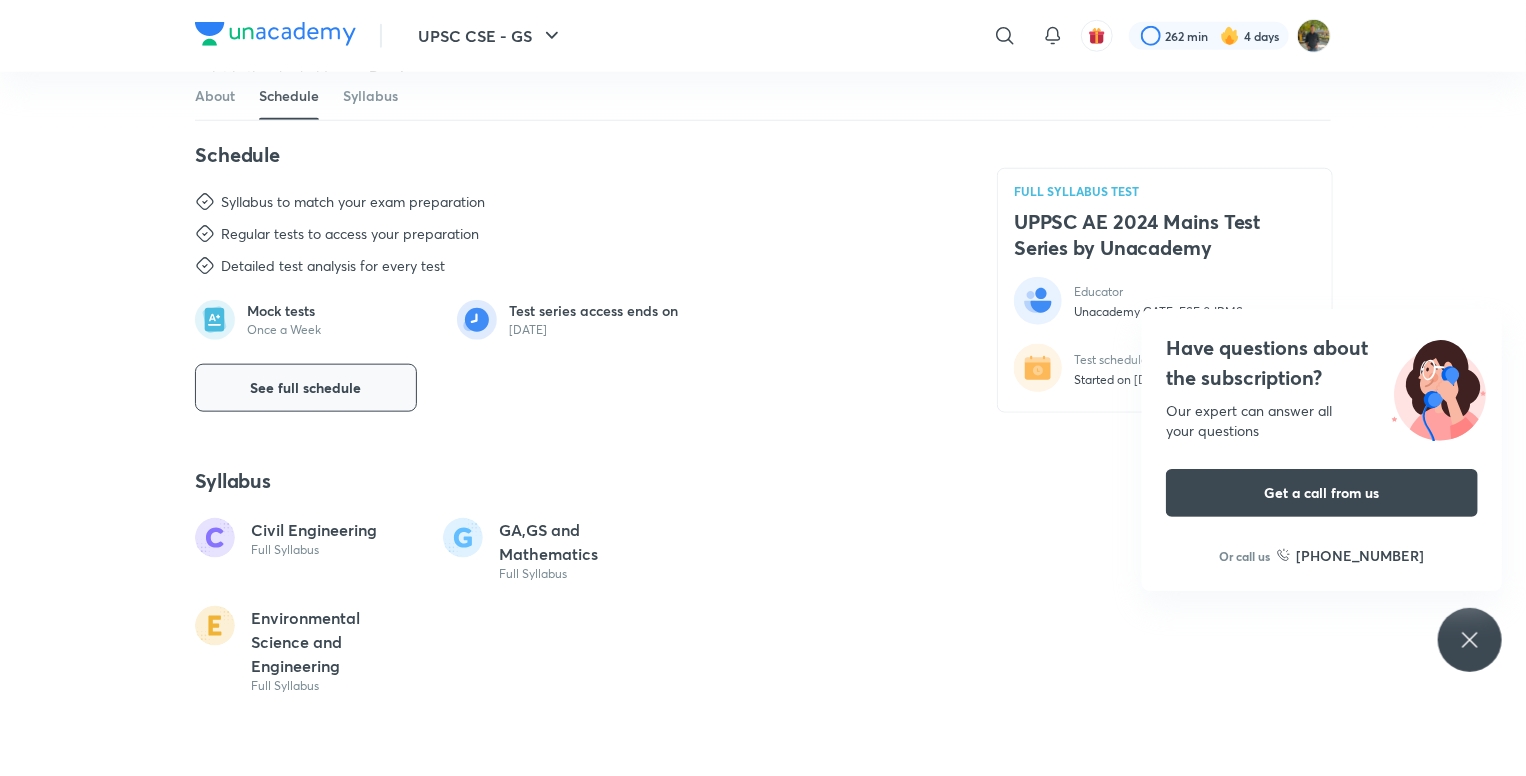 click on "See full schedule" at bounding box center (306, 388) 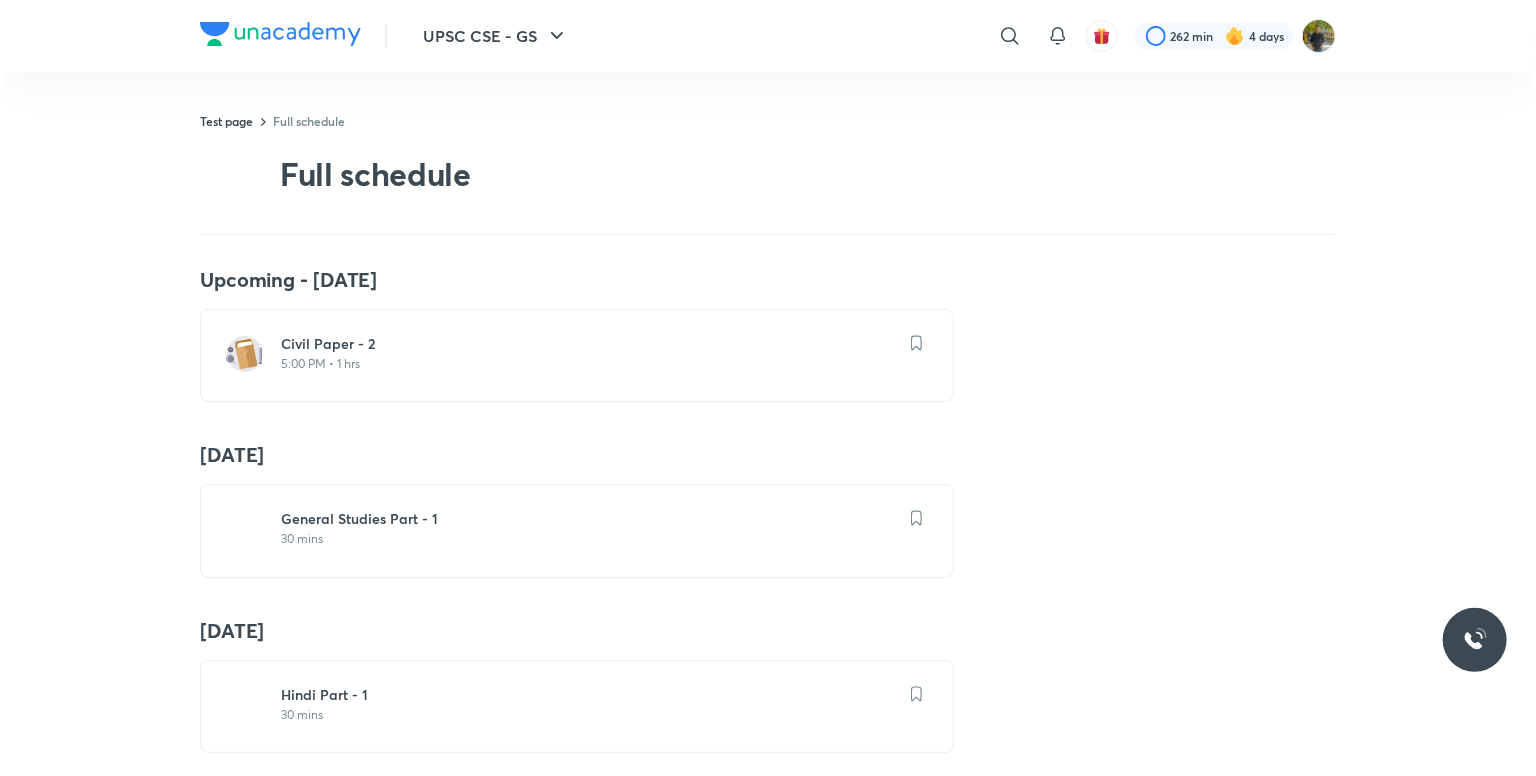 scroll, scrollTop: 0, scrollLeft: 0, axis: both 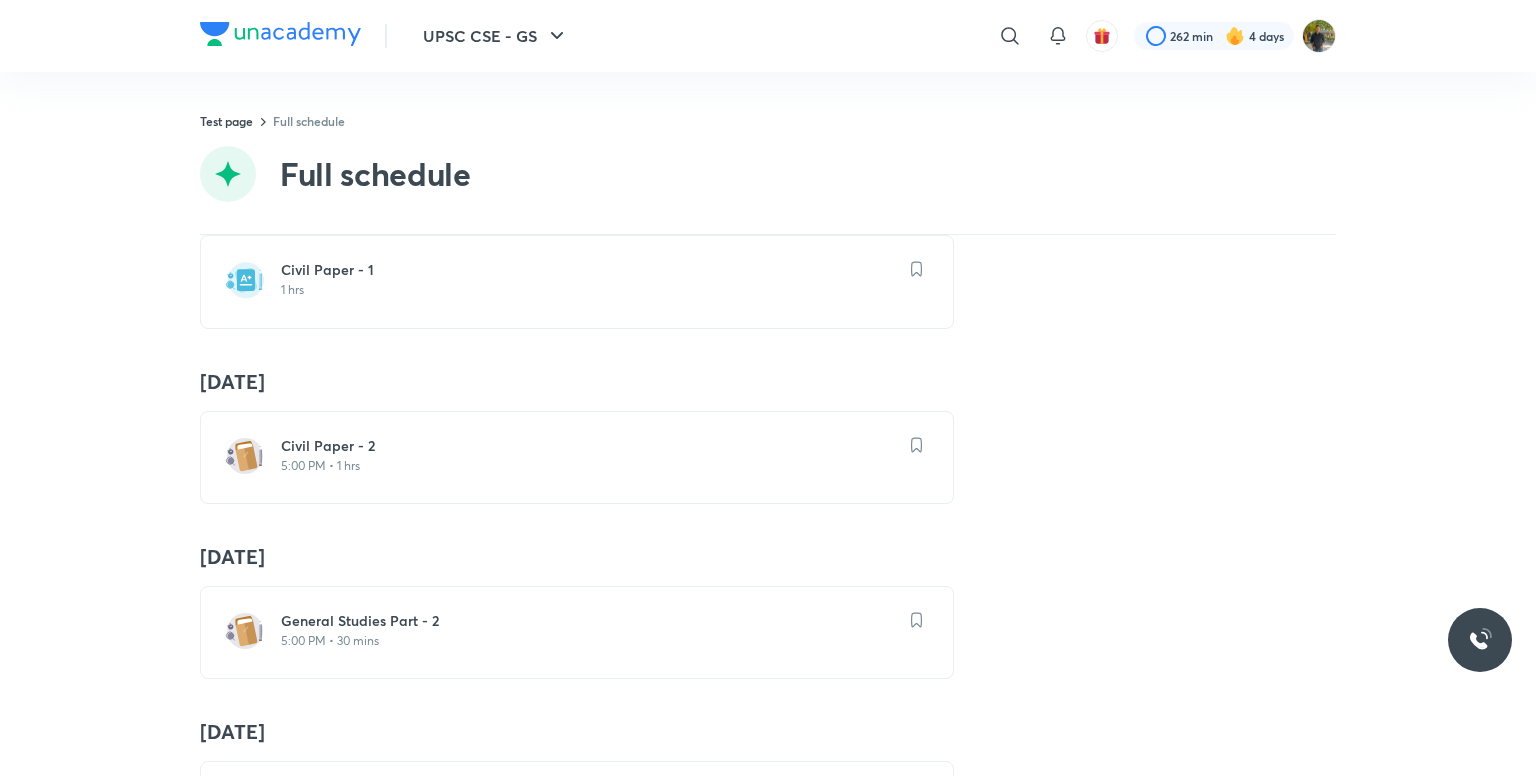 click on "Civil Paper - 2 5:00 PM • 1 hrs" at bounding box center (577, 457) 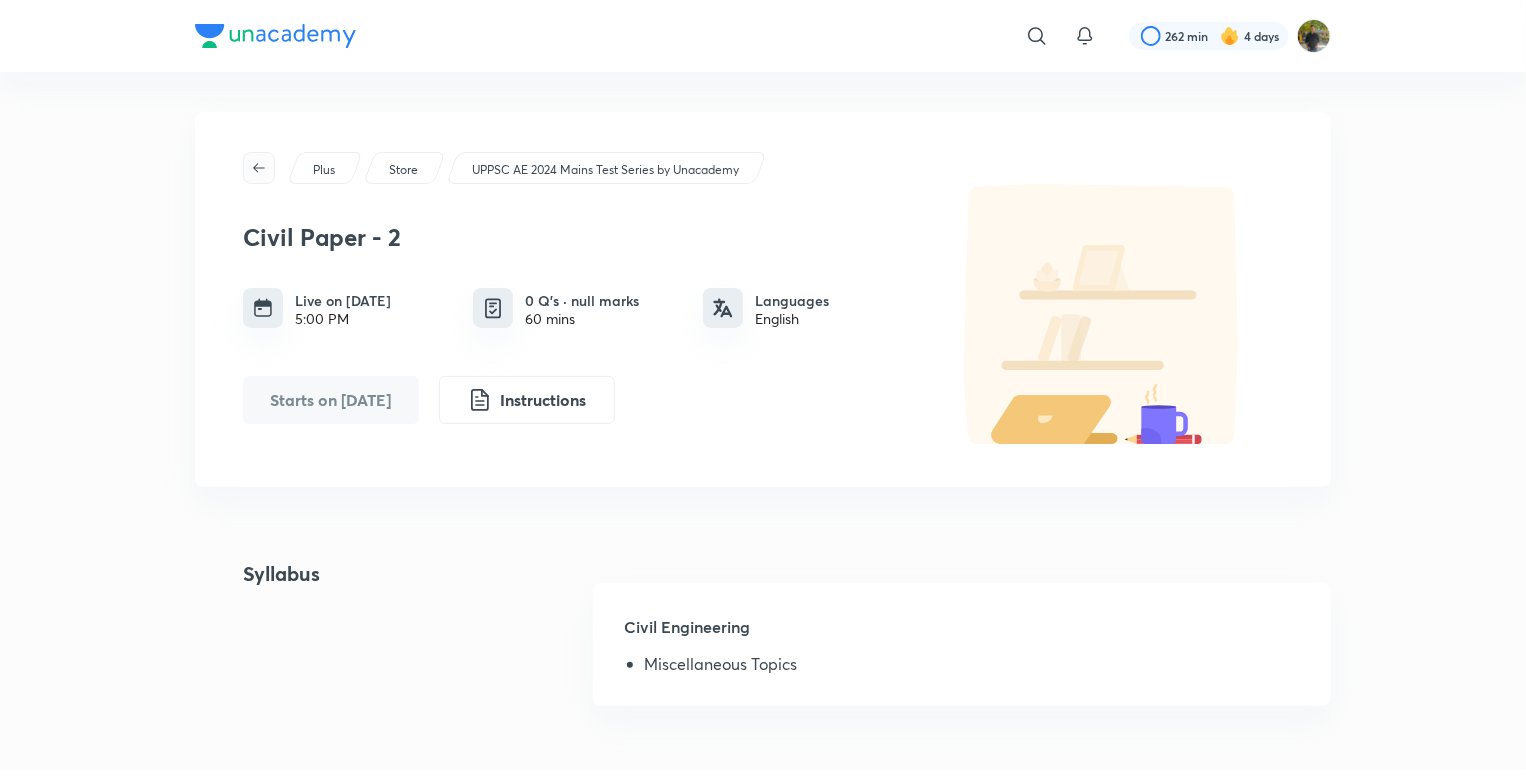 click at bounding box center (259, 168) 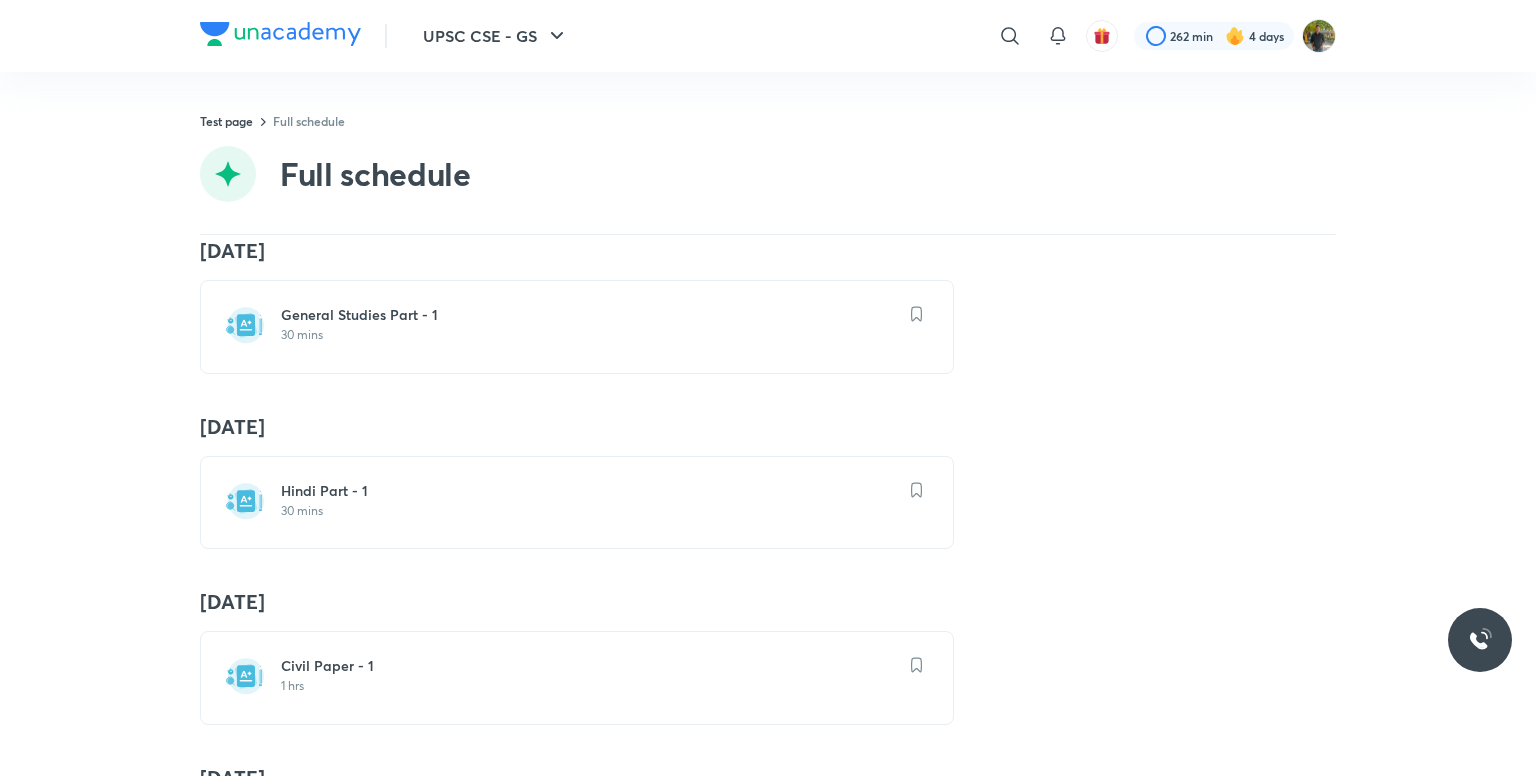 scroll, scrollTop: 200, scrollLeft: 0, axis: vertical 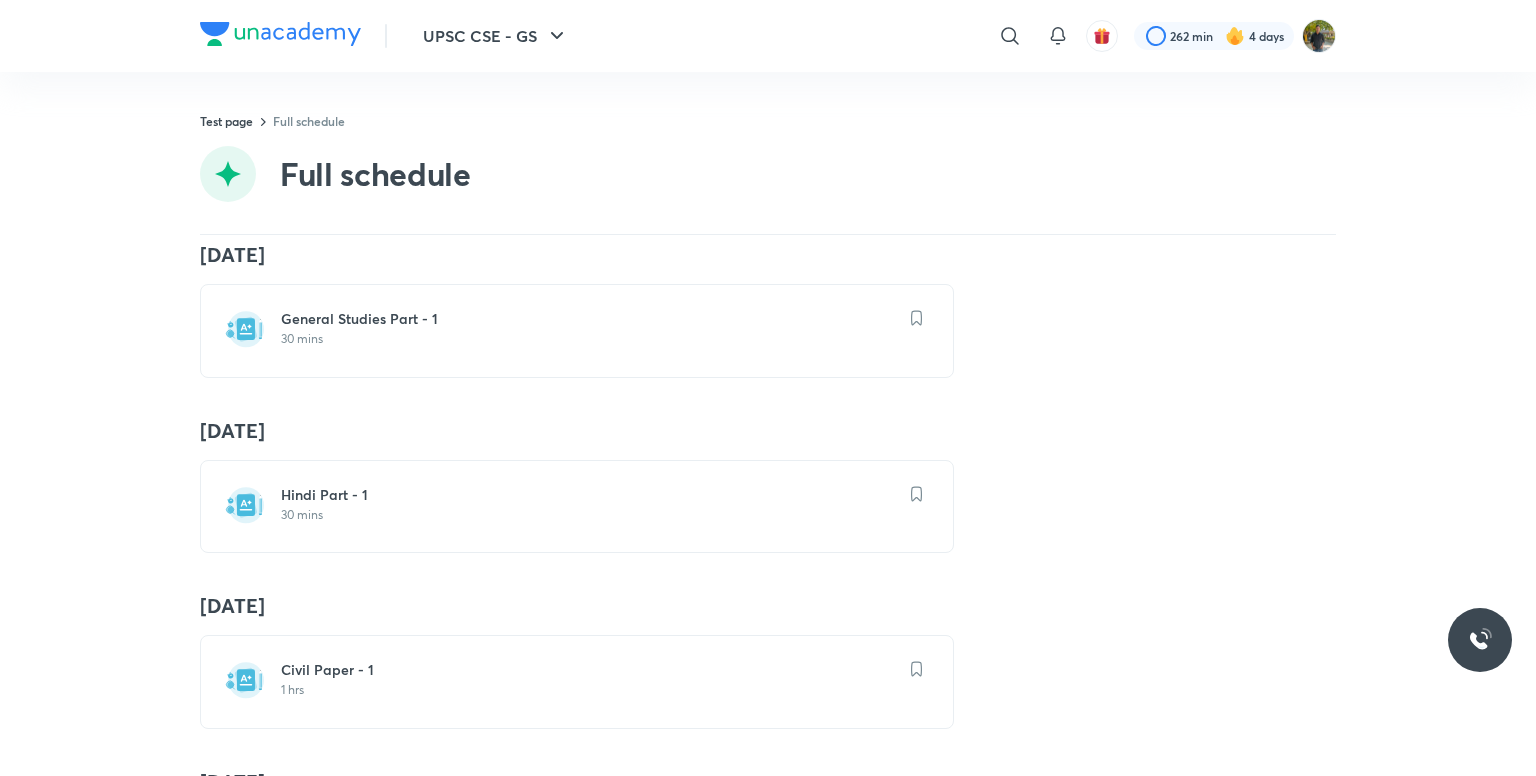 click on "Hindi Part - 1" at bounding box center (589, 495) 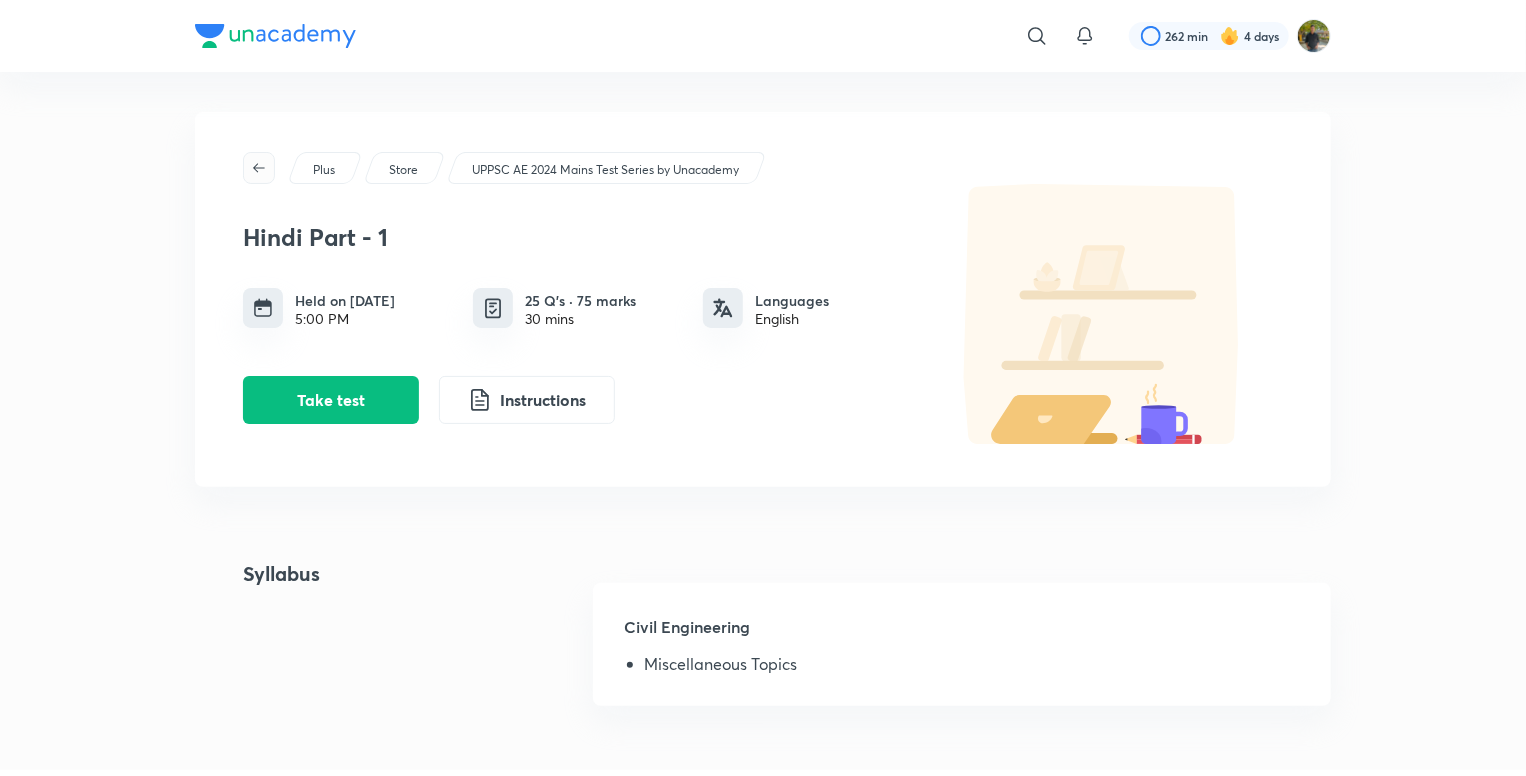 click 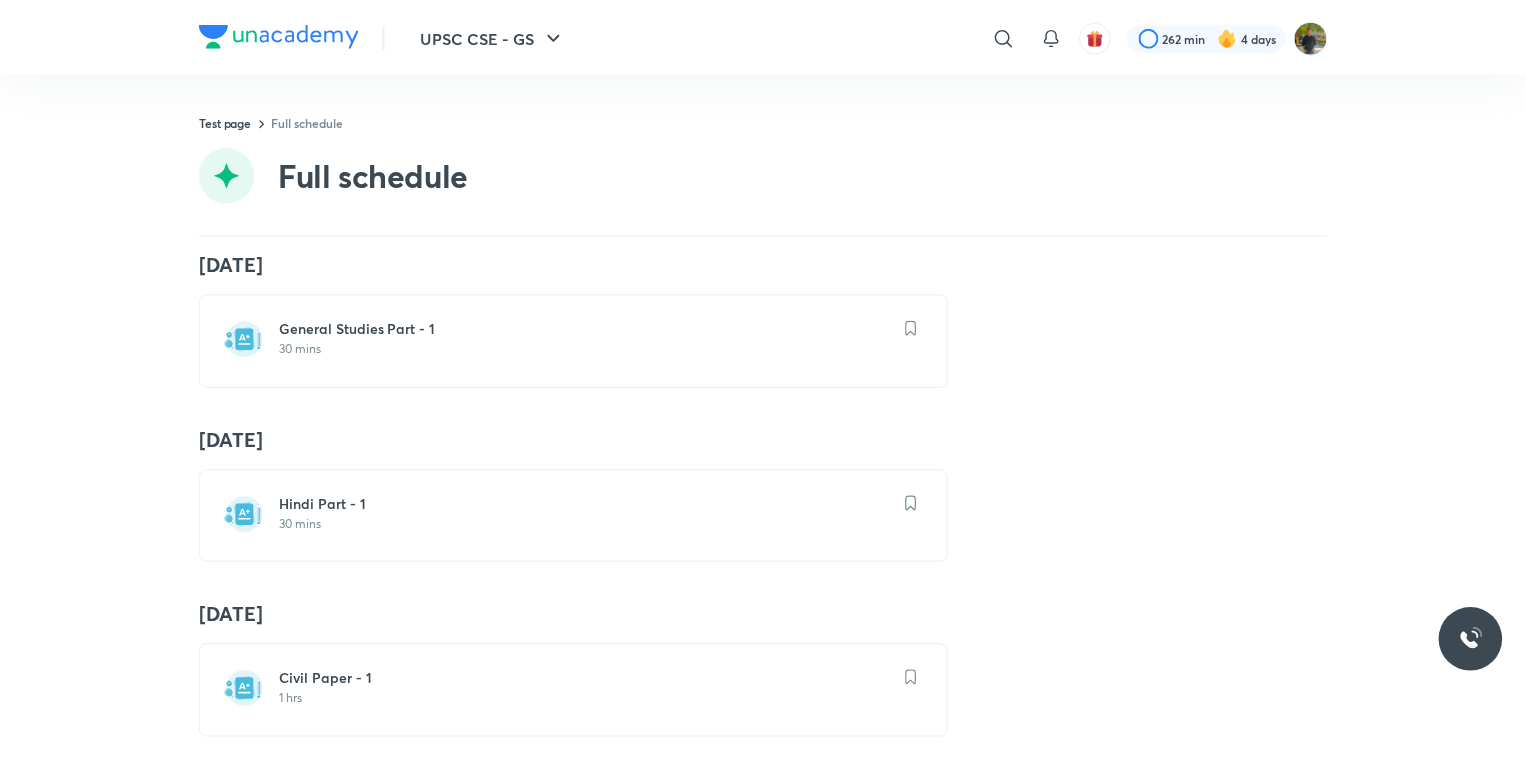 scroll, scrollTop: 200, scrollLeft: 0, axis: vertical 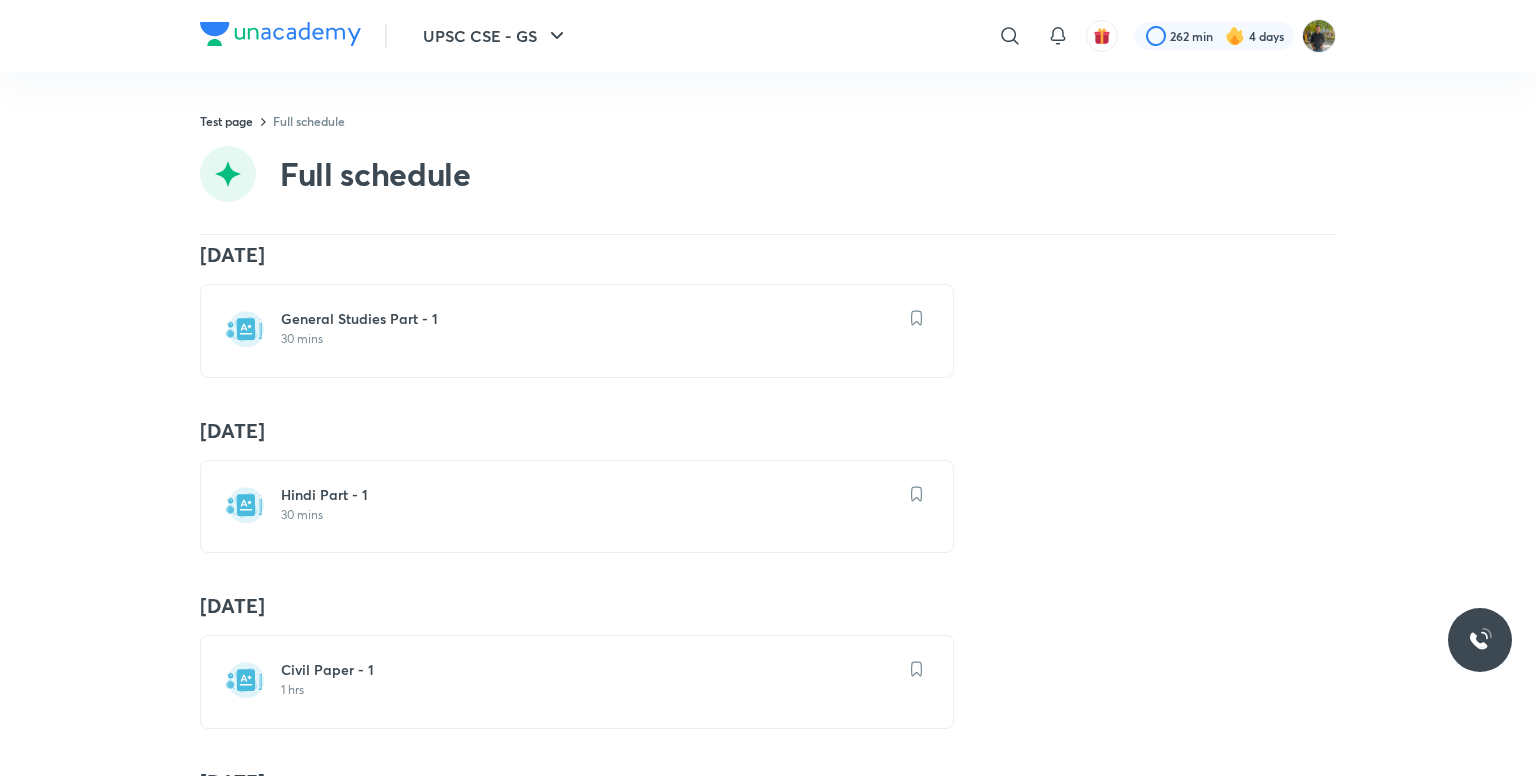 click on "Hindi Part - 1" at bounding box center (589, 495) 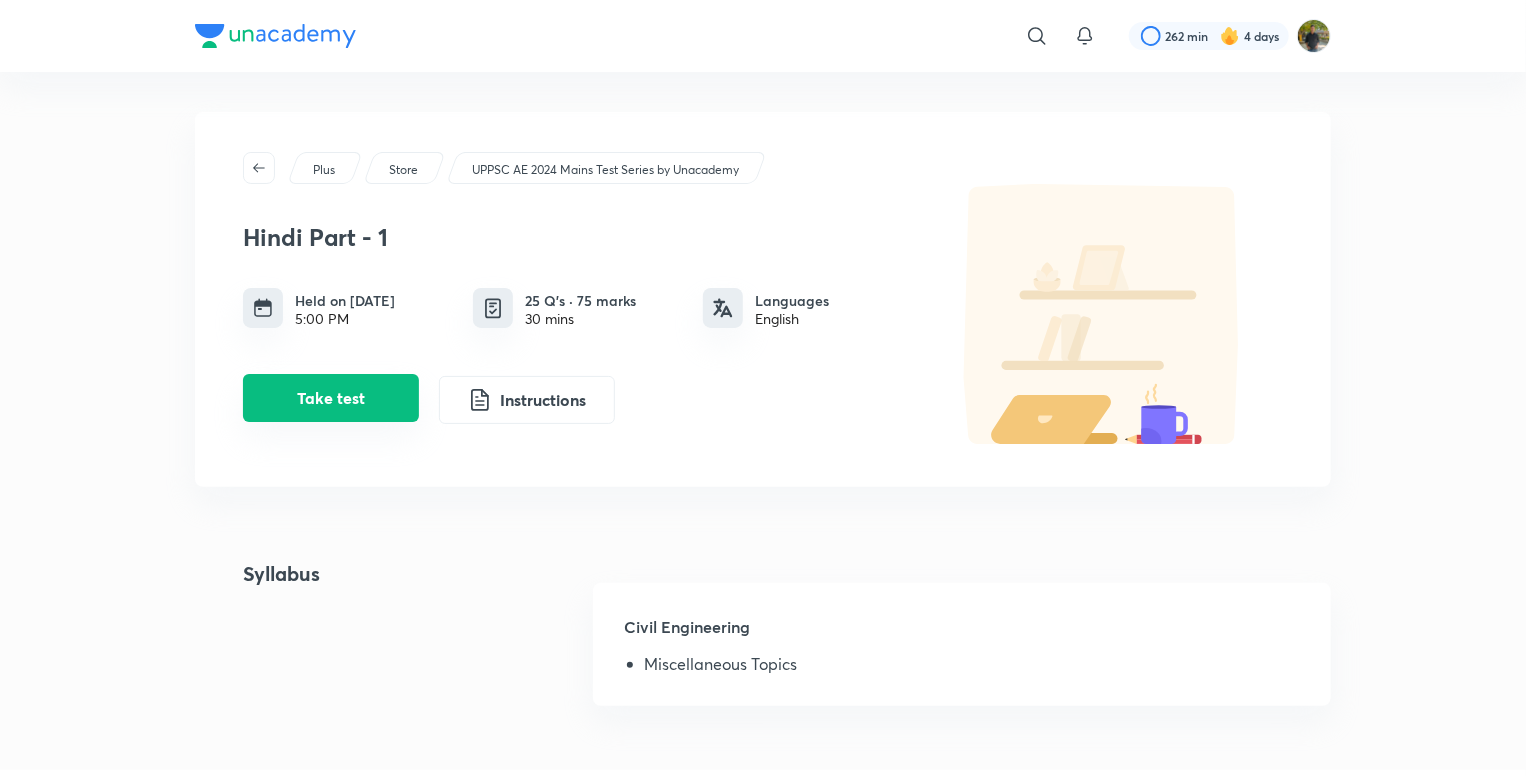 click on "Take test" at bounding box center [331, 398] 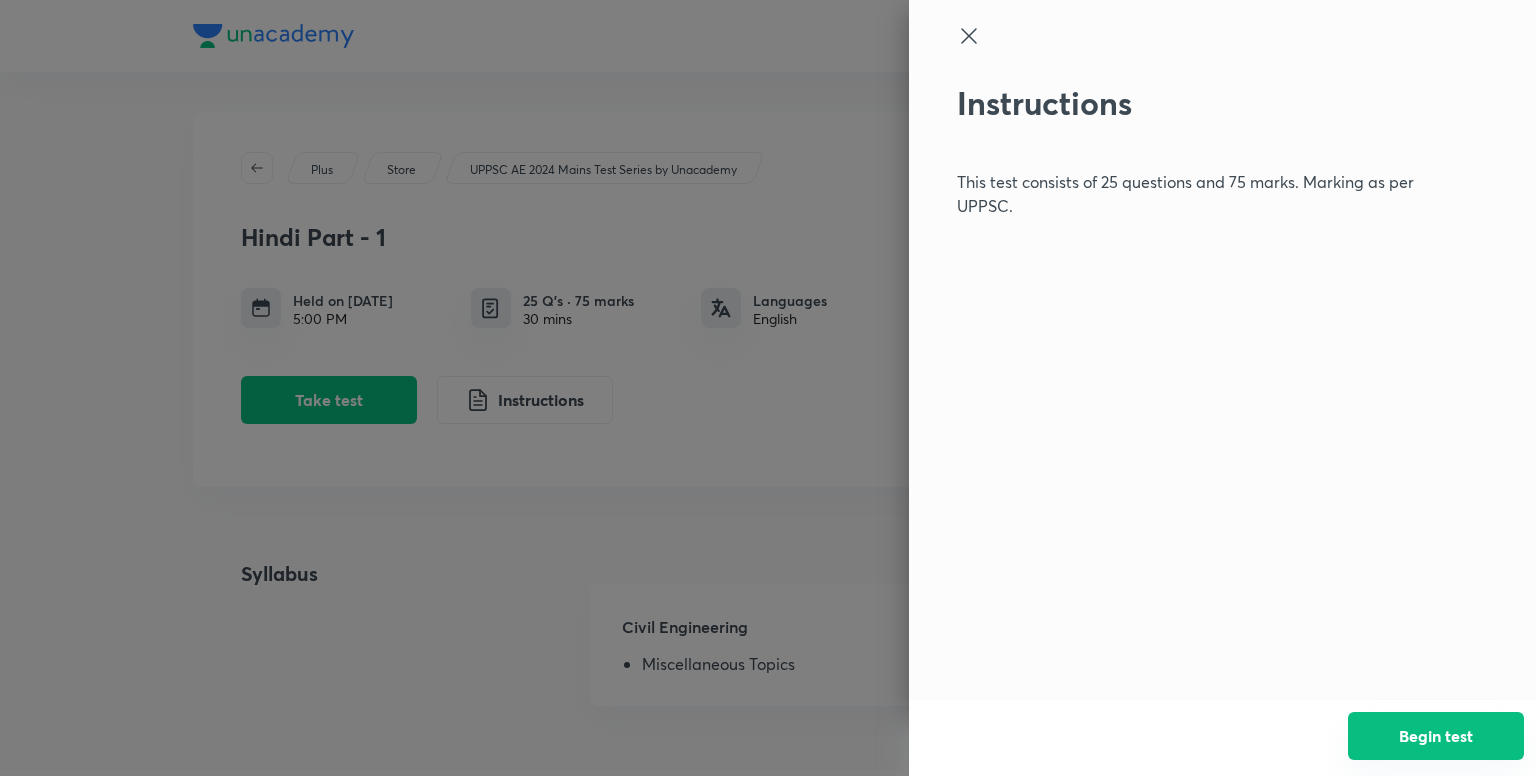 click on "Begin test" at bounding box center [1436, 736] 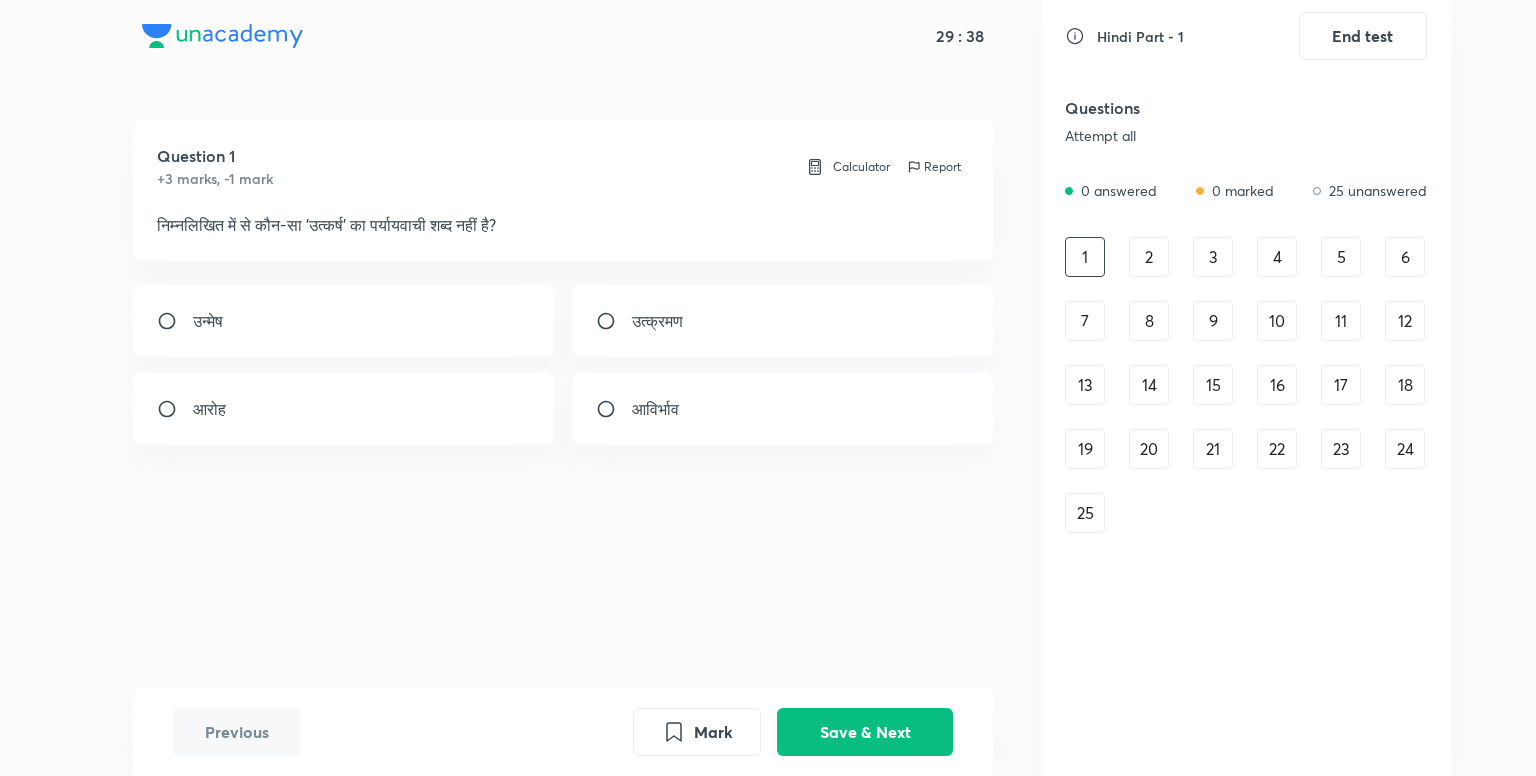 click on "उत्क्रमण" at bounding box center [783, 321] 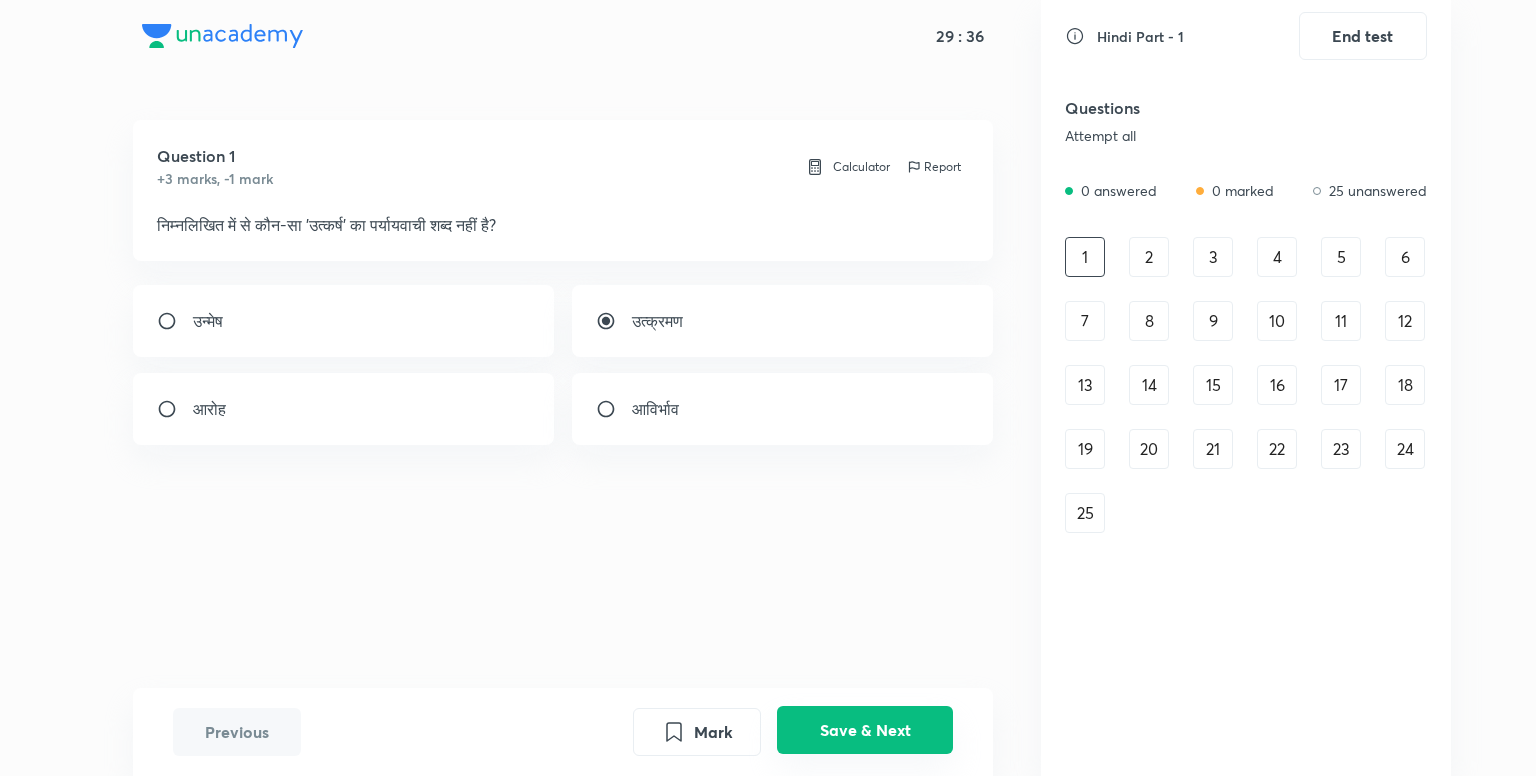 click on "Save & Next" at bounding box center (865, 730) 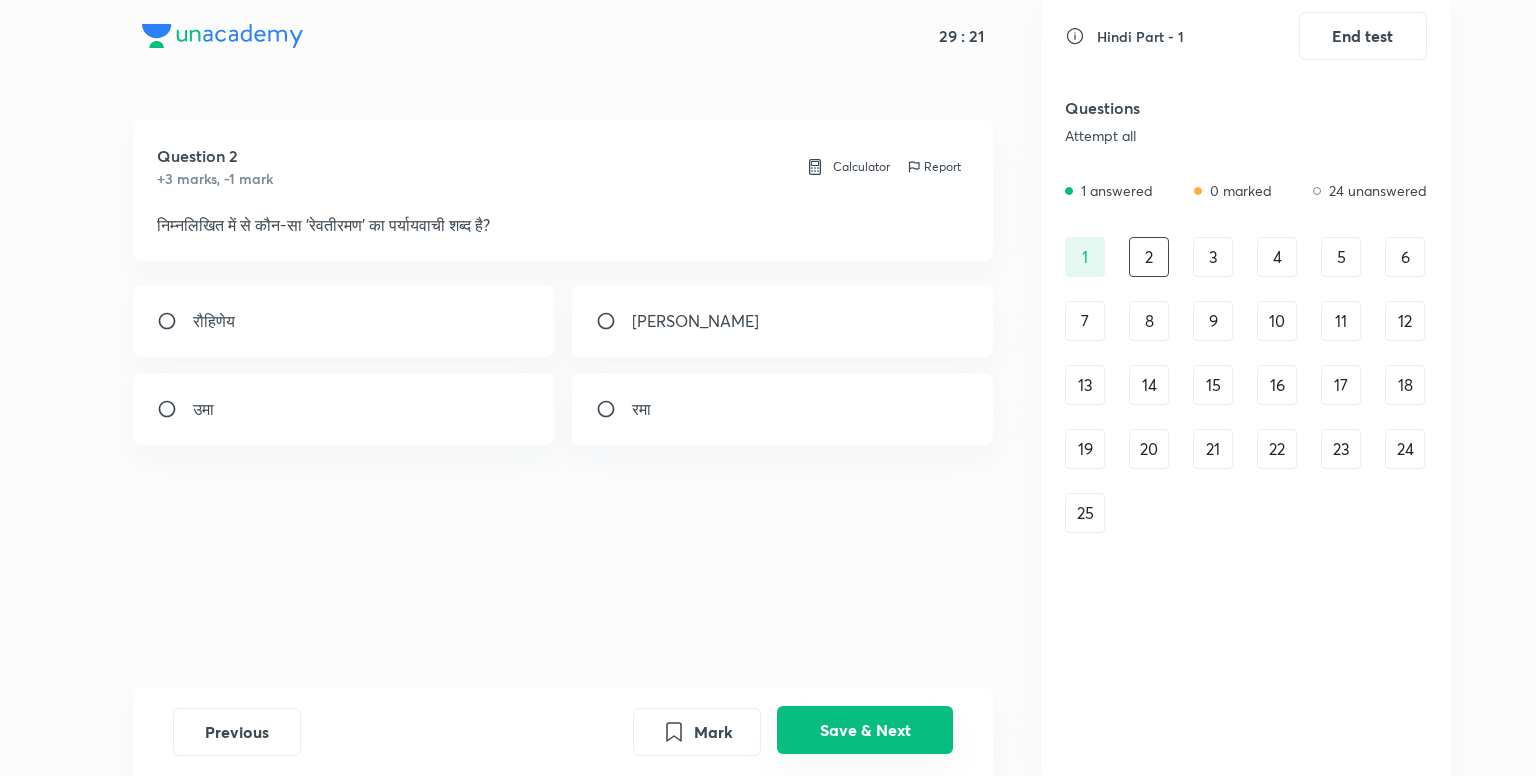click on "Save & Next" at bounding box center [865, 730] 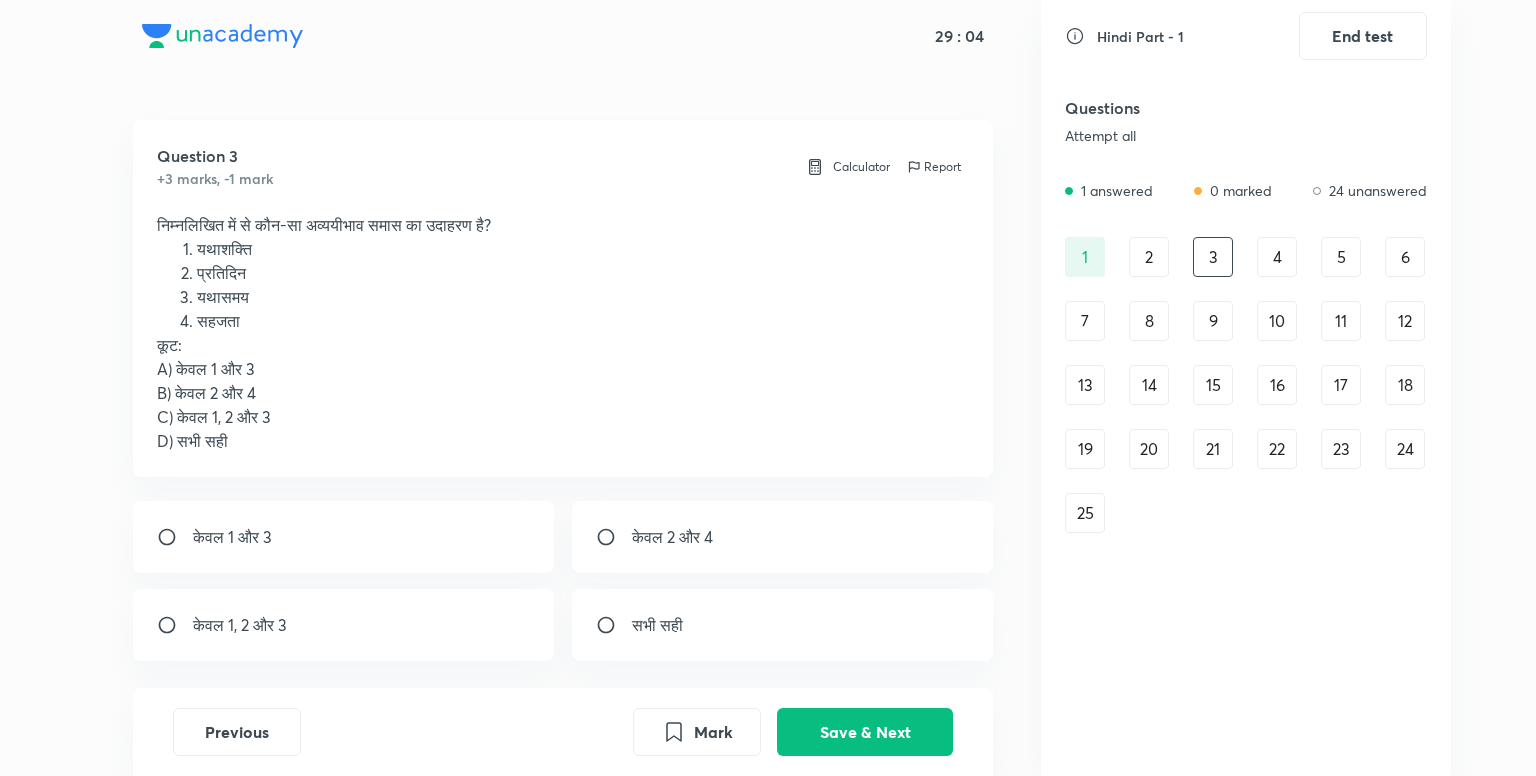 click on "केवल 1, 2 और 3" at bounding box center (344, 625) 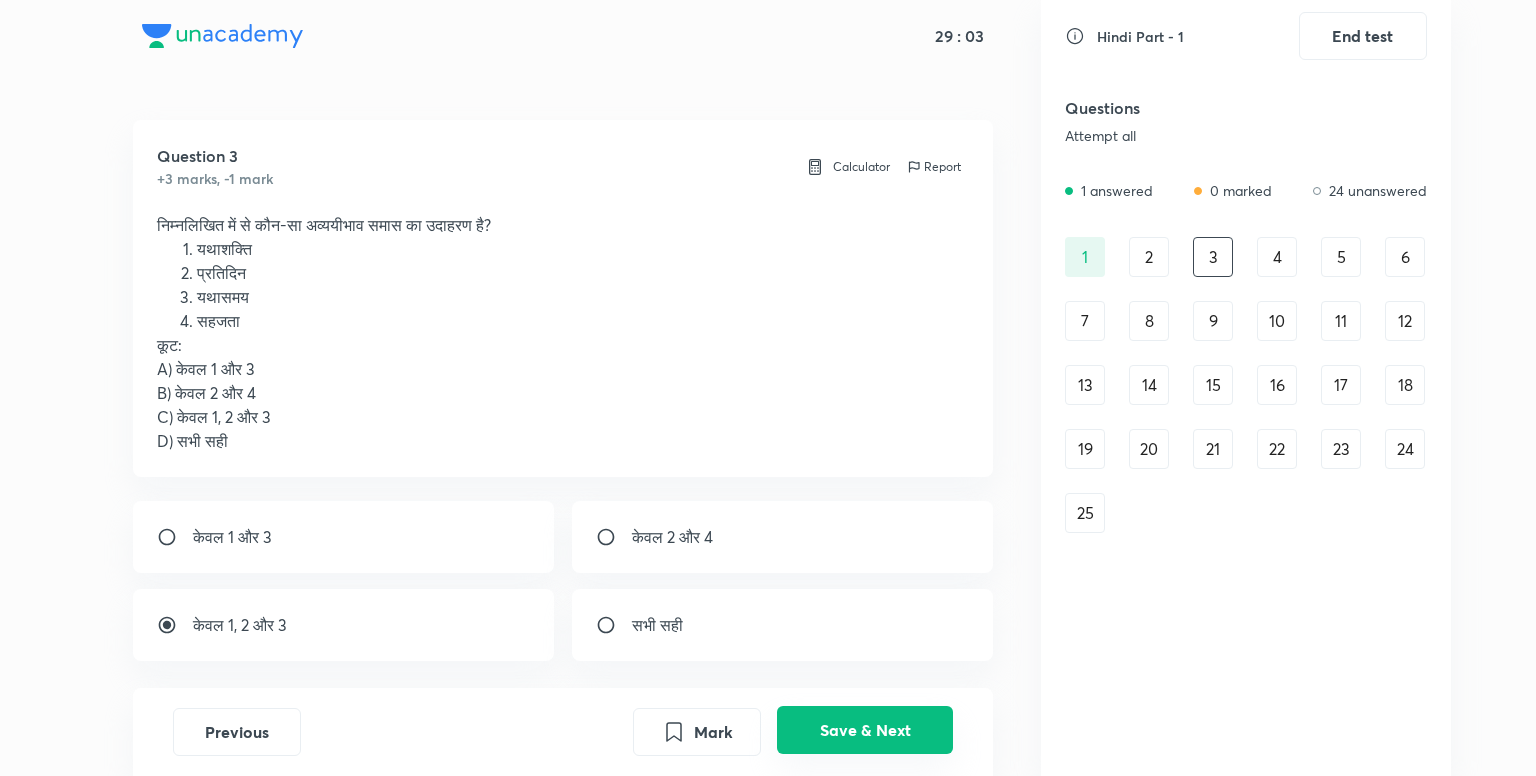 click on "Save & Next" at bounding box center (865, 730) 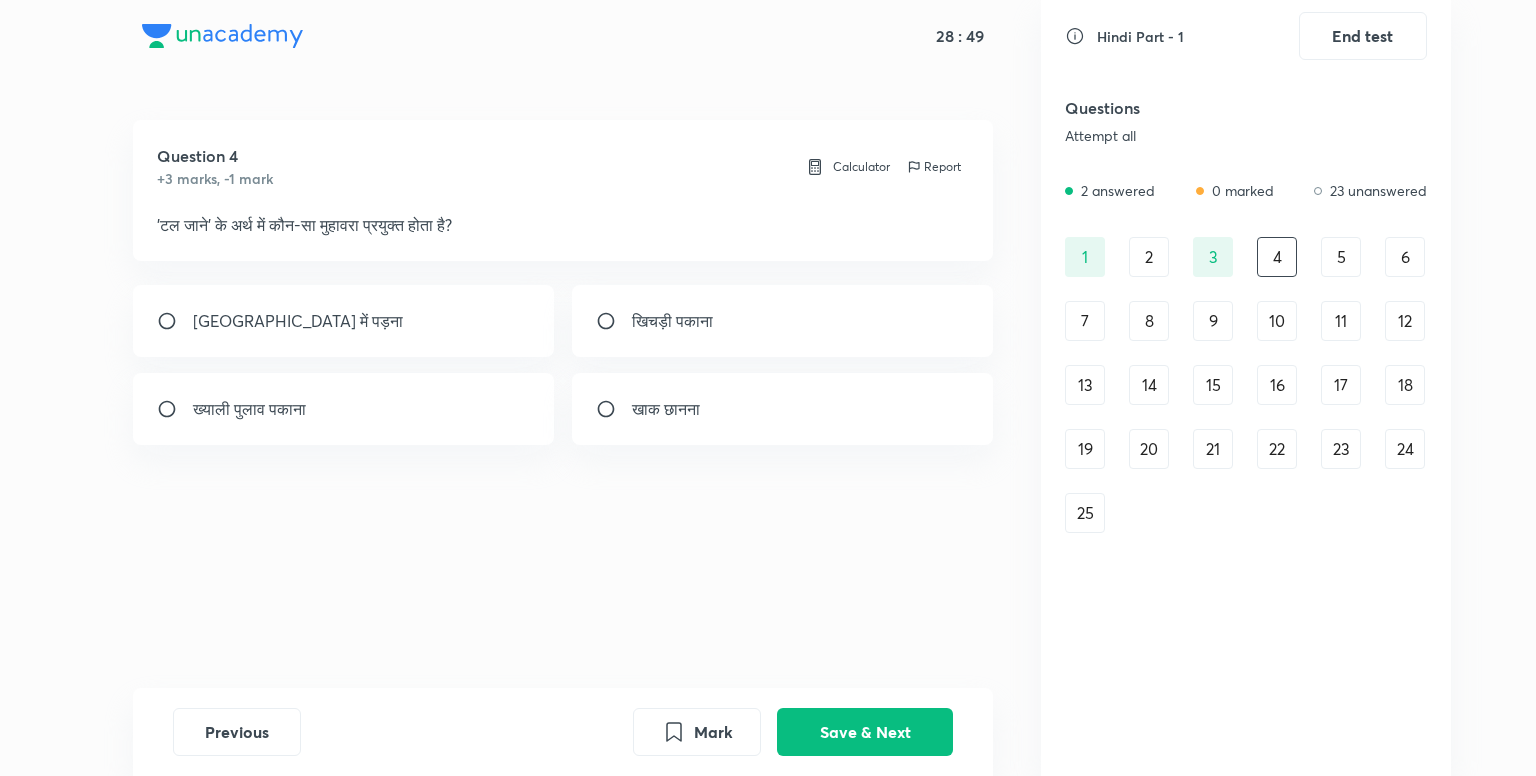 click on "खाक छानना" at bounding box center [783, 409] 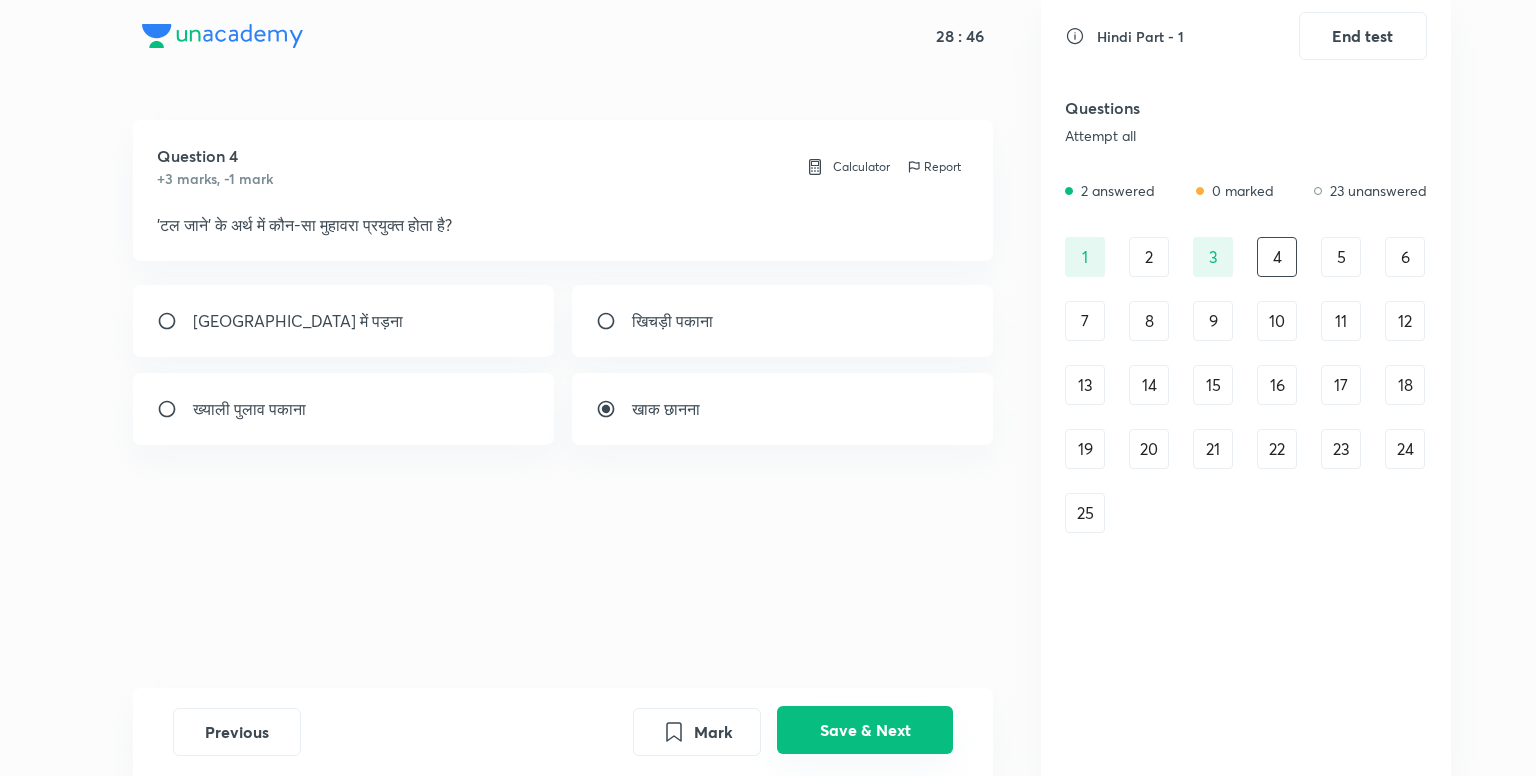 click on "Save & Next" at bounding box center (865, 730) 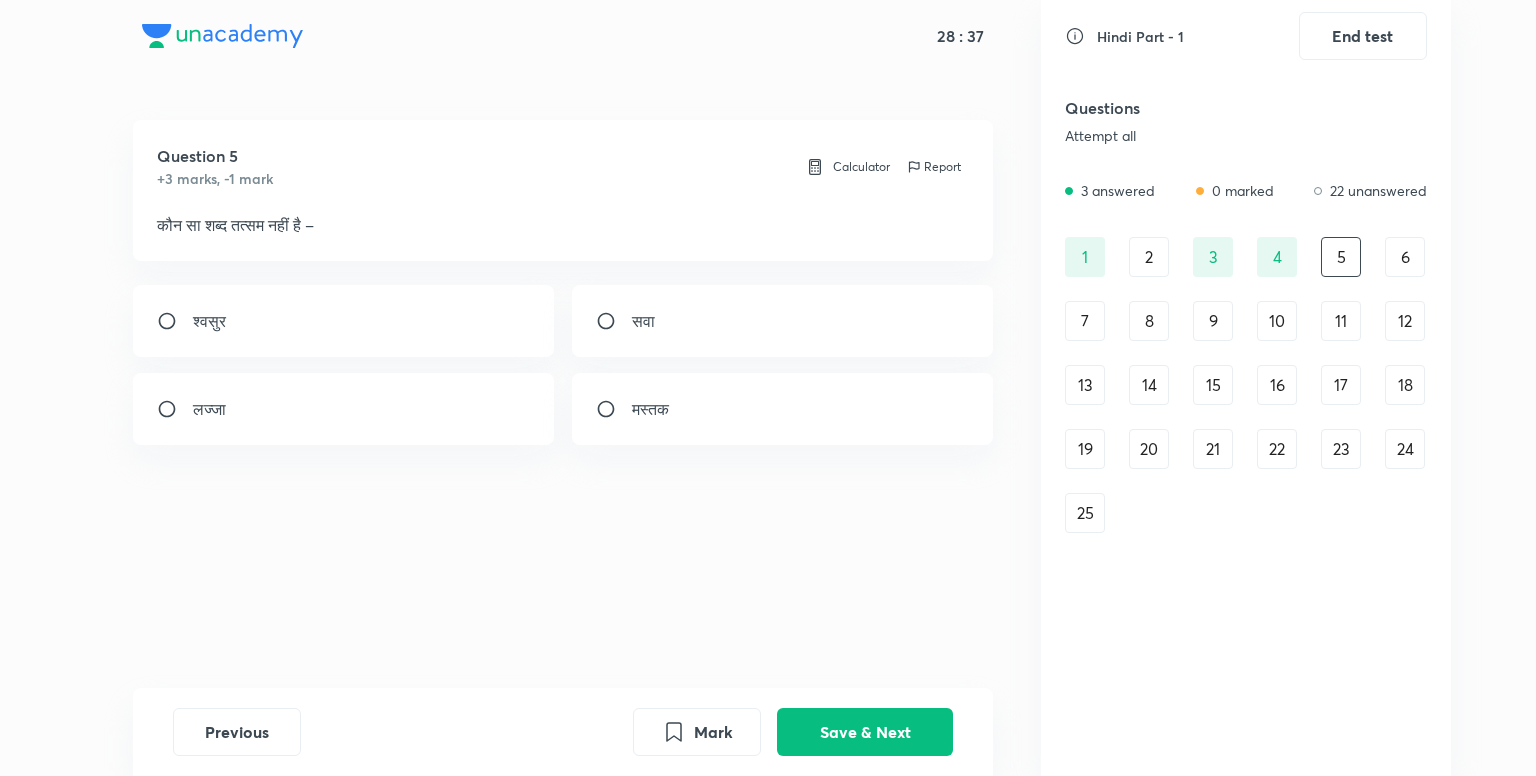 click on "मस्‍तक" at bounding box center [650, 409] 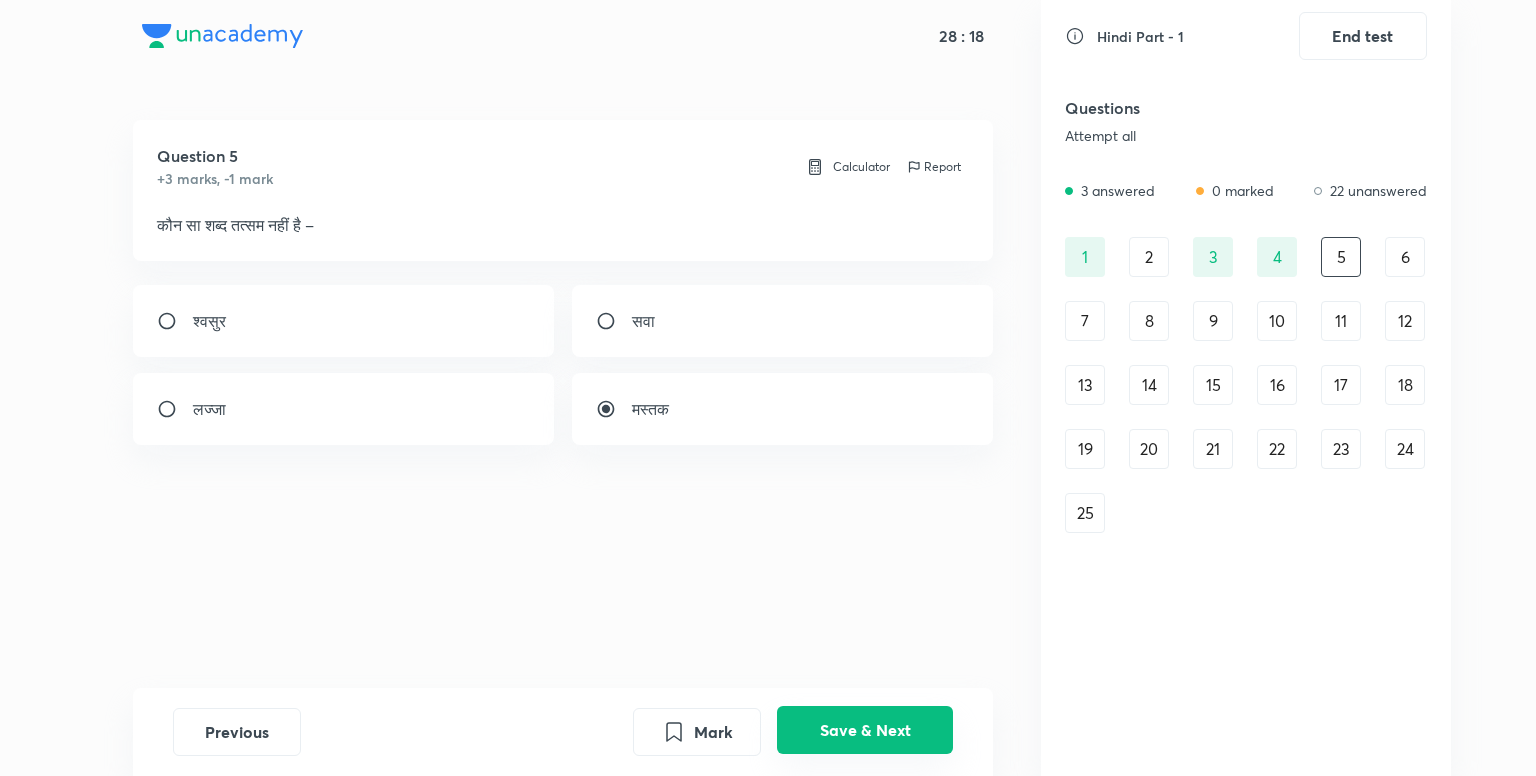 click on "Save & Next" at bounding box center [865, 730] 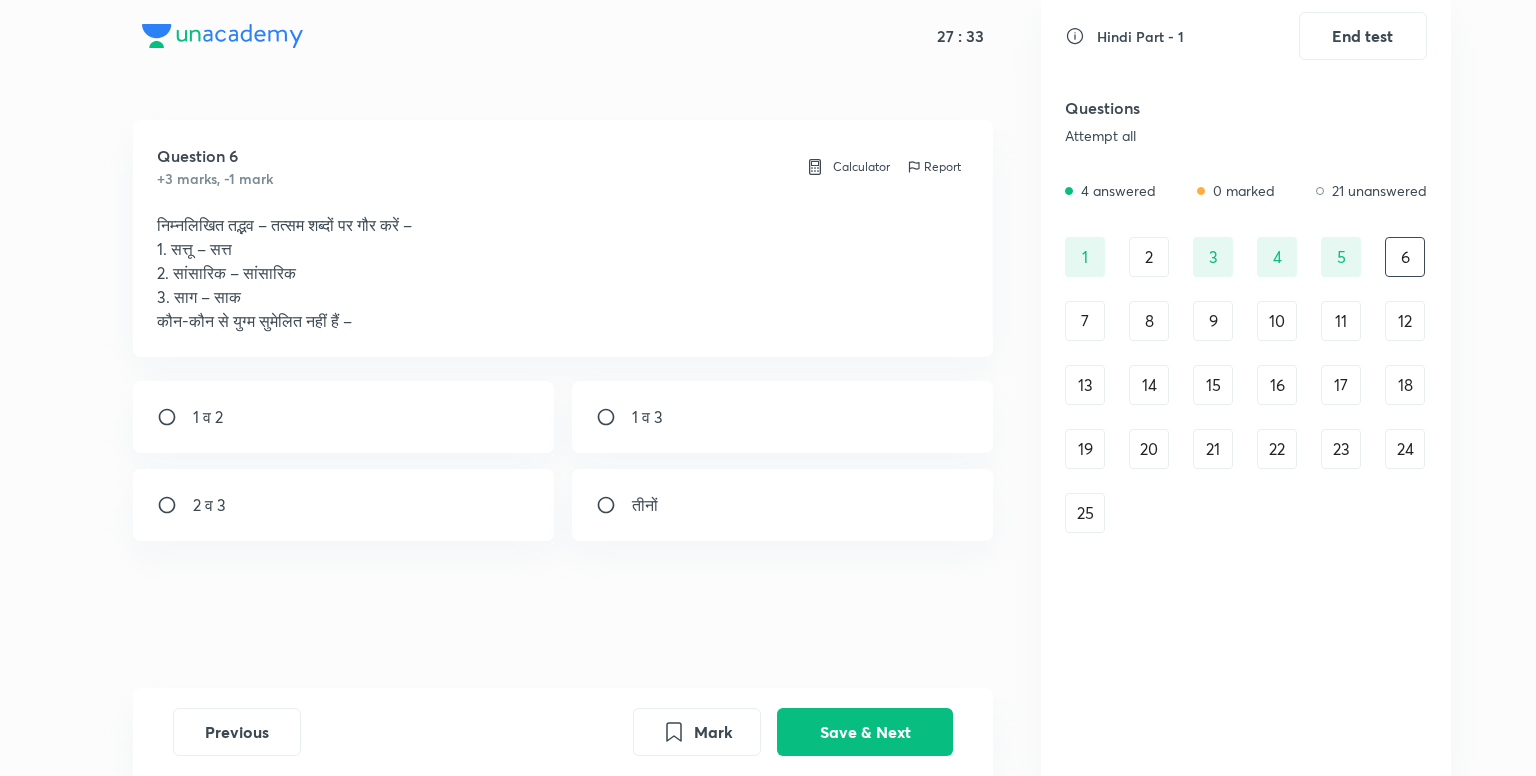 click on "1 व 3" at bounding box center [783, 417] 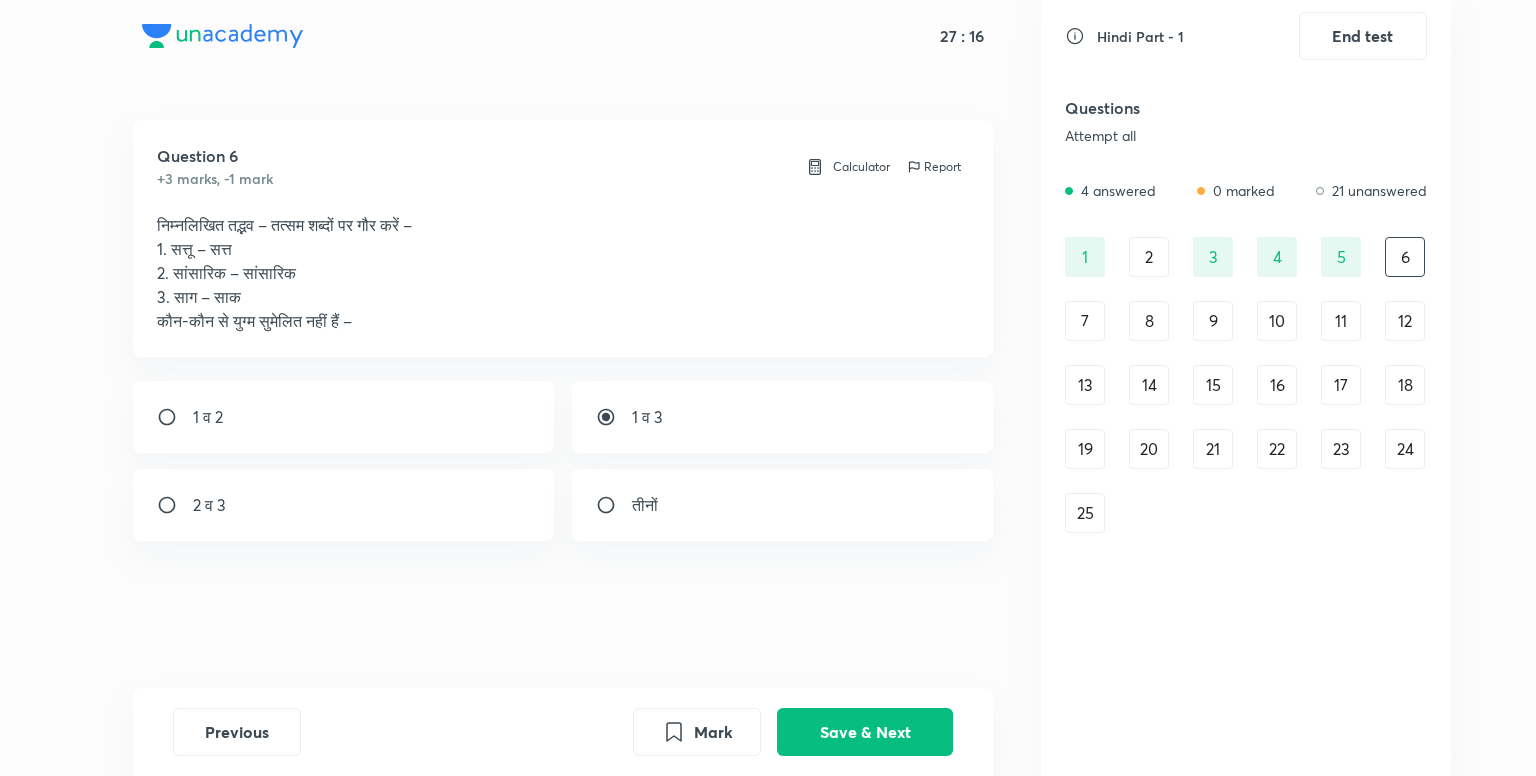 click on "तीनों" at bounding box center (783, 505) 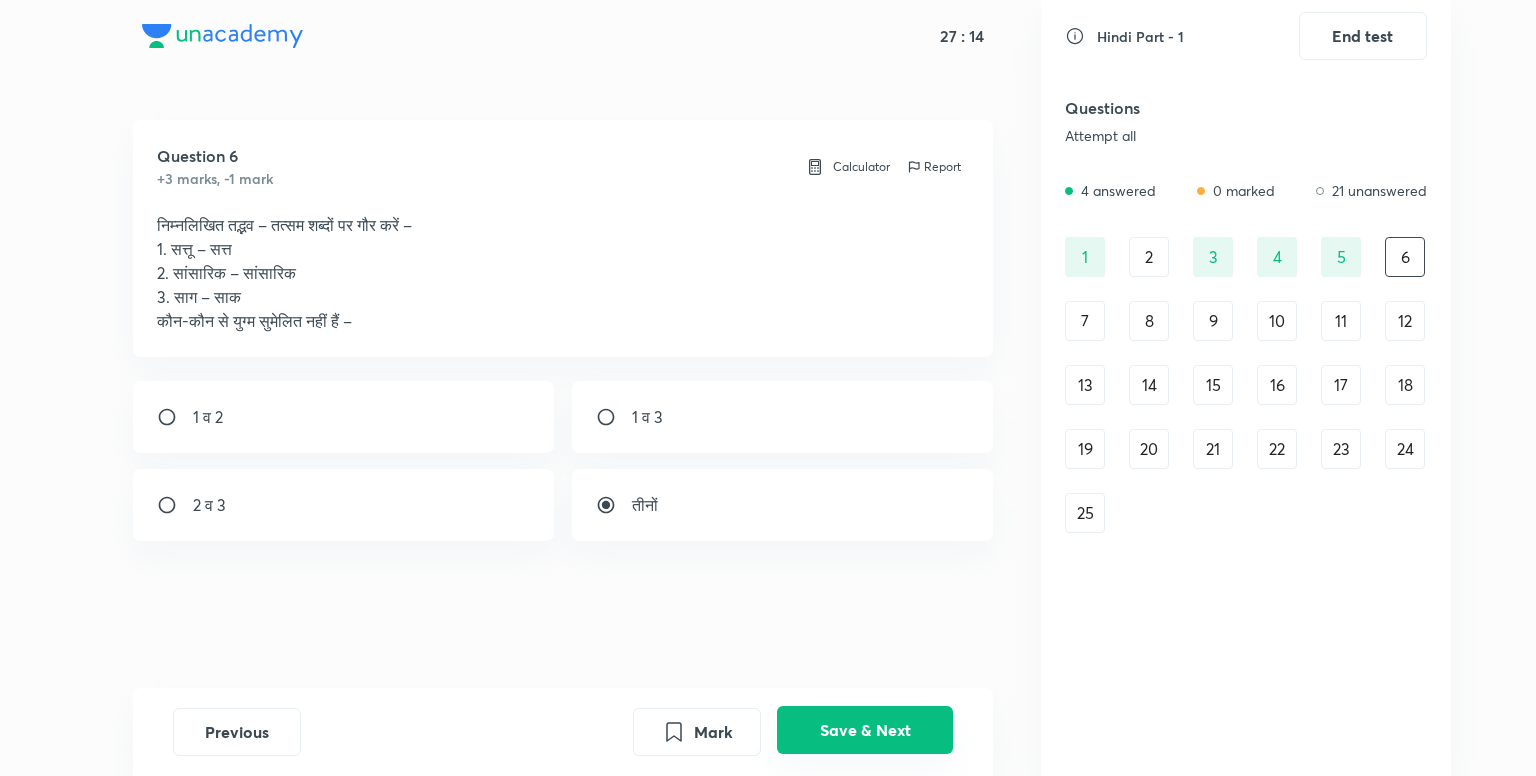 click on "Save & Next" at bounding box center (865, 730) 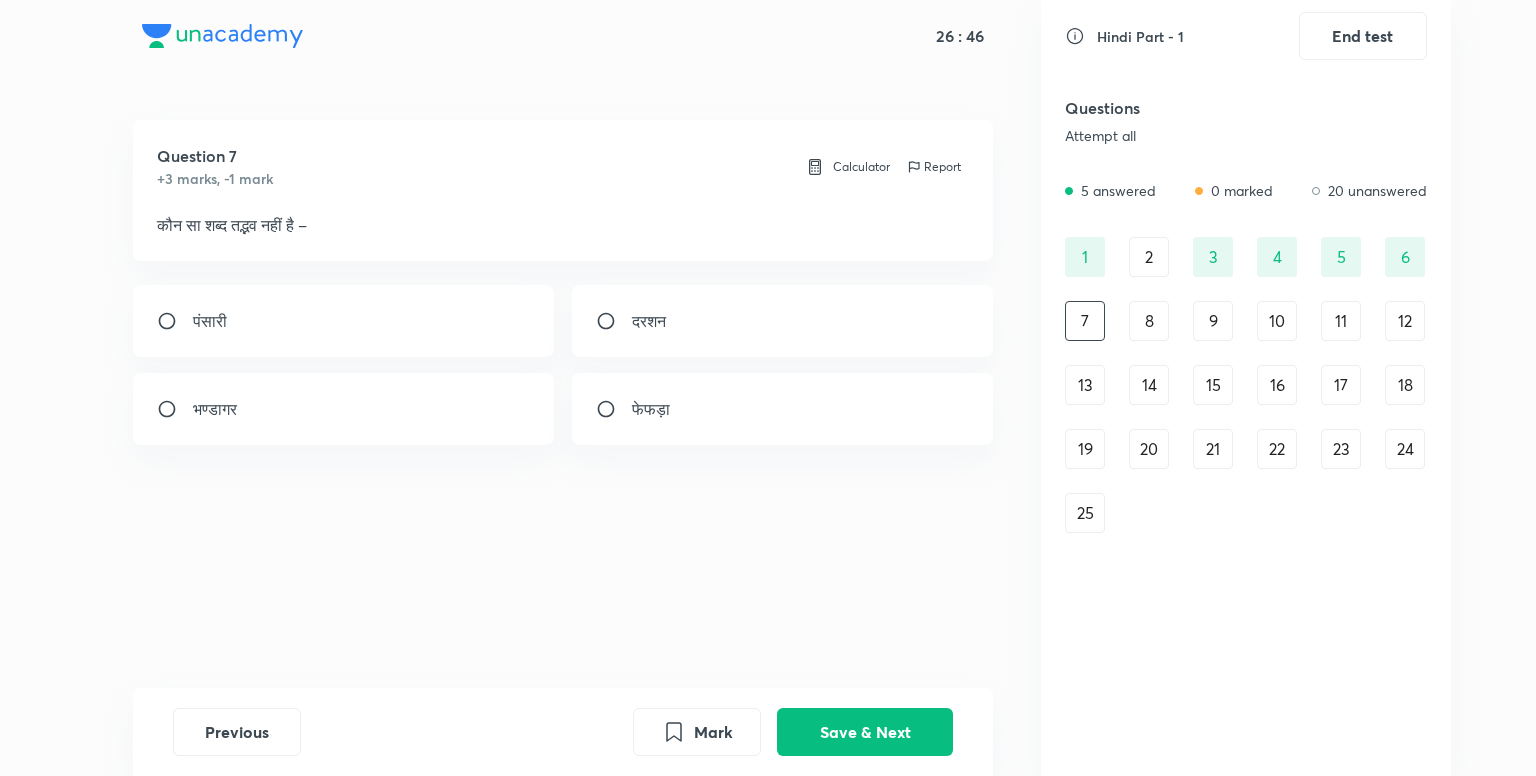click on "पंसारी" at bounding box center (344, 321) 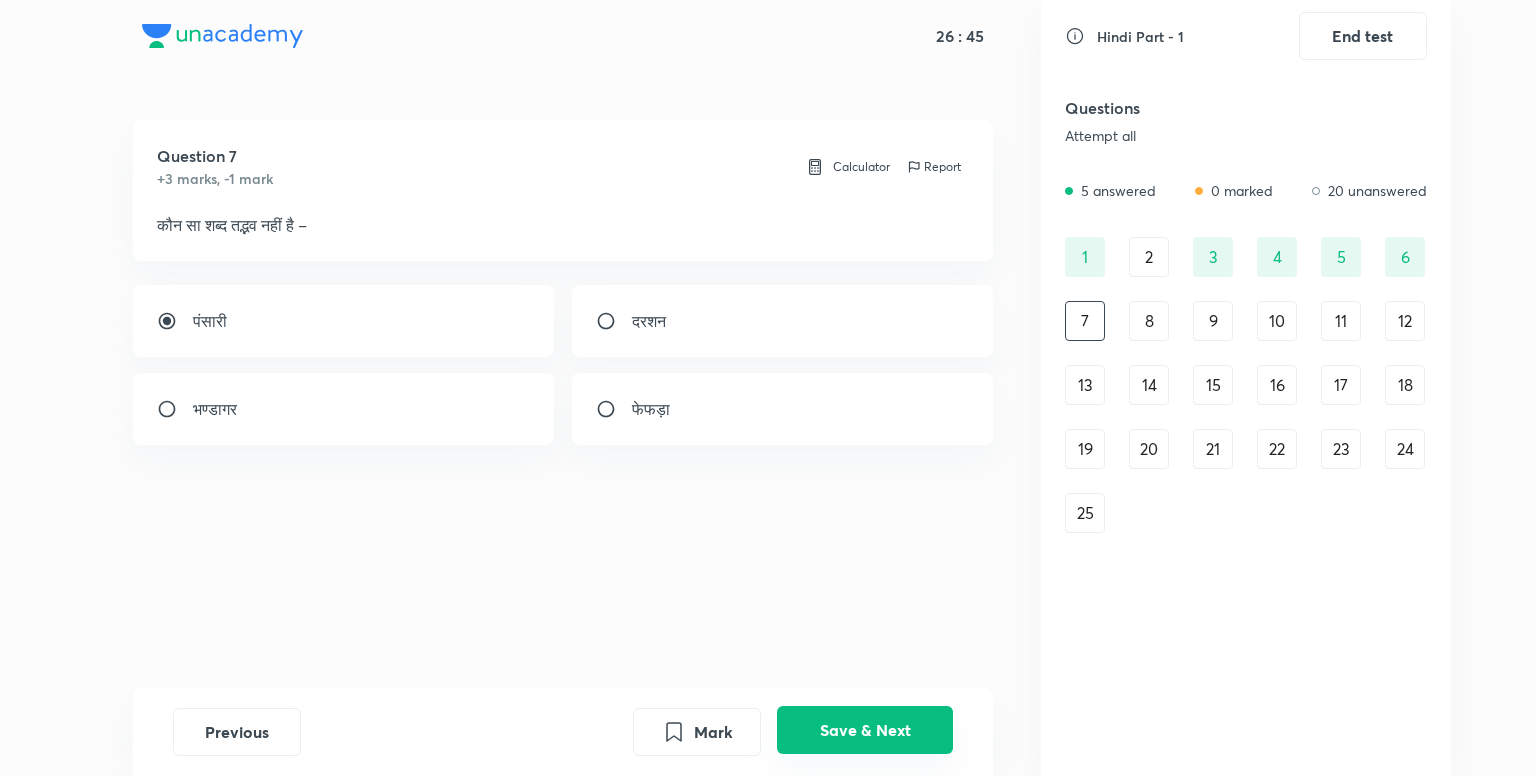 click on "Save & Next" at bounding box center (865, 730) 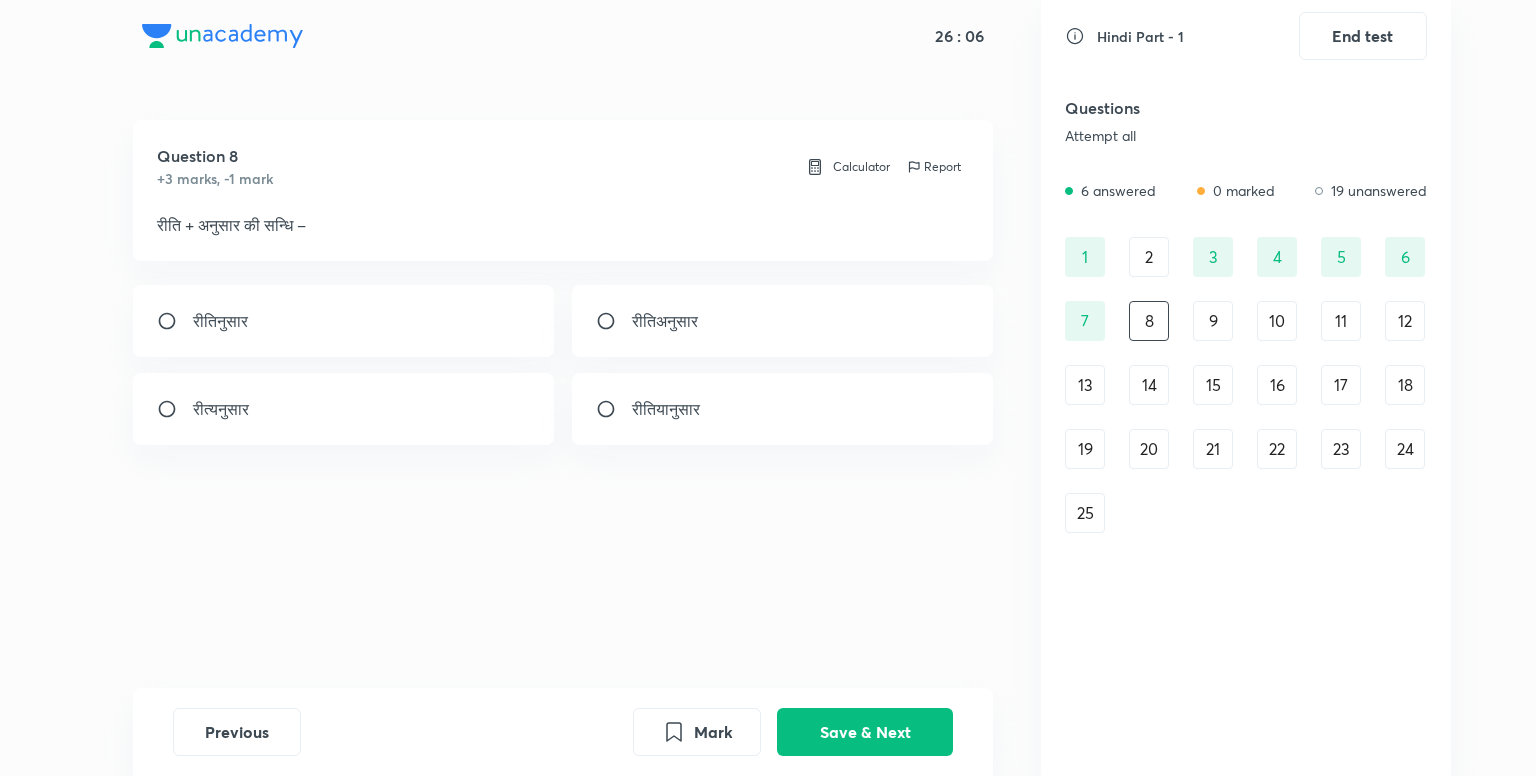 click on "रीतिनुसार" at bounding box center [344, 321] 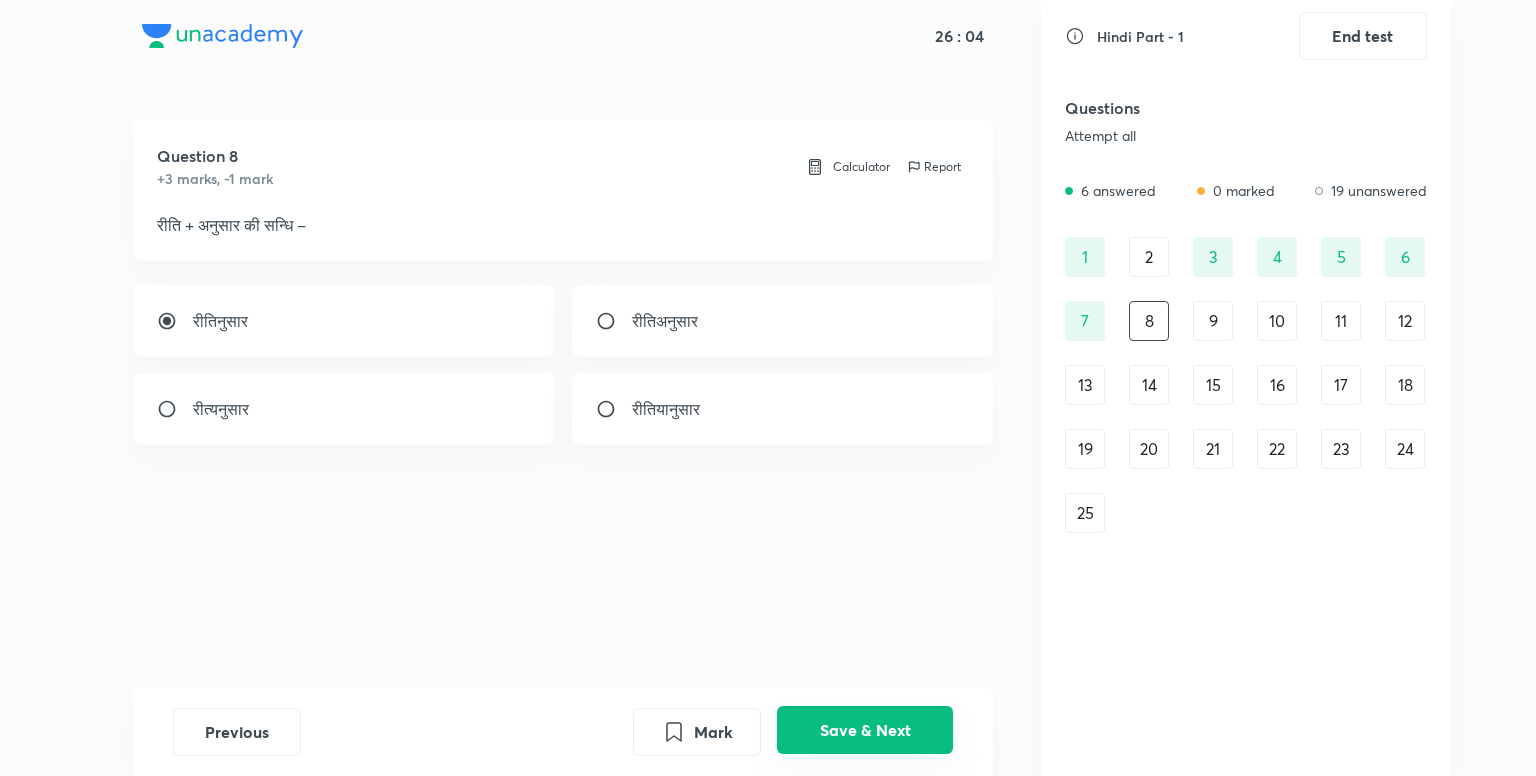 click on "Save & Next" at bounding box center [865, 730] 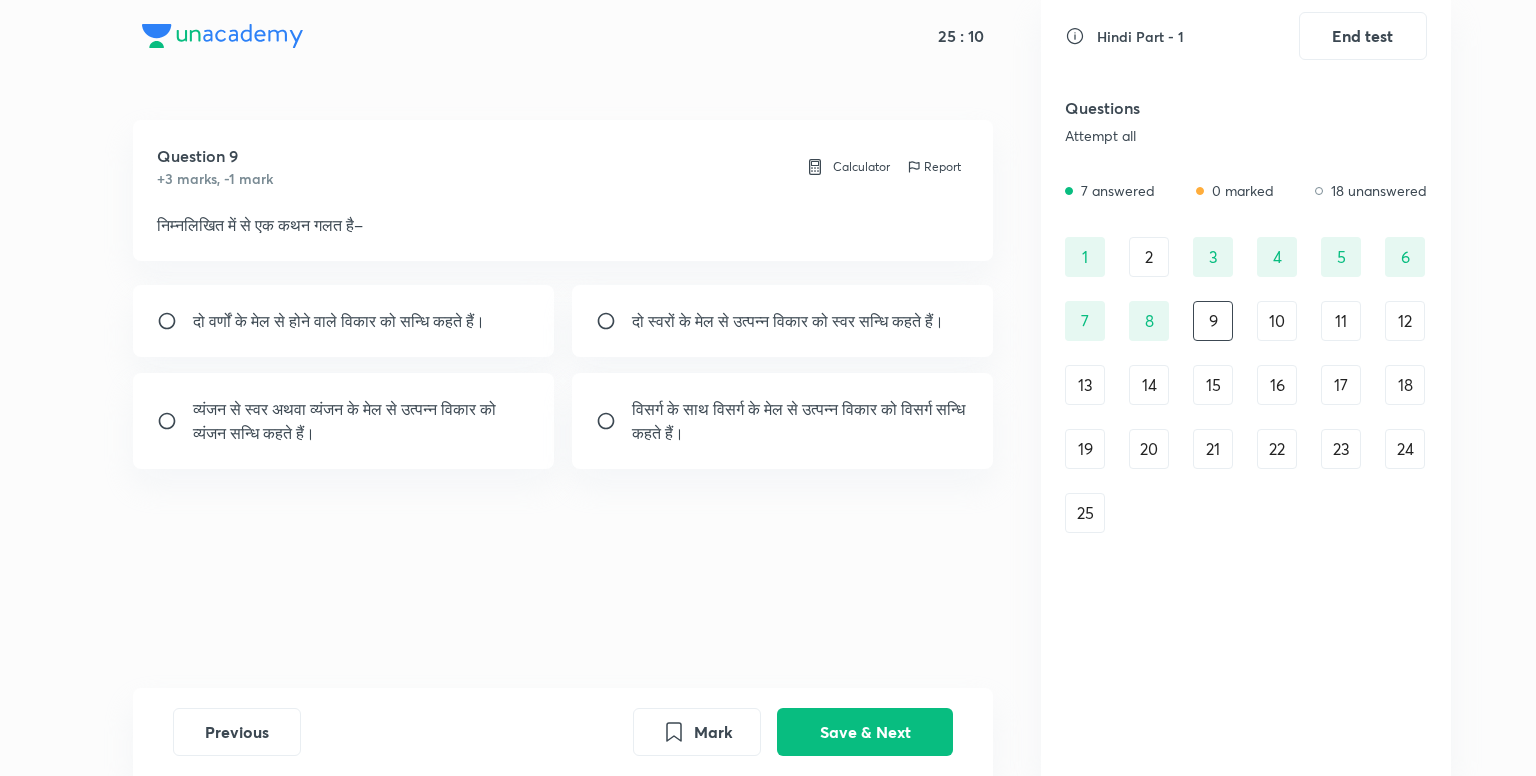 click on "व्‍यंजन से स्‍वर अथवा व्‍यंजन के मेल से उत्‍पन्‍न विकार को व्‍यंजन सन्धि कहते हैं।" at bounding box center [362, 421] 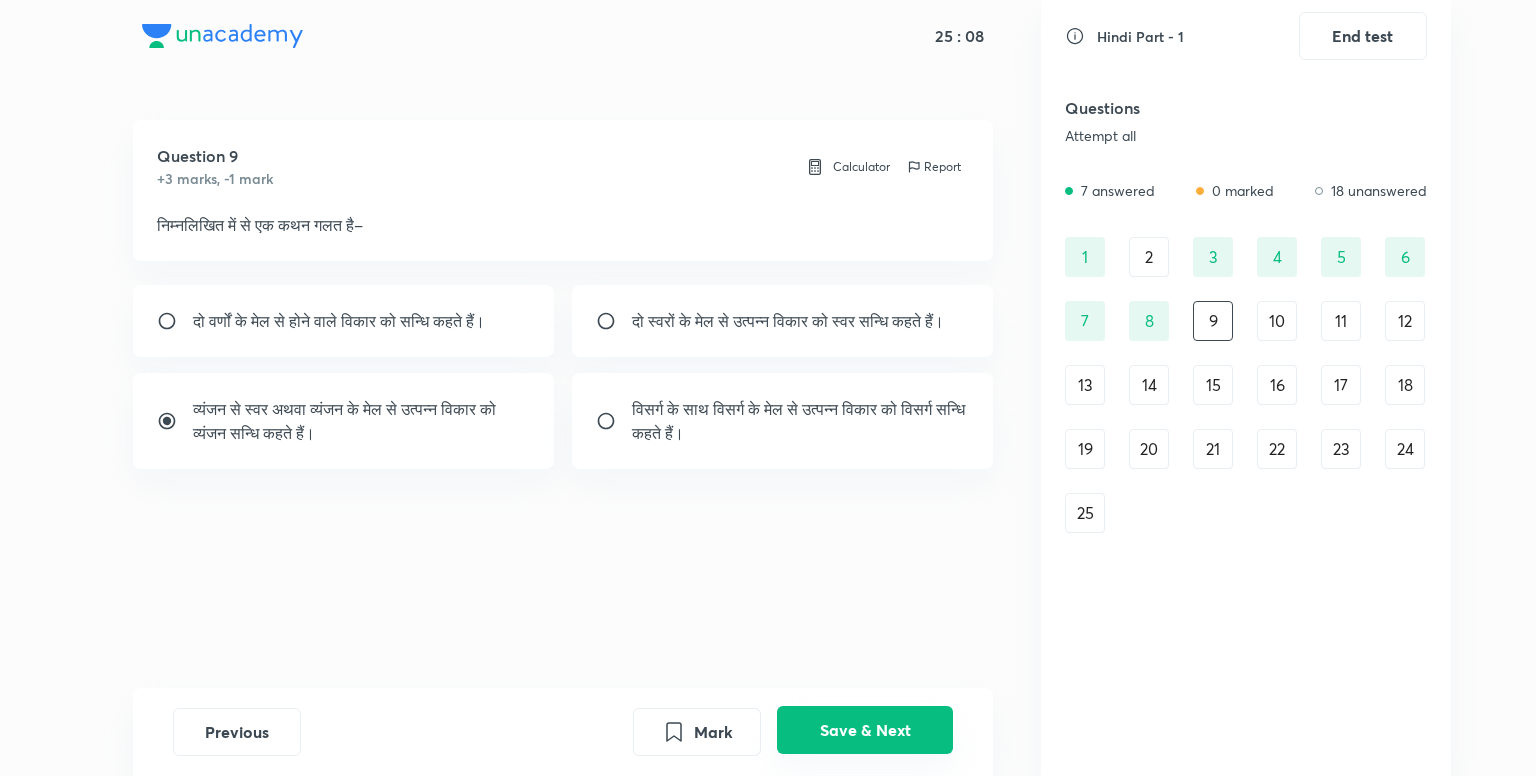 click on "Save & Next" at bounding box center (865, 730) 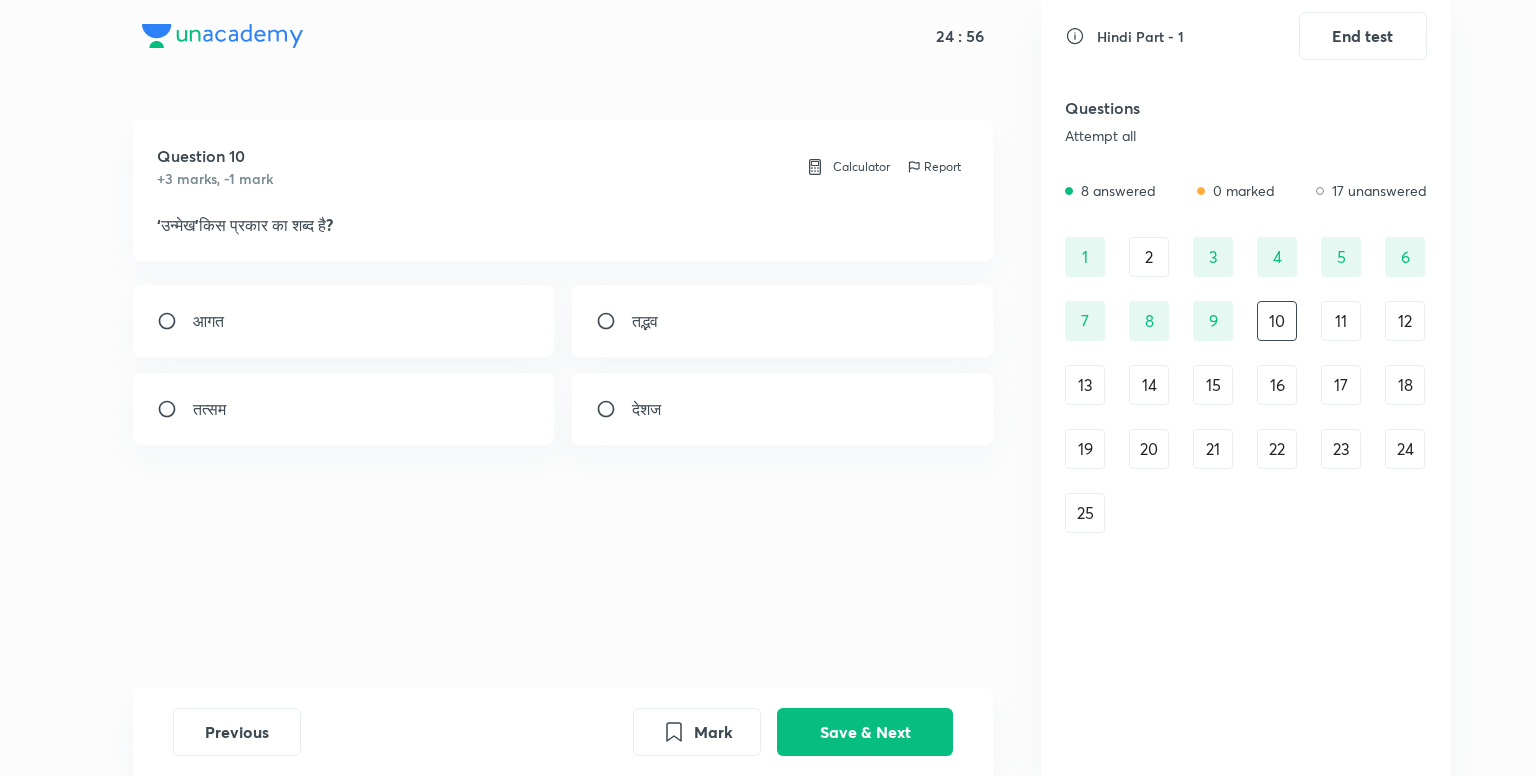 click at bounding box center [614, 409] 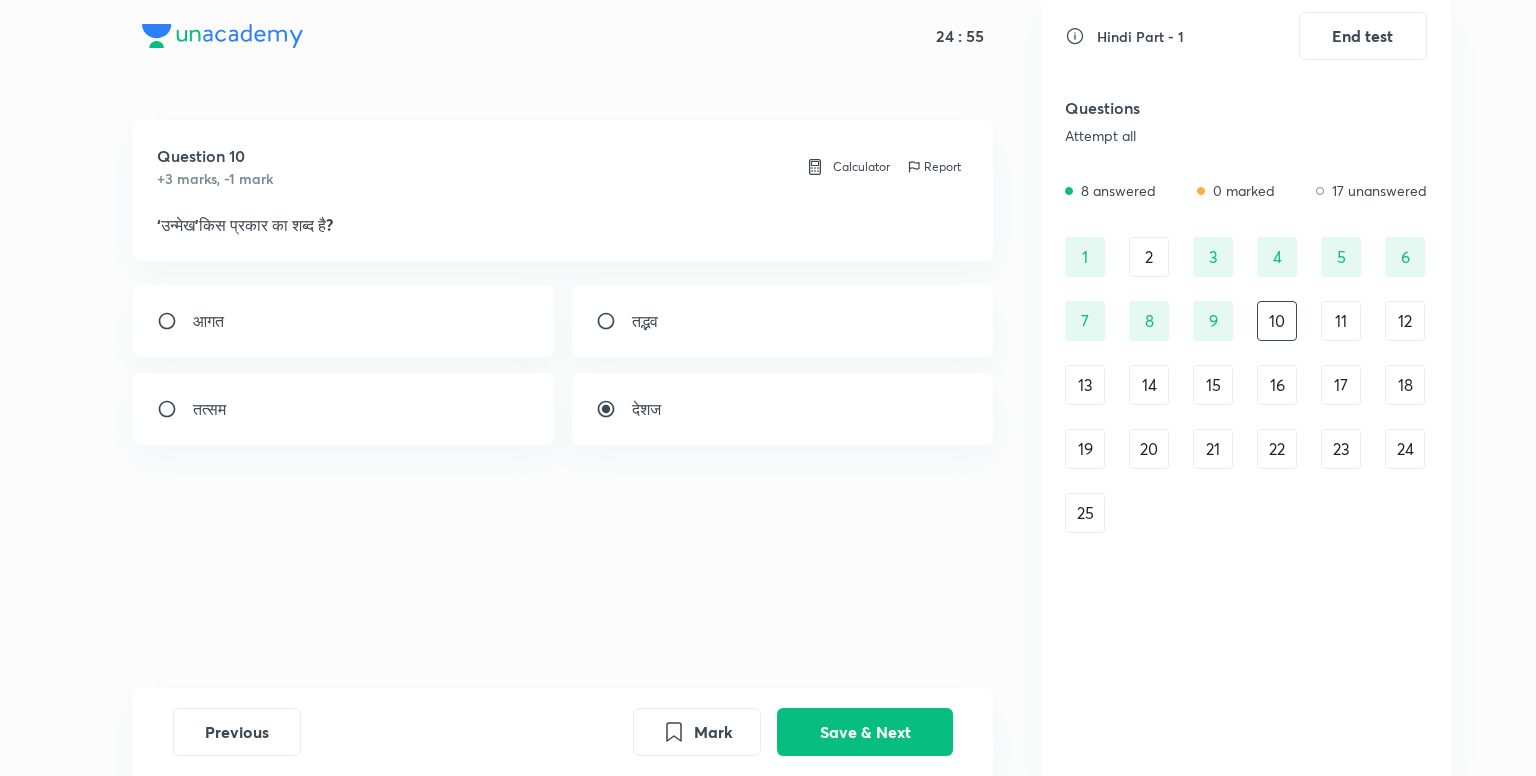 click at bounding box center (614, 409) 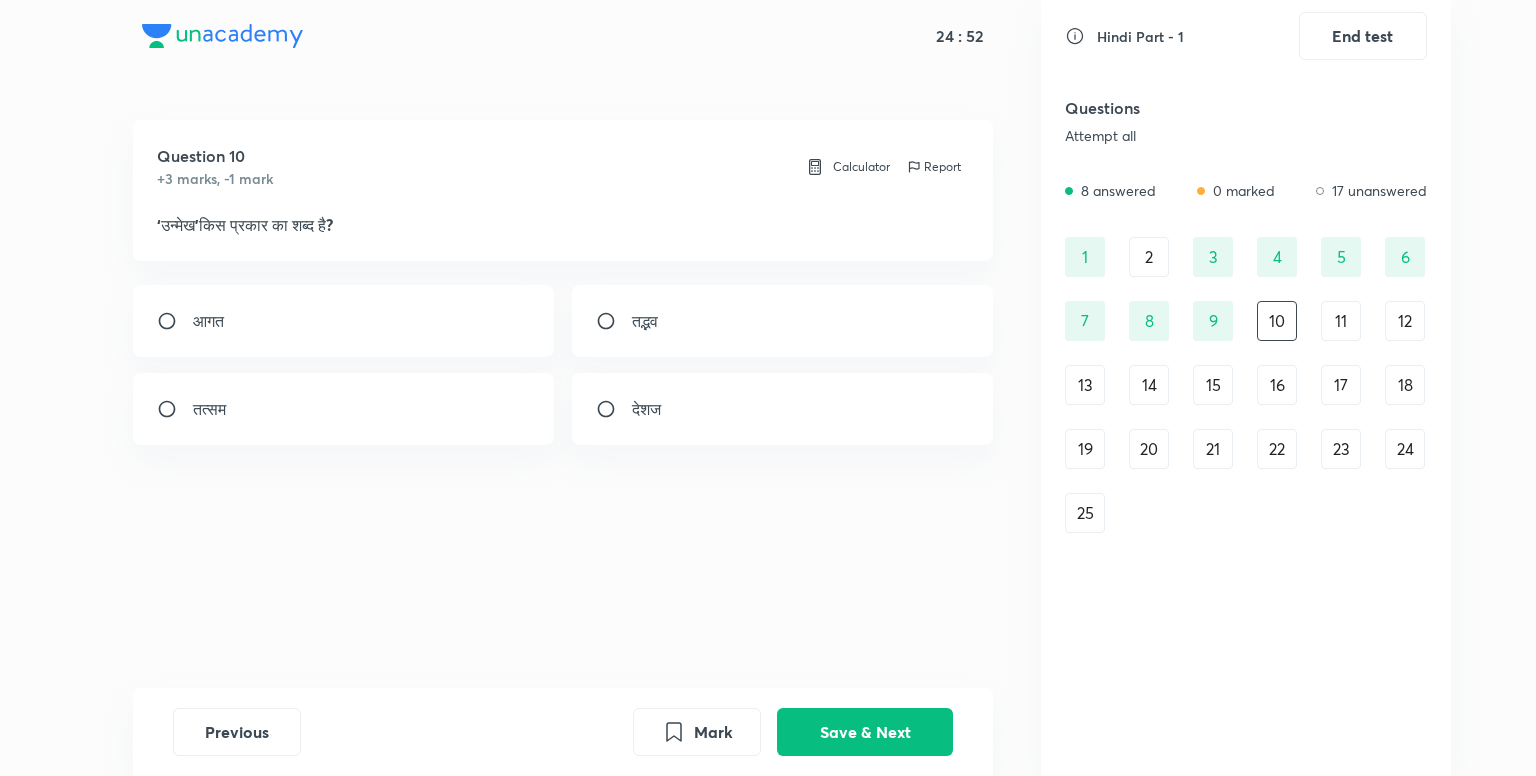 click on "आगत" at bounding box center (344, 321) 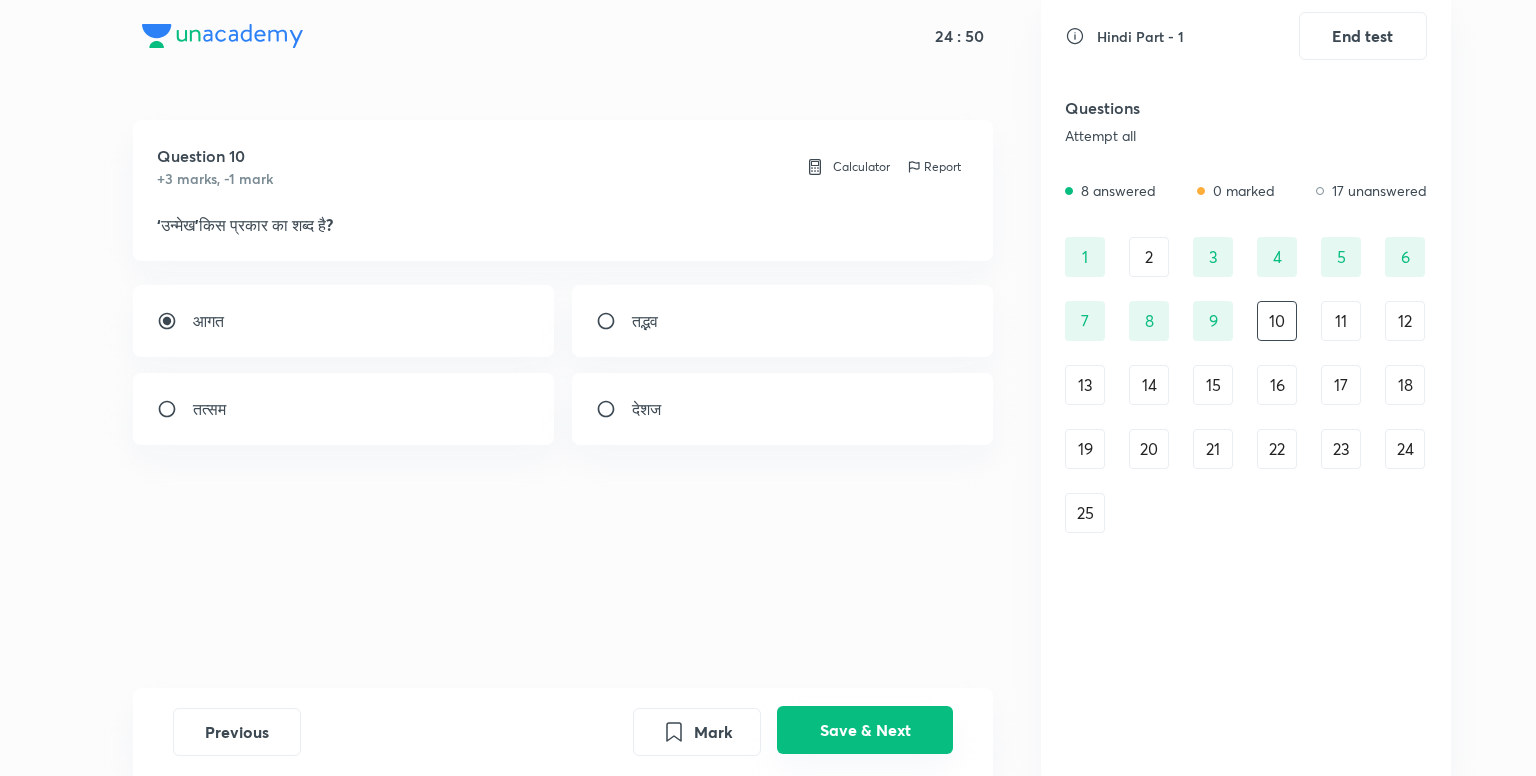 click on "Save & Next" at bounding box center [865, 730] 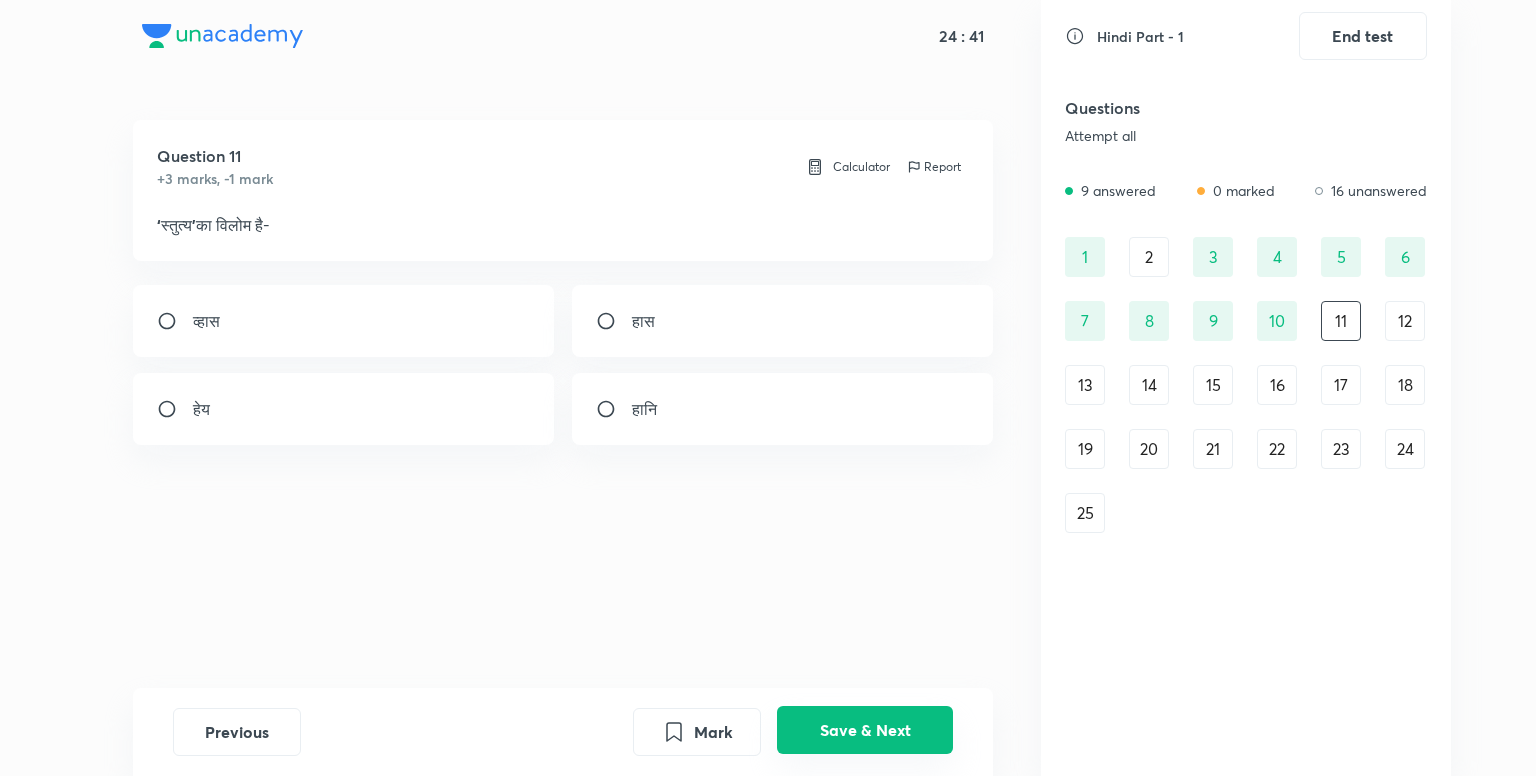 click on "Save & Next" at bounding box center (865, 730) 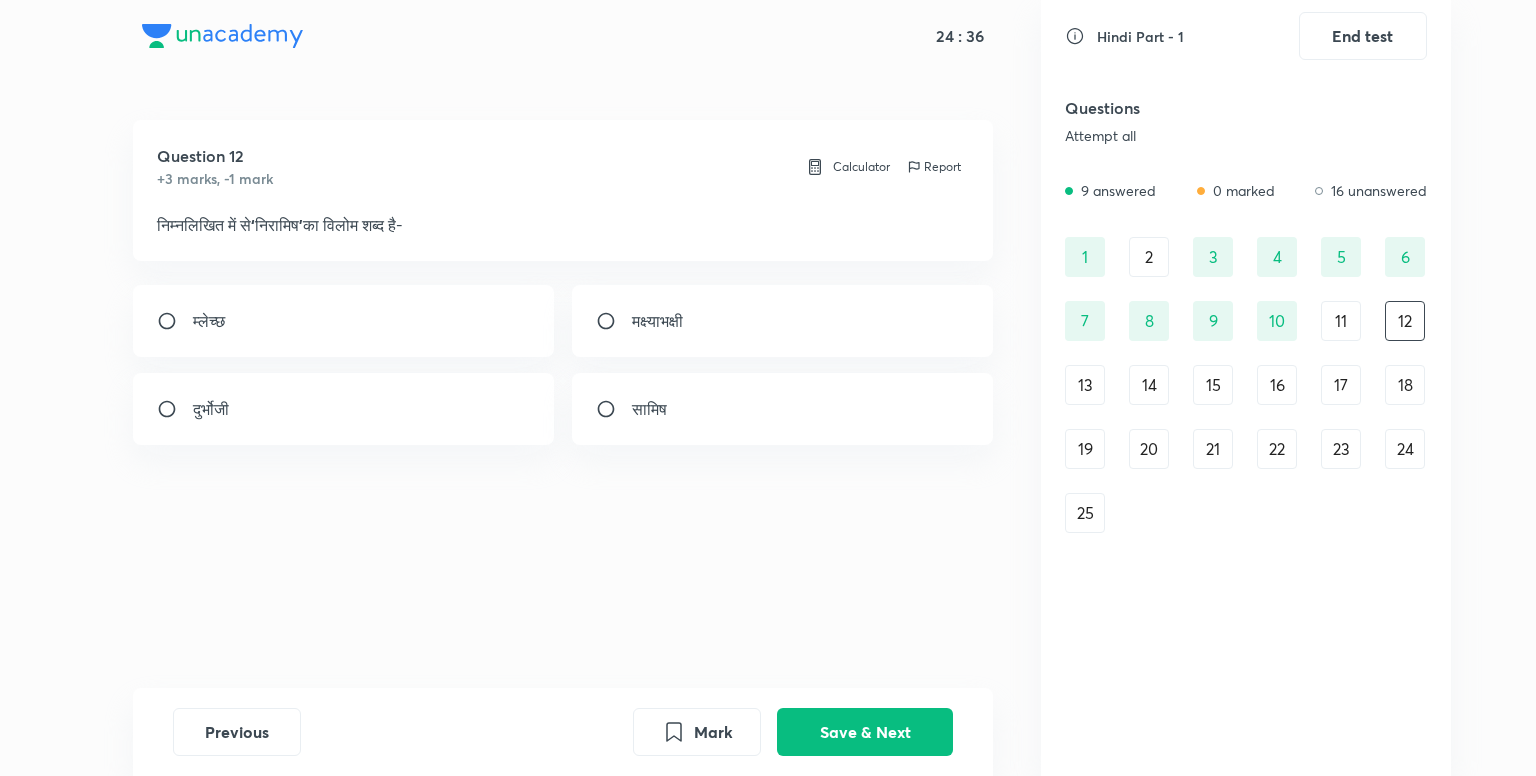 click on "सामिष" at bounding box center [783, 409] 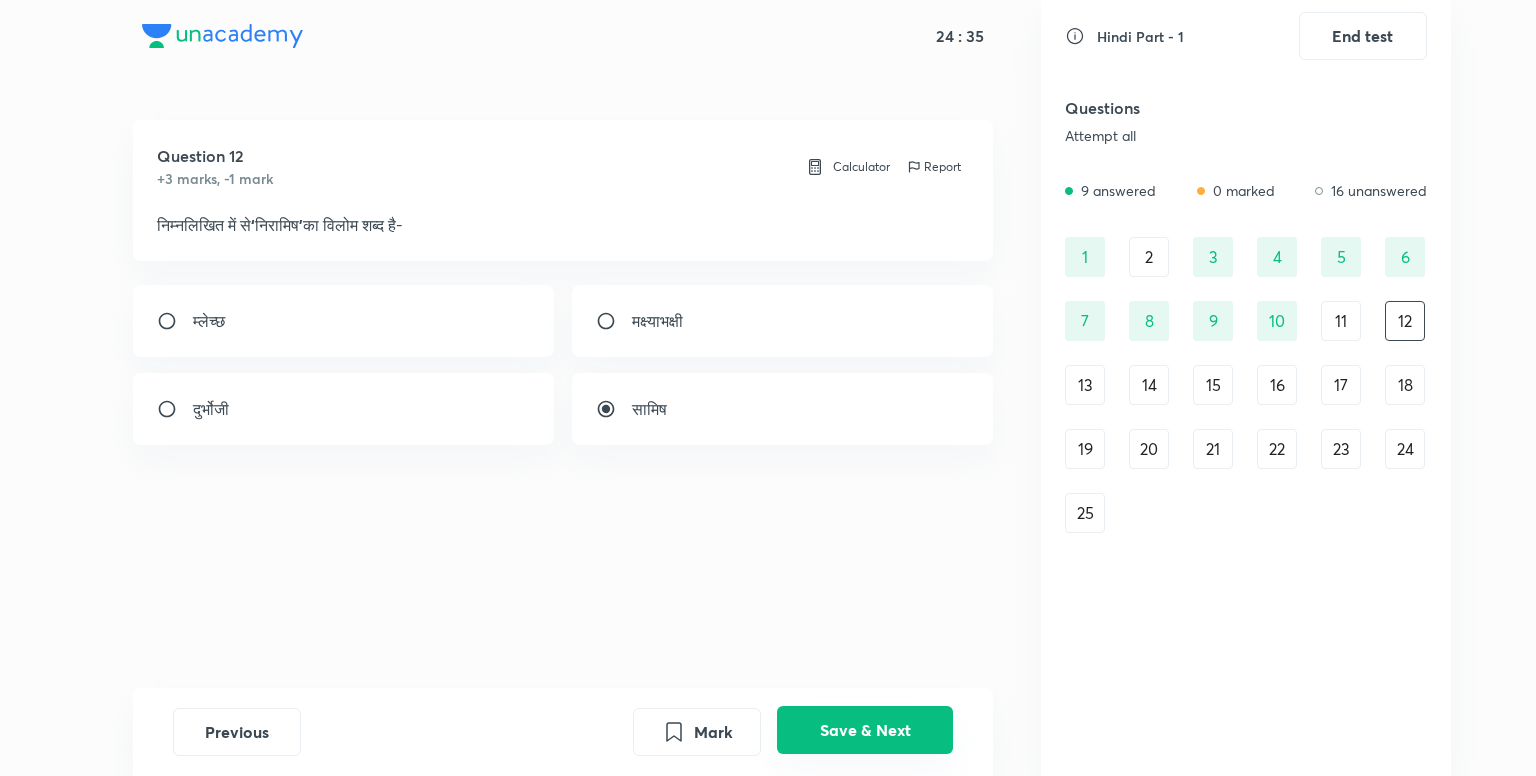 click on "Save & Next" at bounding box center (865, 730) 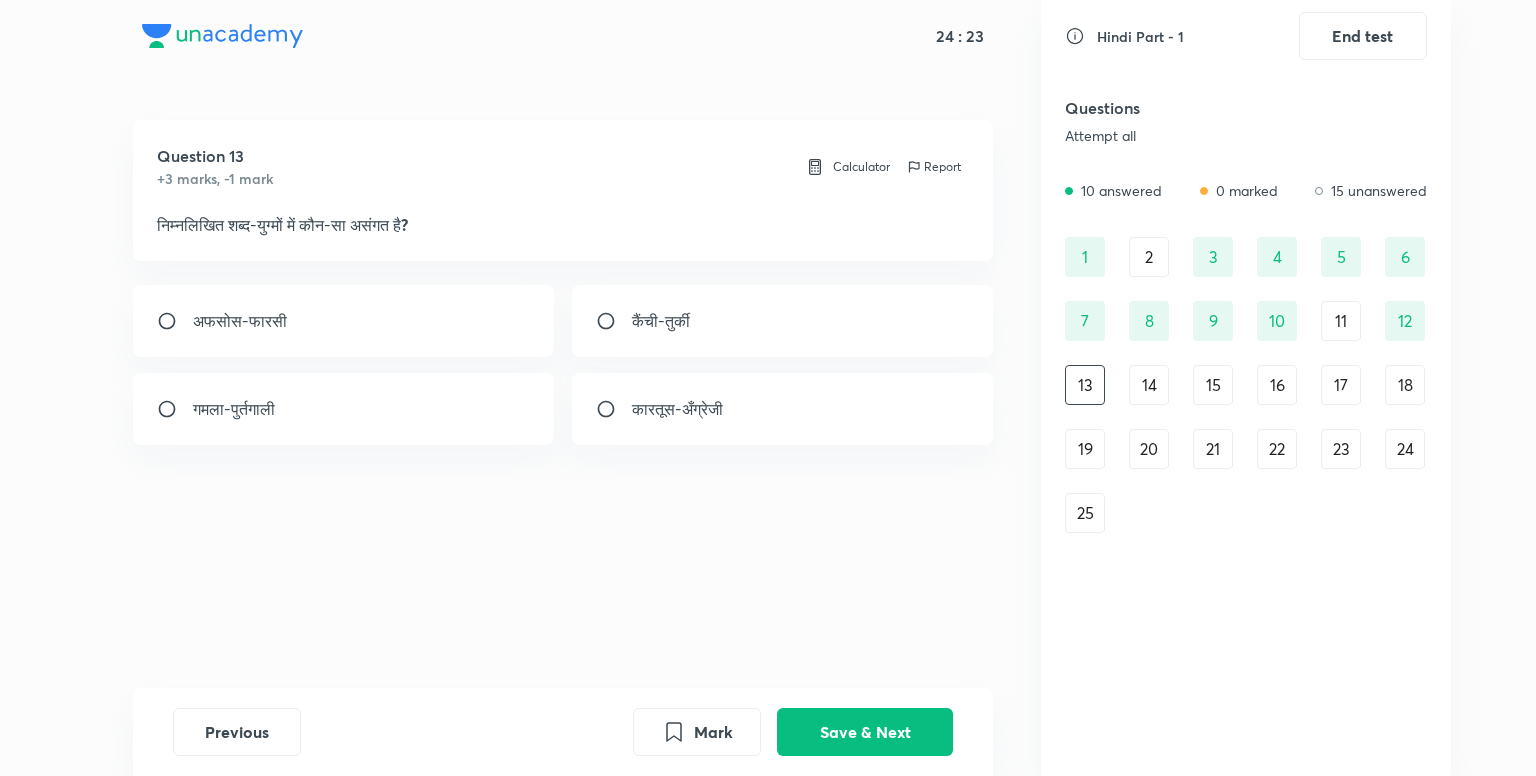 click on "गमला-पुर्तगाली" at bounding box center [344, 409] 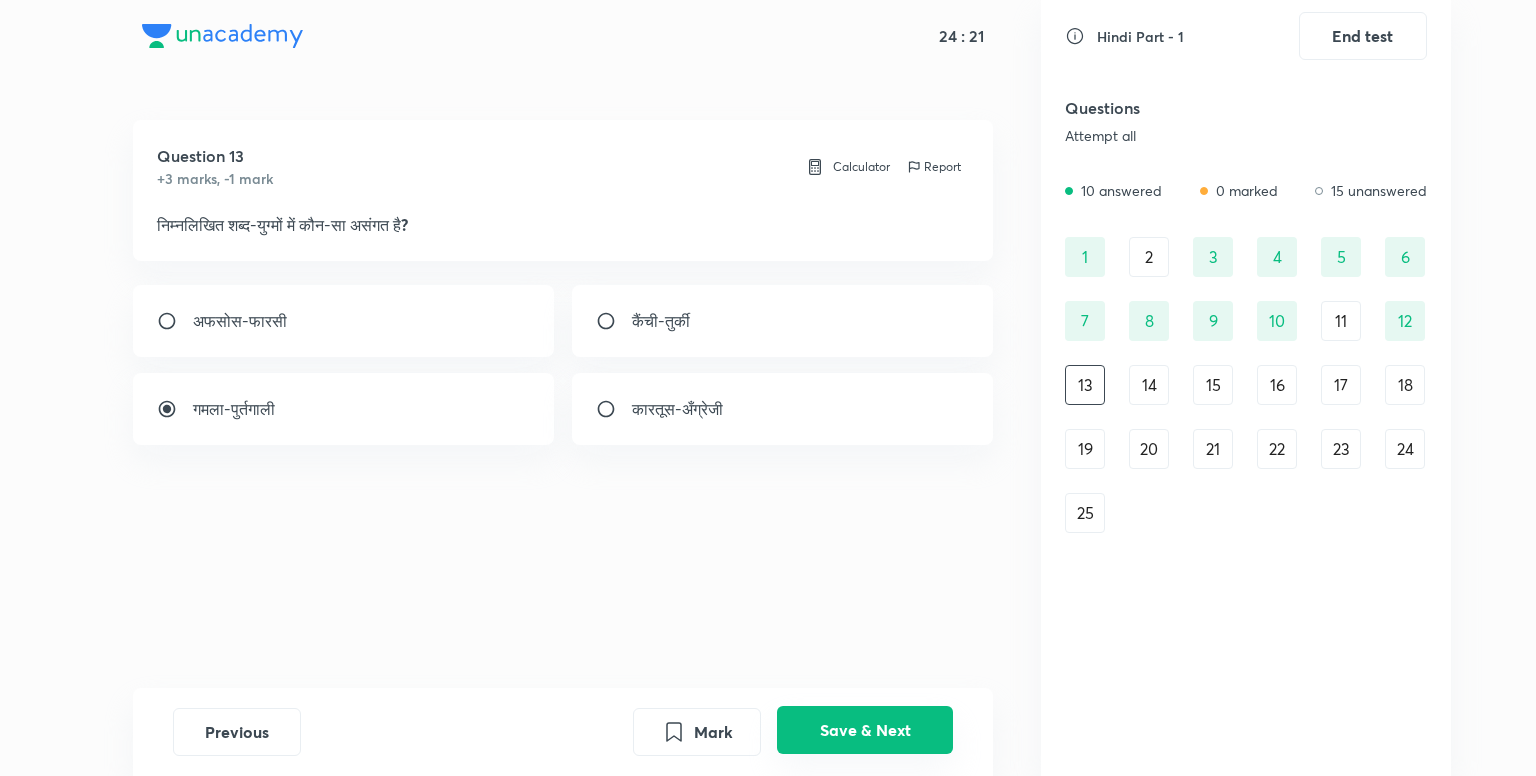 click on "Save & Next" at bounding box center [865, 730] 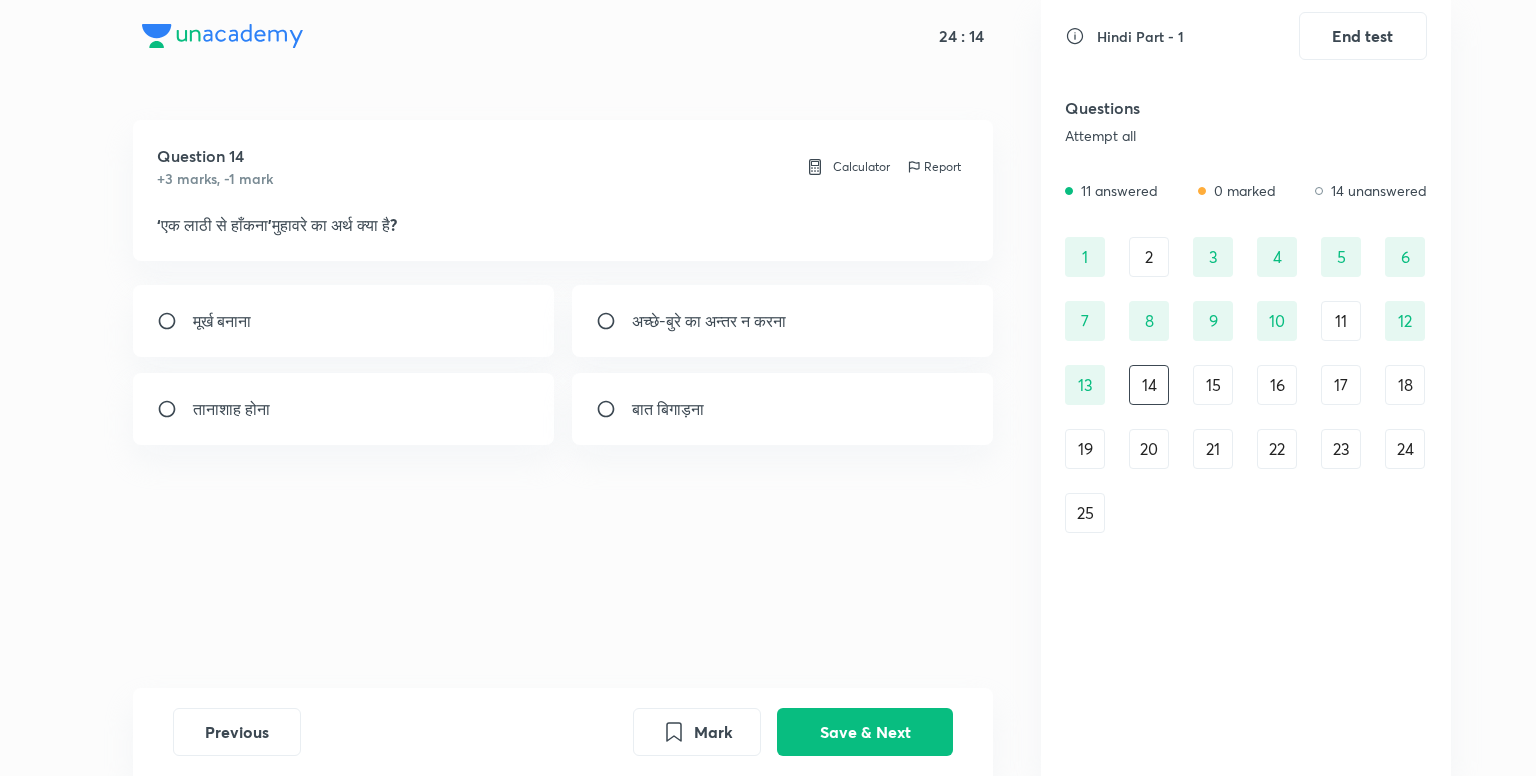 click on "अच्छे-बुरे का अन्तर न करना" at bounding box center (783, 321) 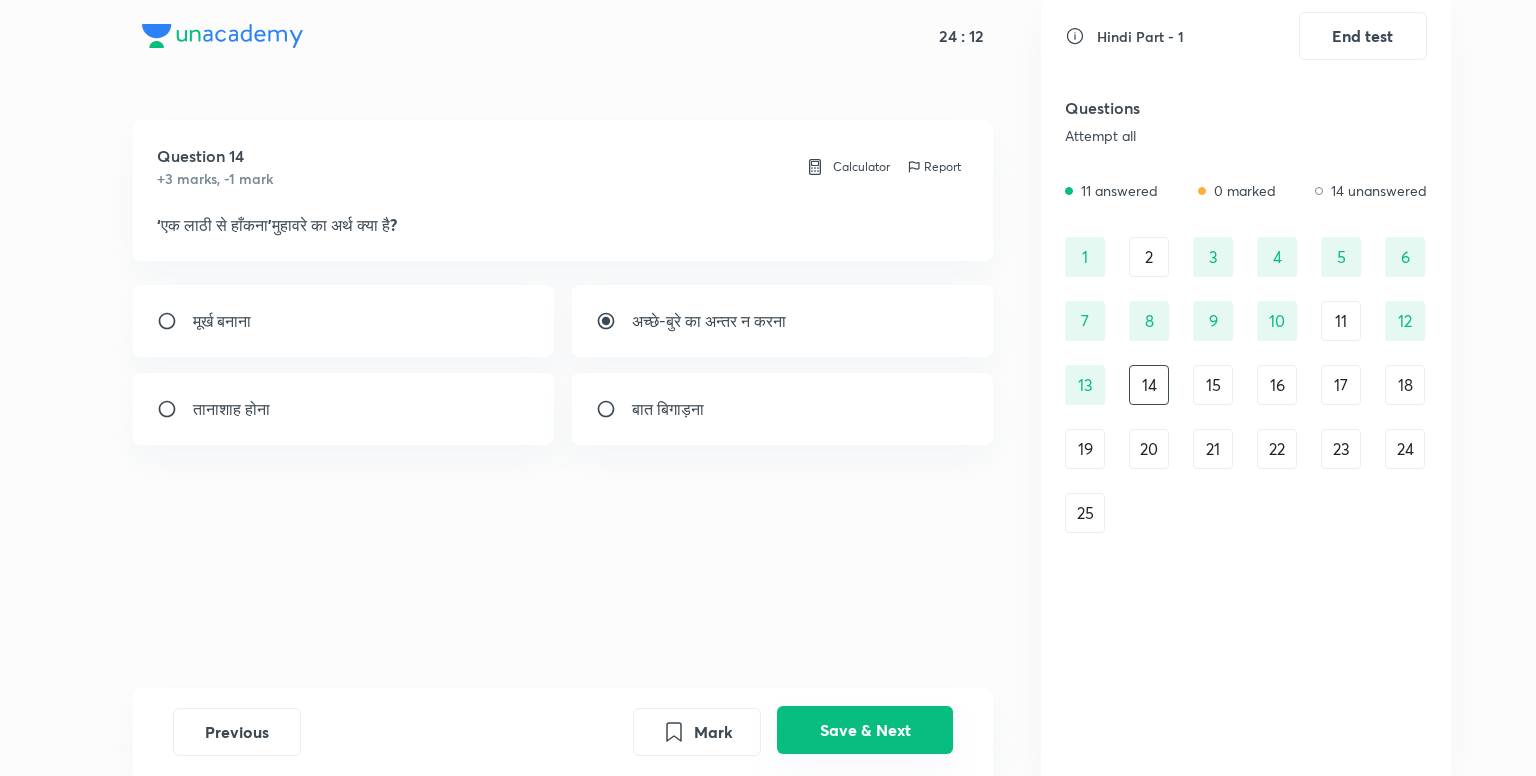 click on "Save & Next" at bounding box center [865, 730] 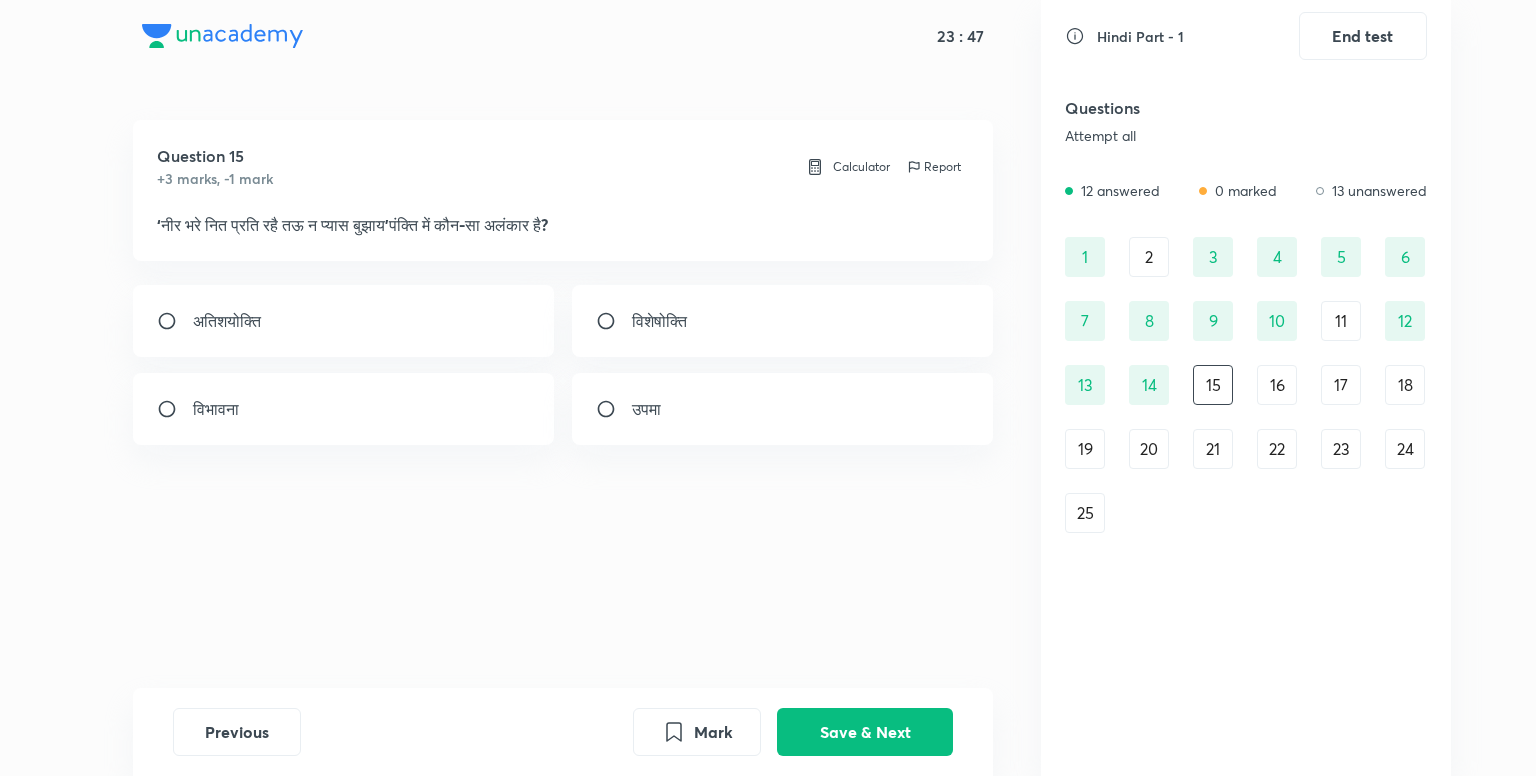 click on "विभावना" at bounding box center (344, 409) 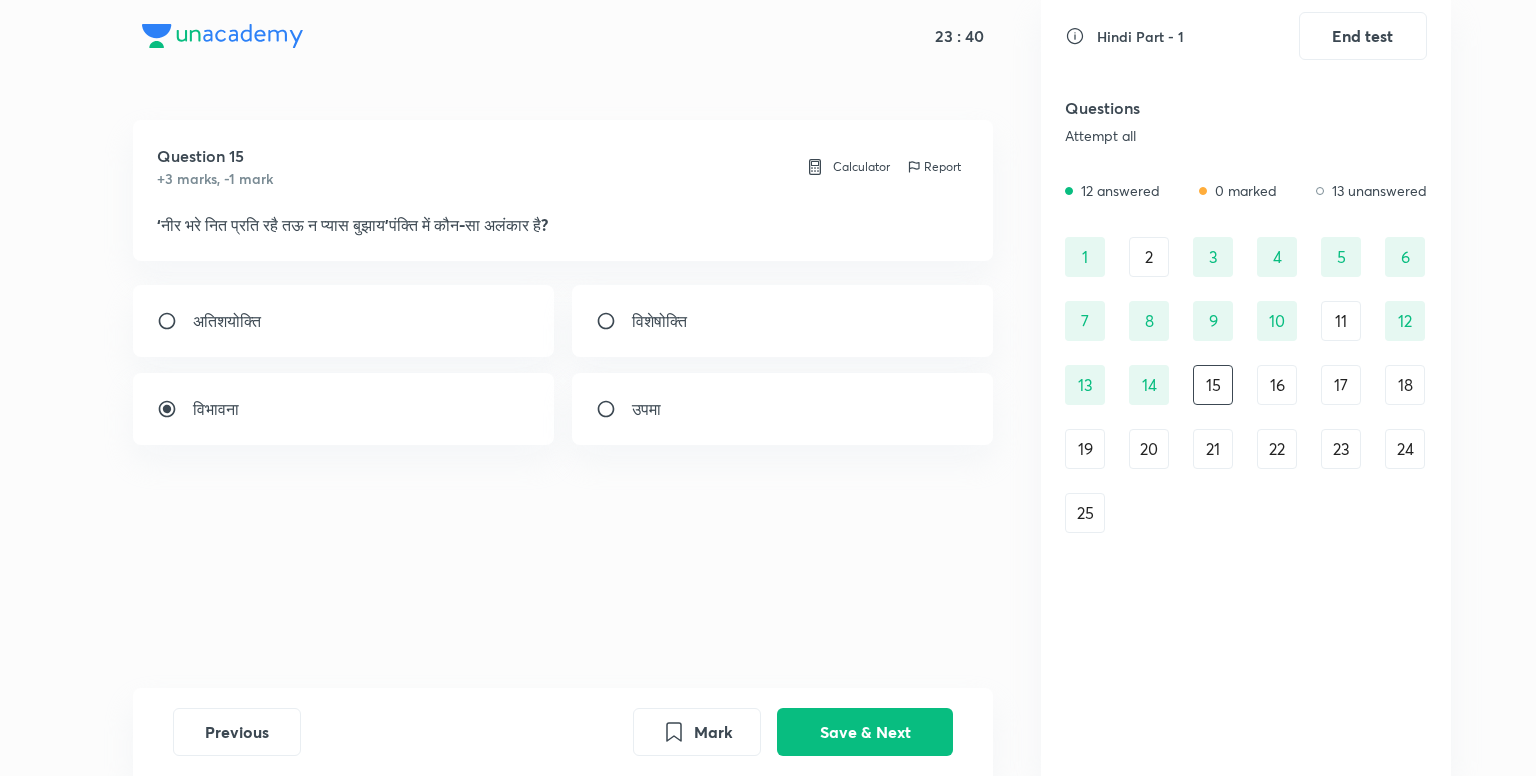 click on "अतिशयोक्ति" at bounding box center [344, 321] 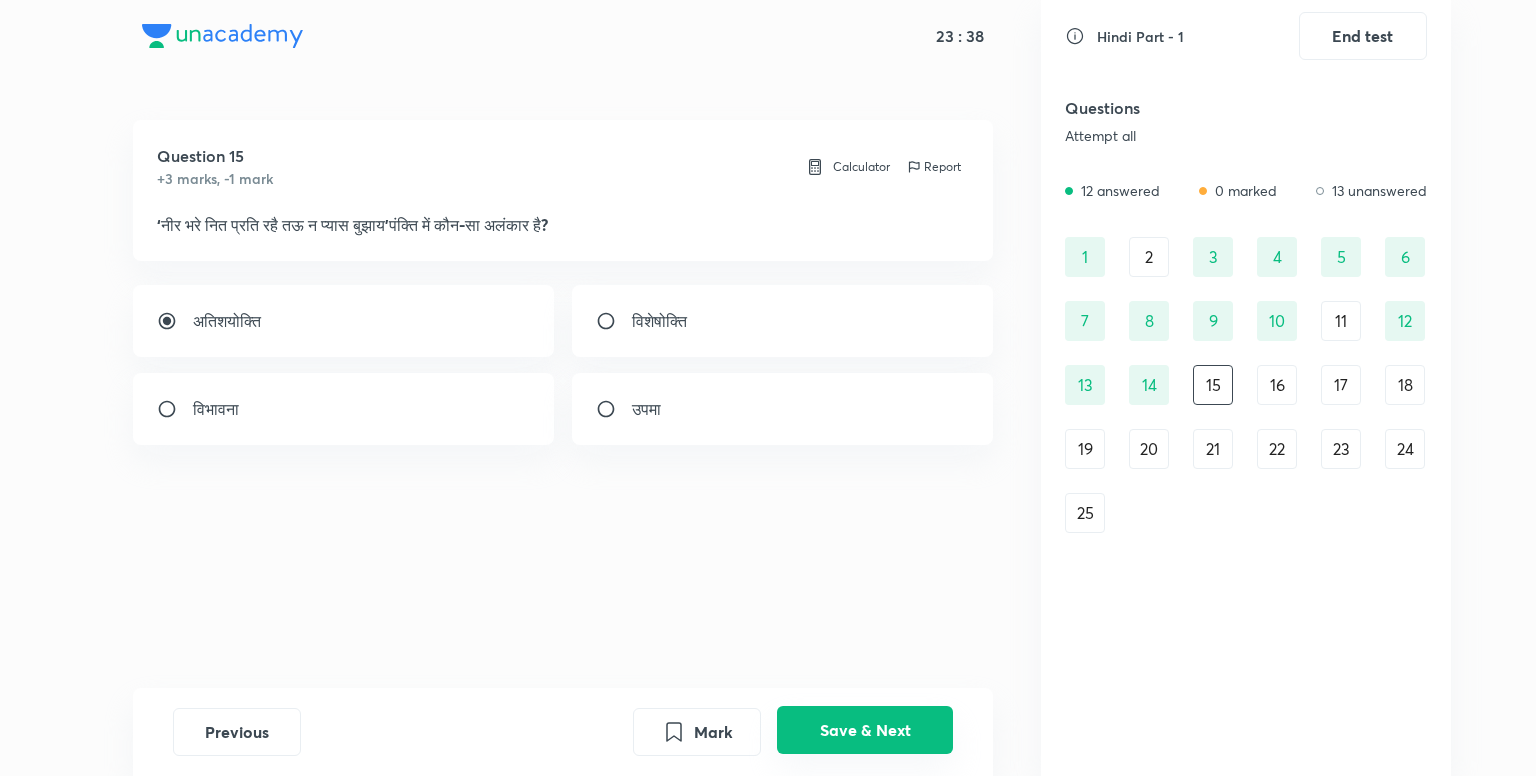 click on "Save & Next" at bounding box center [865, 730] 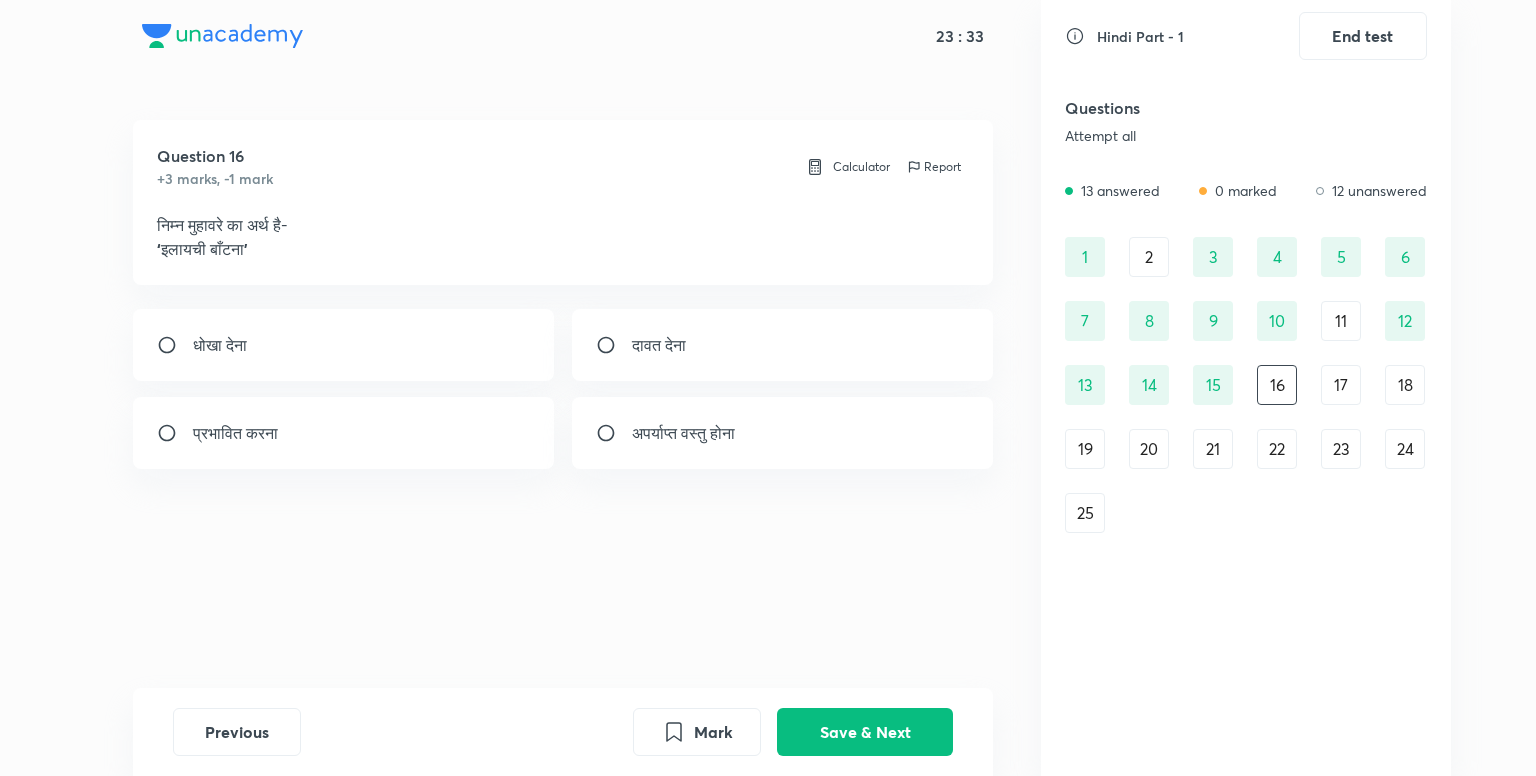 click on "दावत देना" at bounding box center (659, 345) 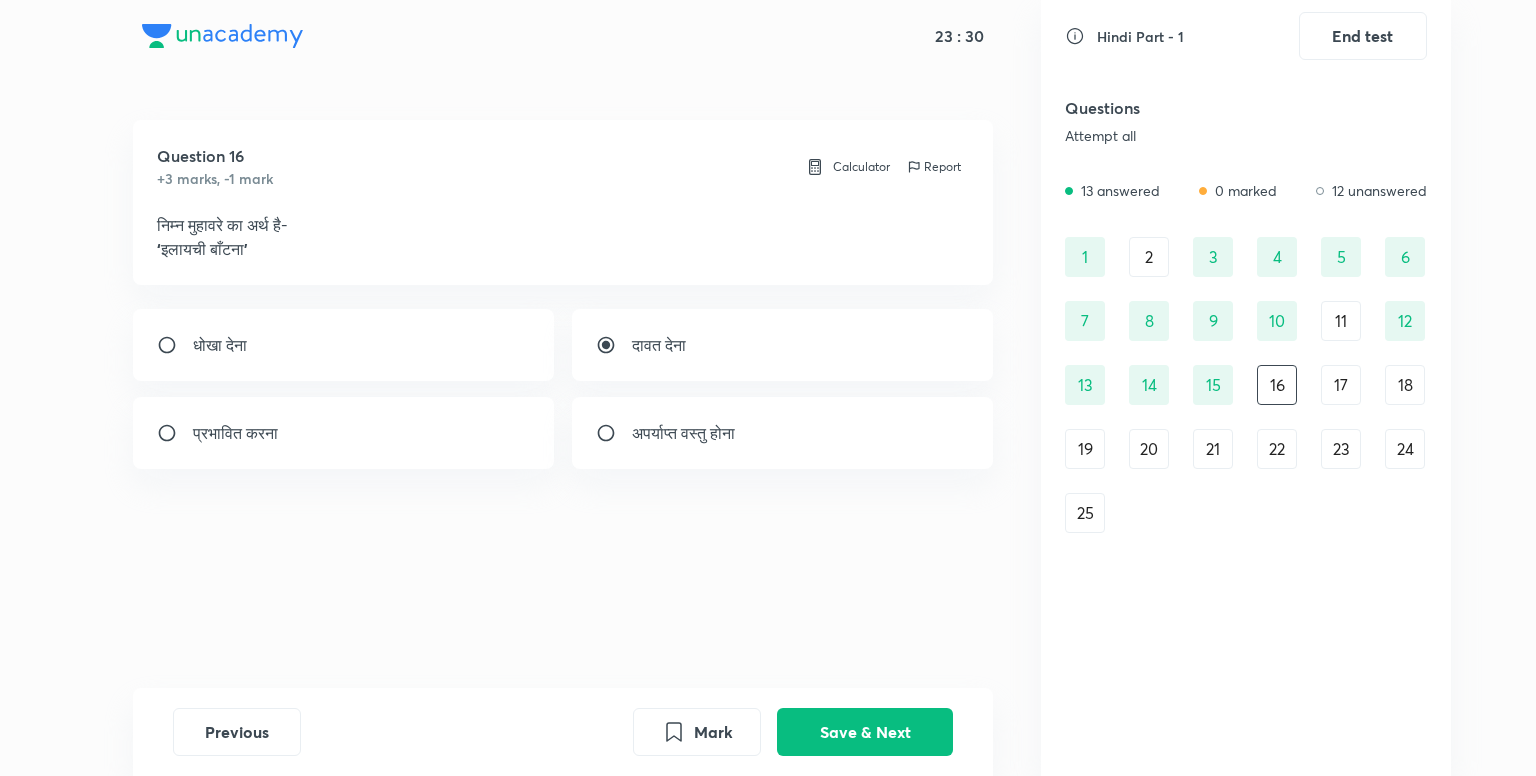 click on "अपर्याप्त वस्तु होना" at bounding box center (783, 433) 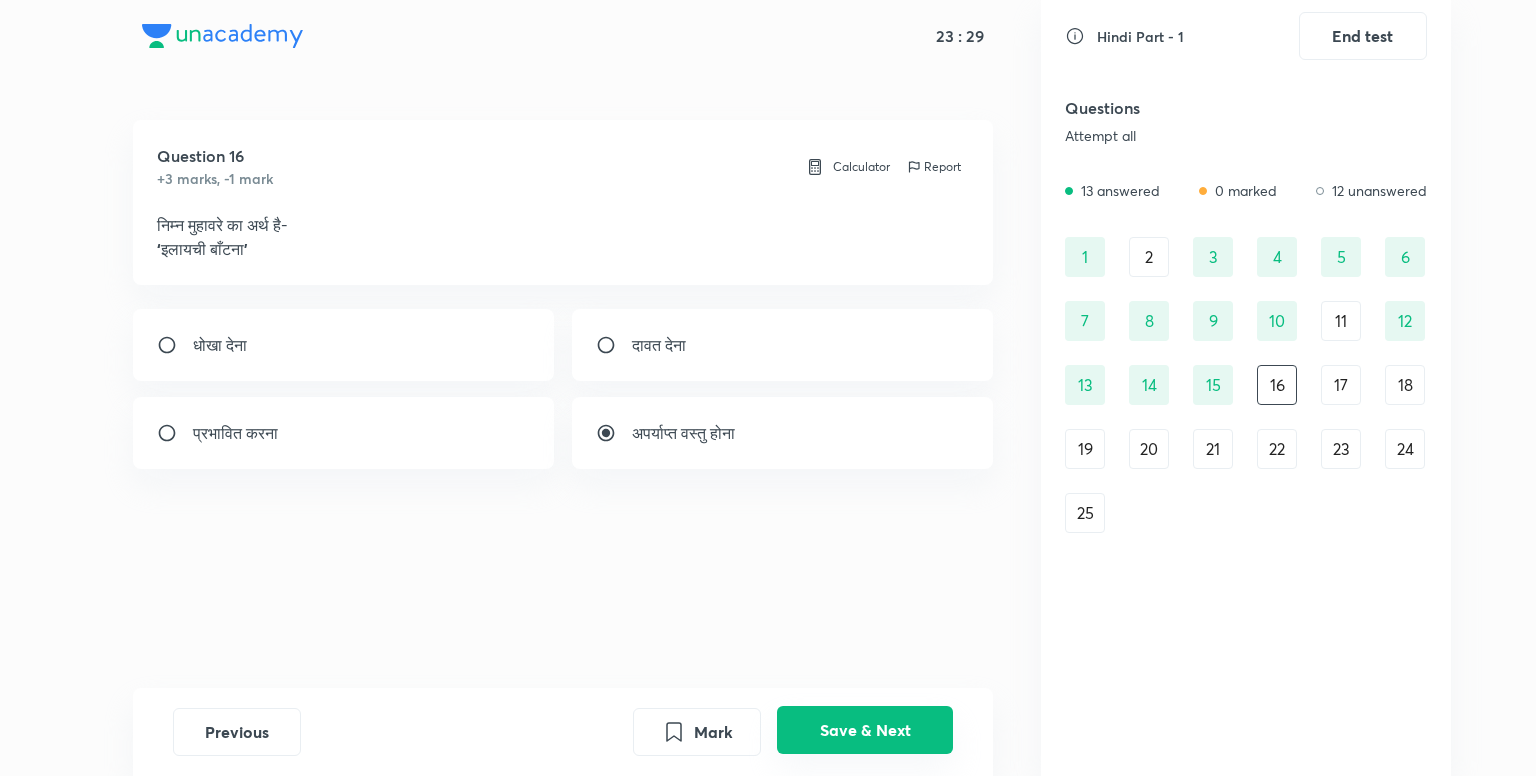 click on "Save & Next" at bounding box center (865, 730) 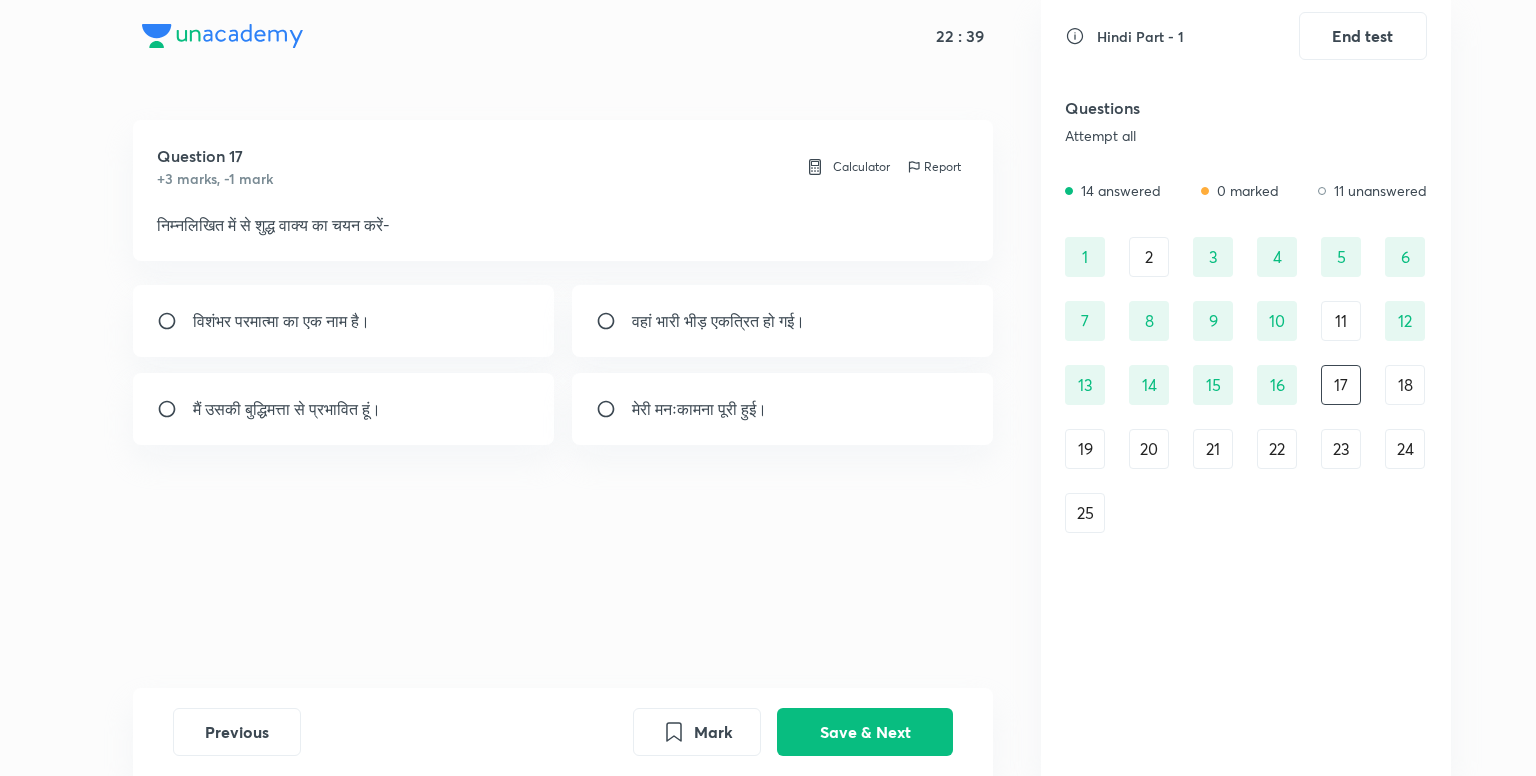 click on "मैं उसकी बुद्धिमत्ता से प्रभावित हूं।" at bounding box center [287, 409] 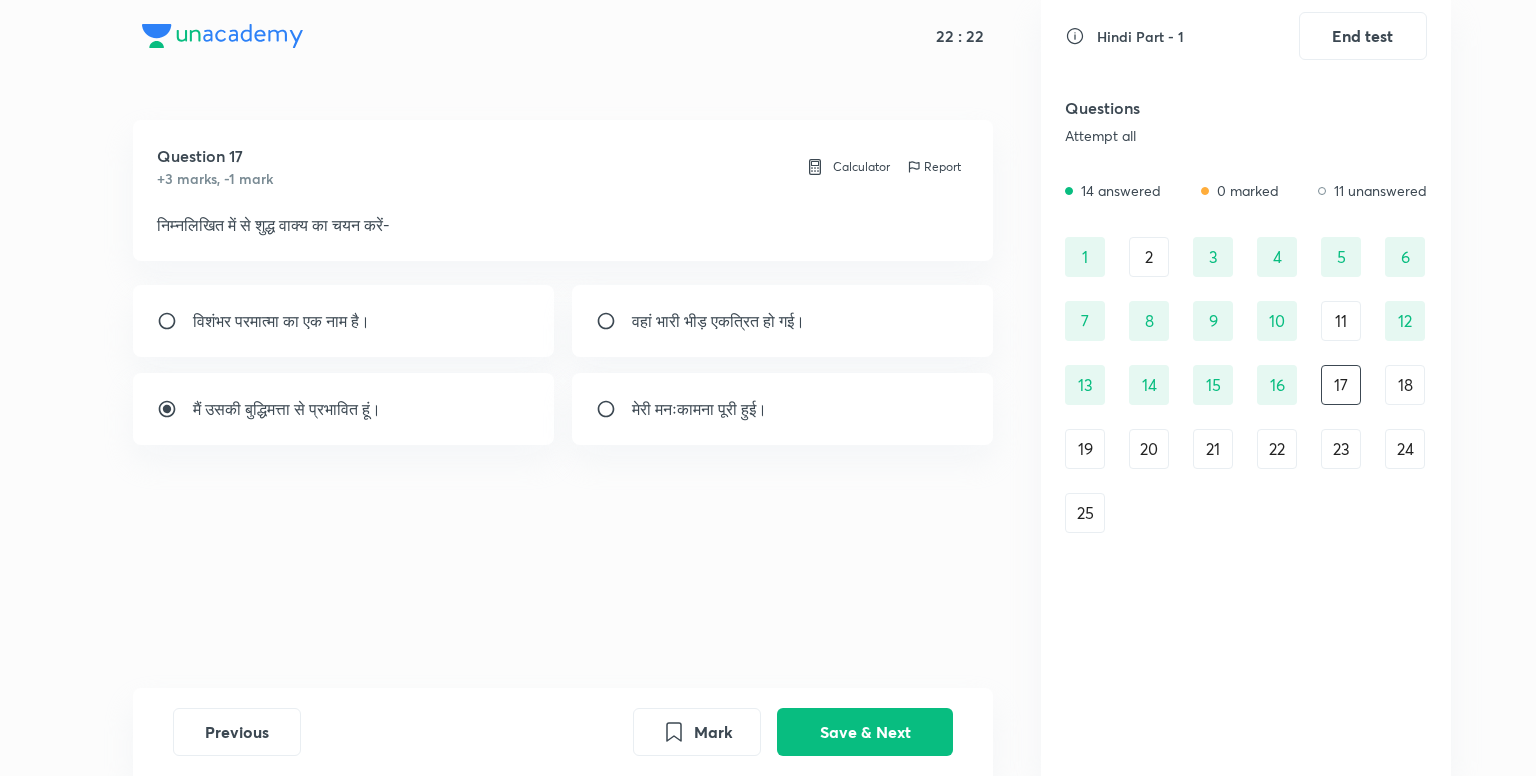 click on "विशंभर परमात्मा का एक नाम है।" at bounding box center [281, 321] 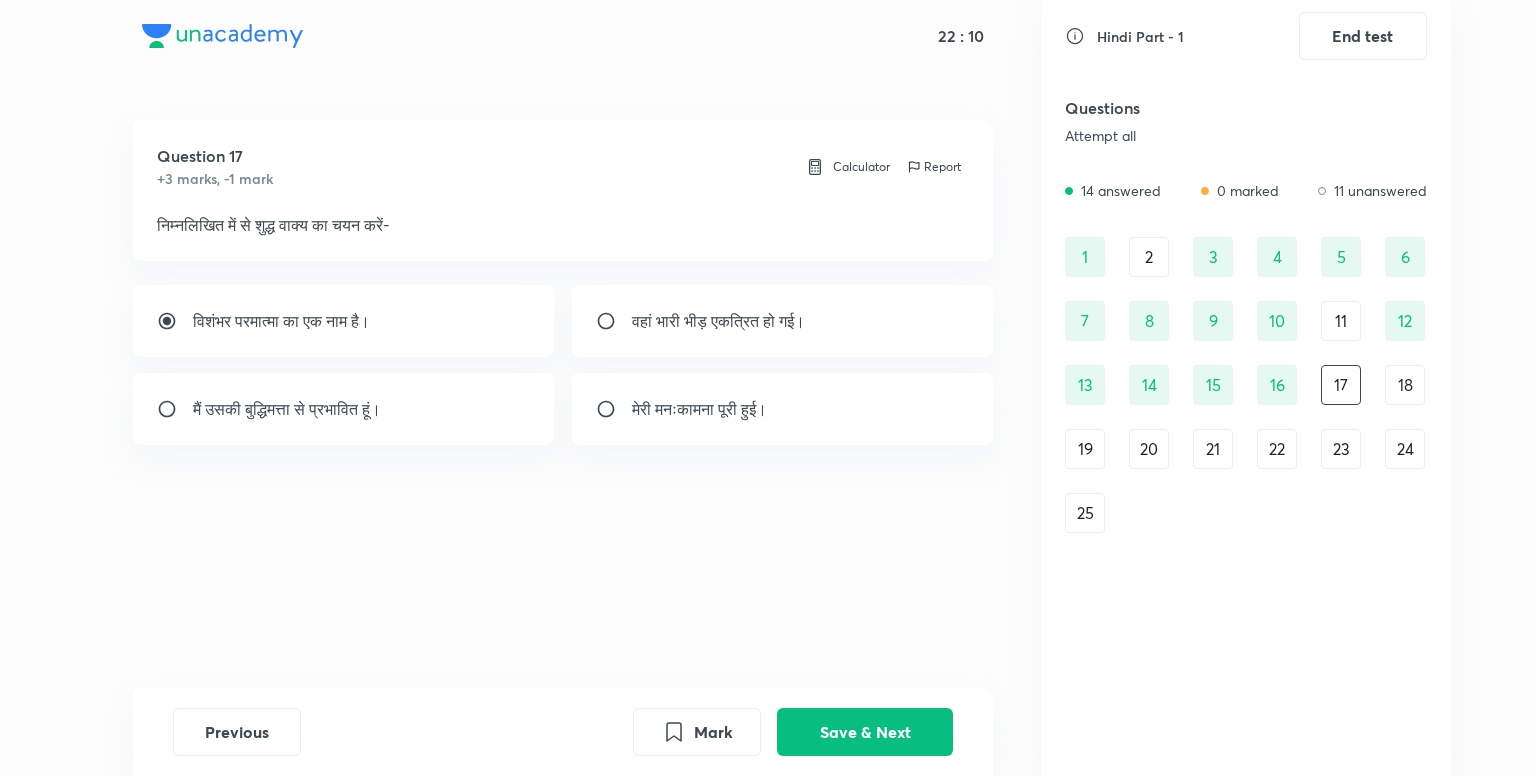 click on "मैं उसकी बुद्धिमत्ता से प्रभावित हूं।" at bounding box center [344, 409] 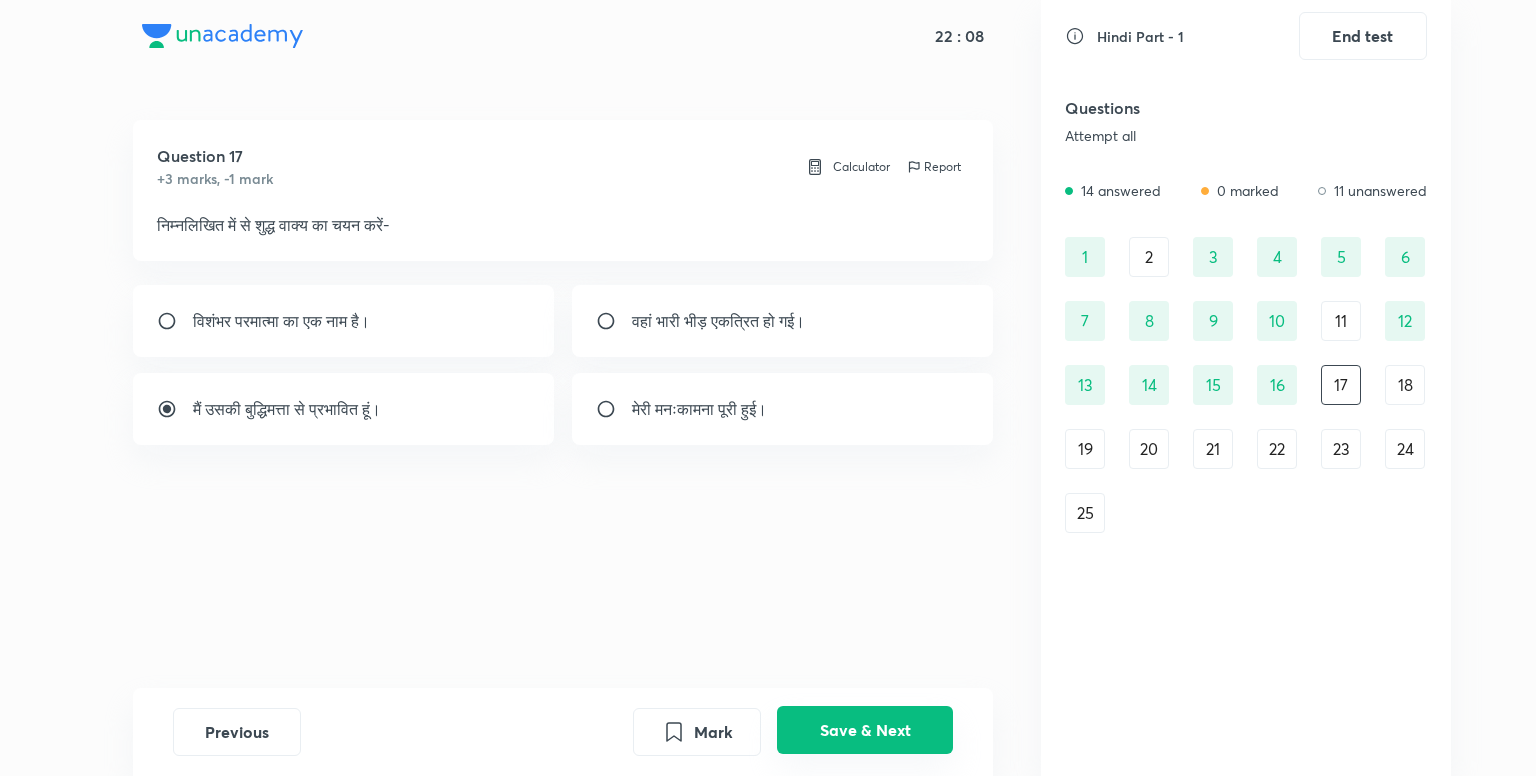 click on "Save & Next" at bounding box center (865, 730) 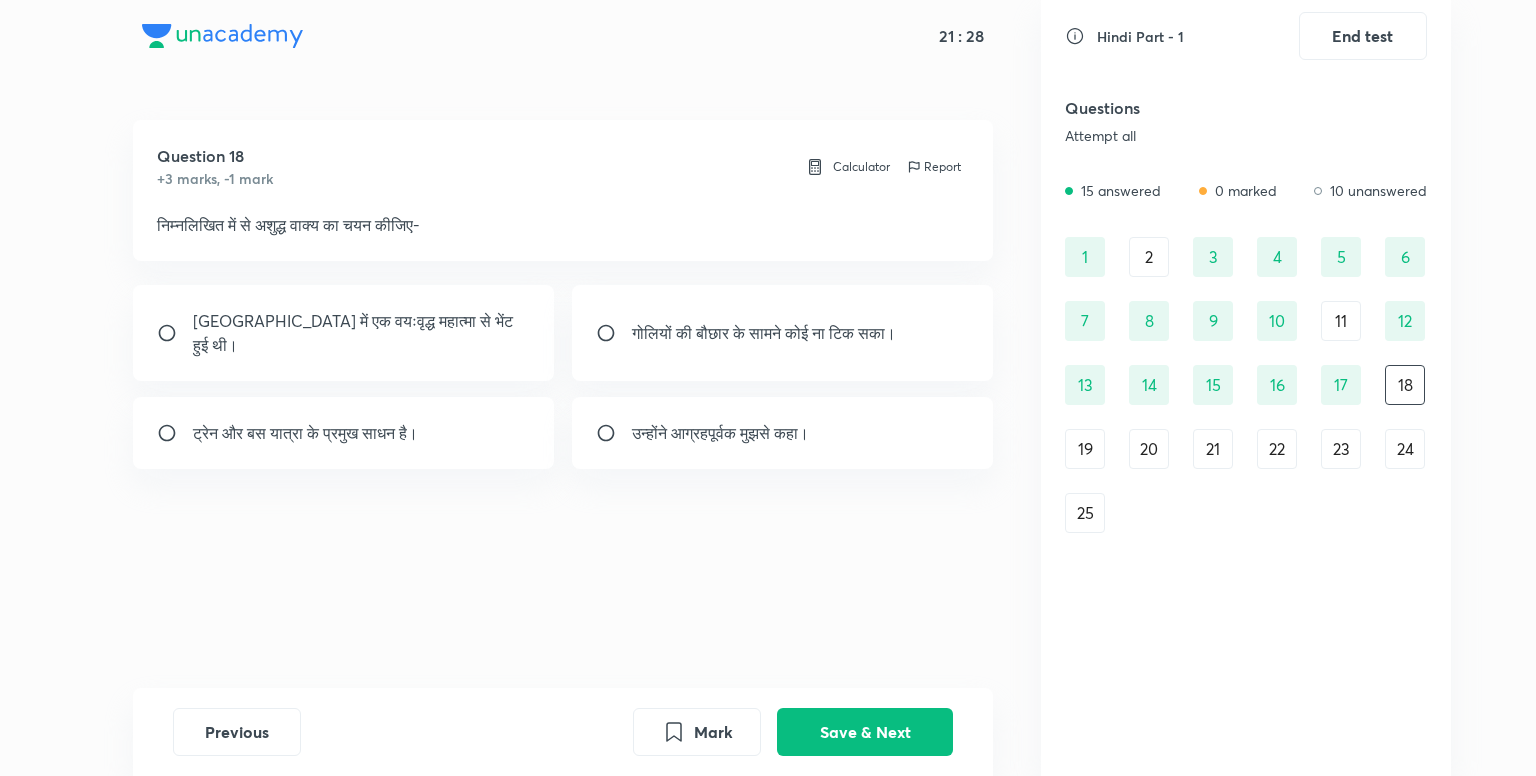 click on "ट्रेन और बस यात्रा के प्रमुख साधन है।" at bounding box center [305, 433] 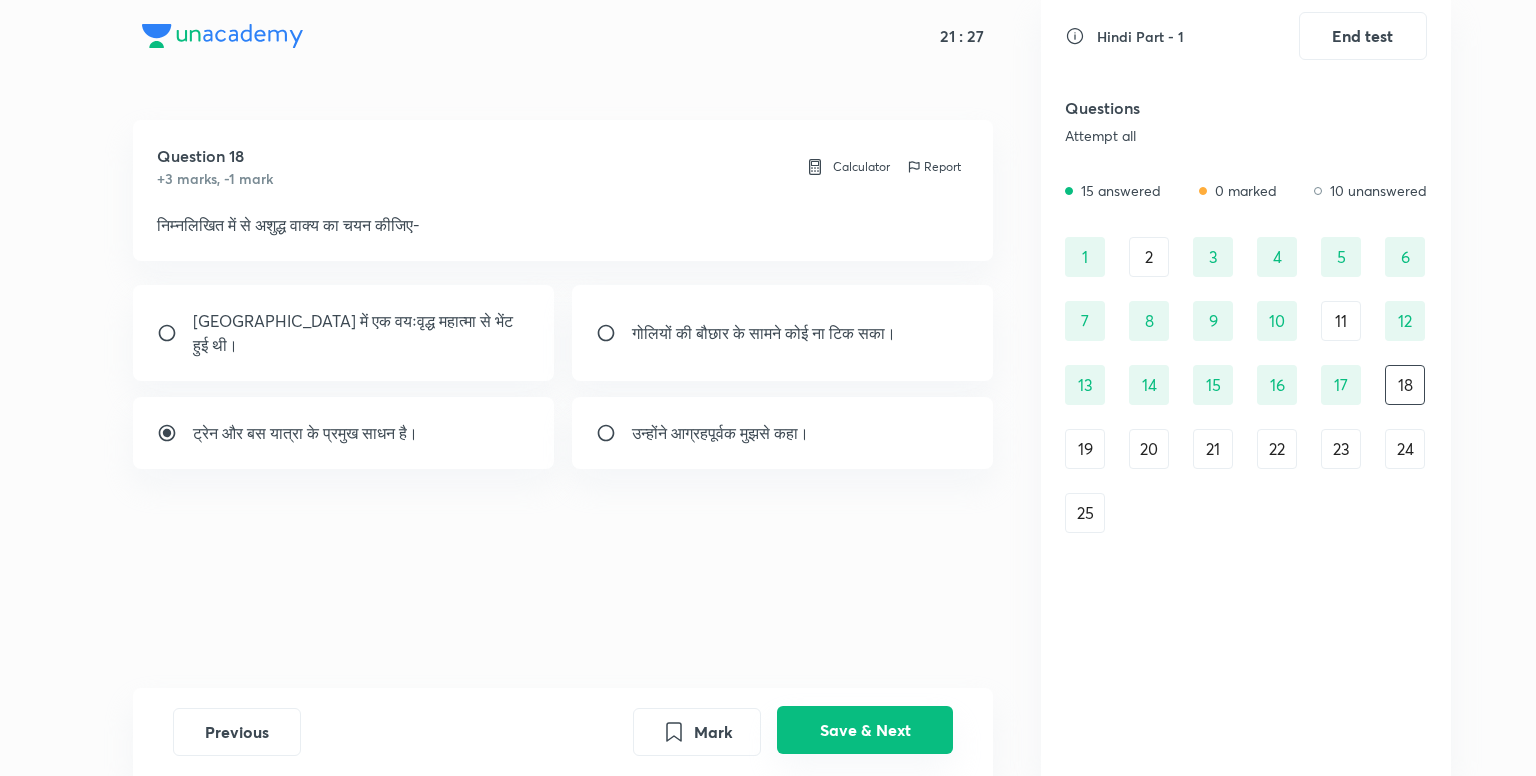 click on "Save & Next" at bounding box center [865, 730] 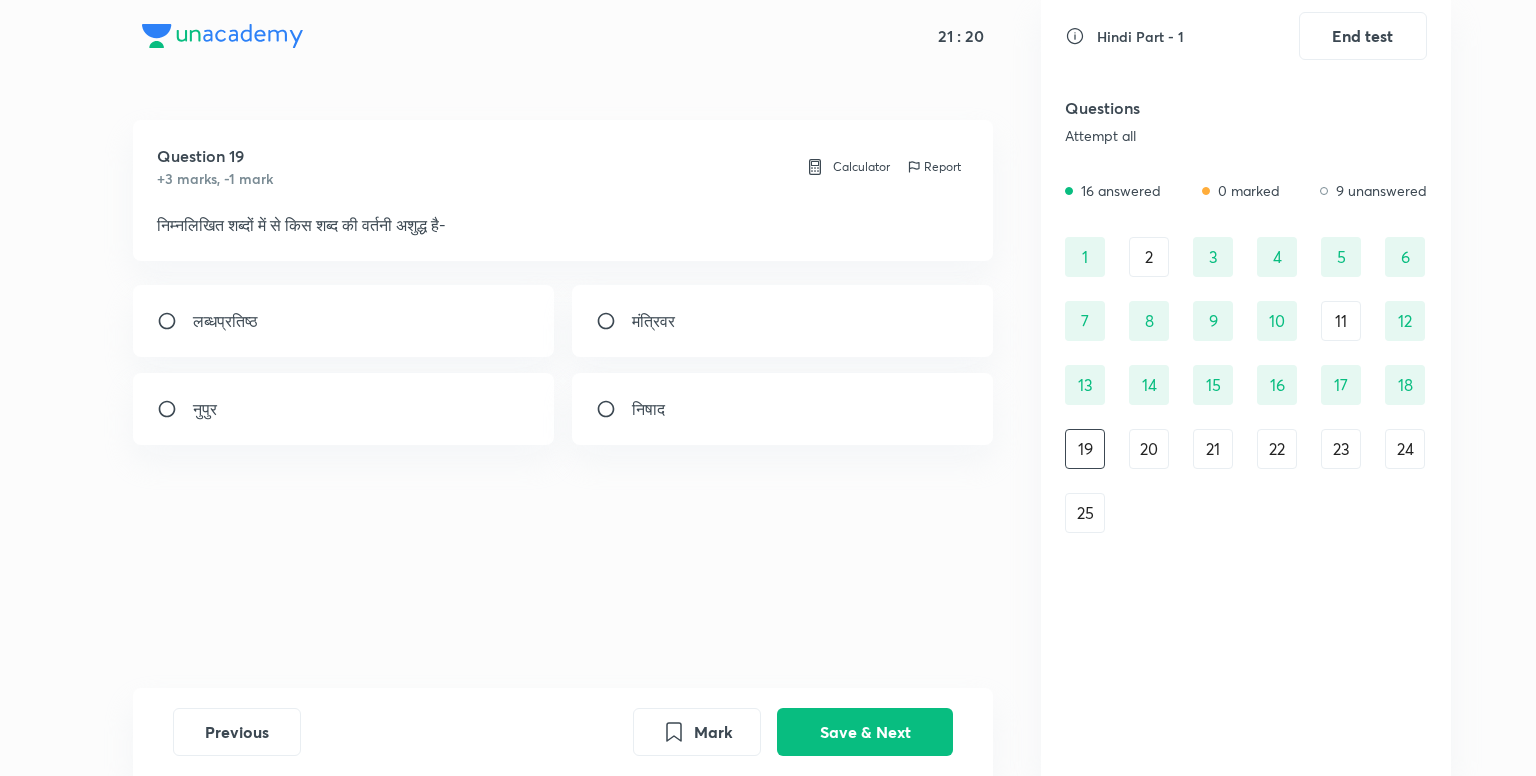 click on "लब्धप्रतिष्ठ" at bounding box center [344, 321] 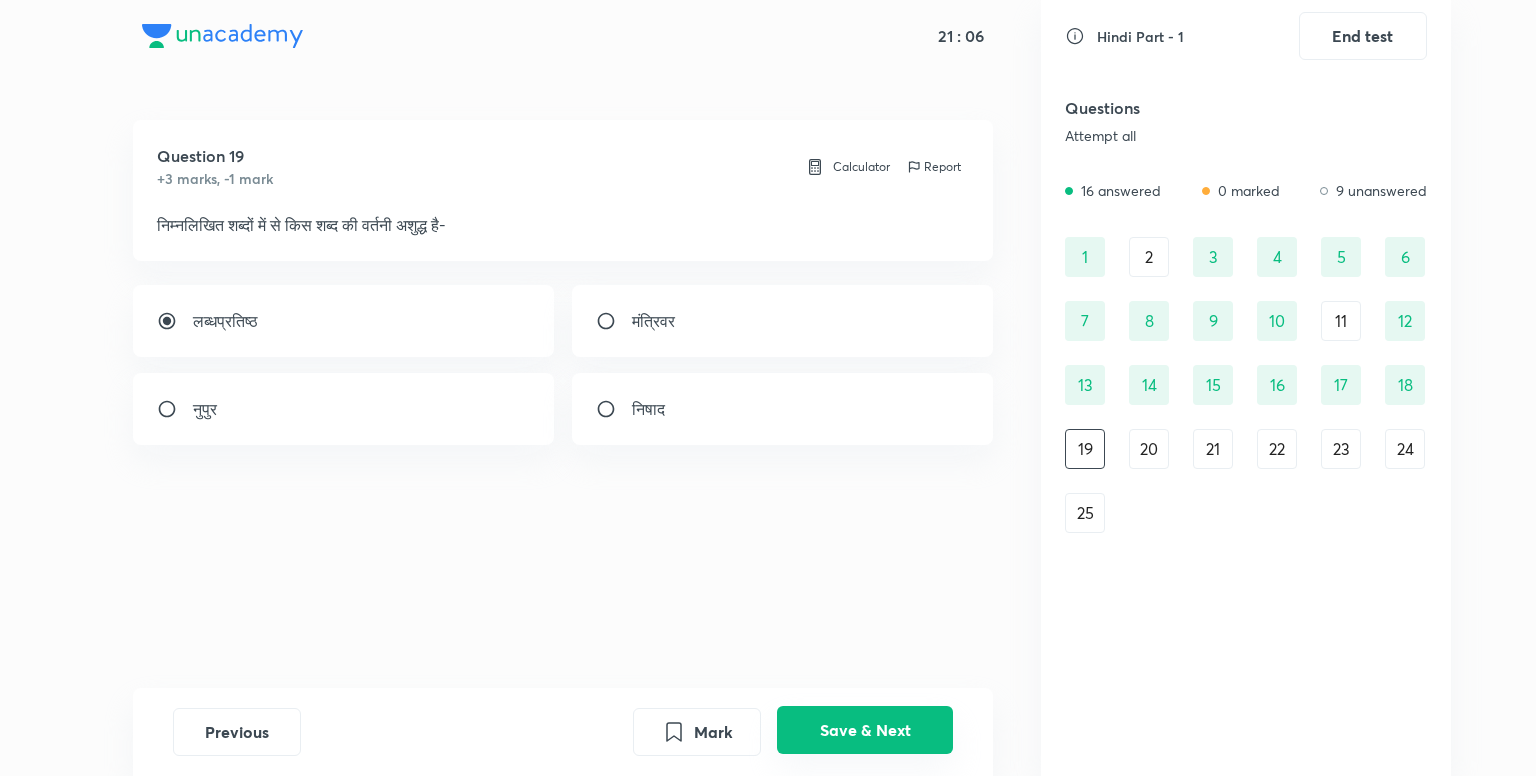 click on "Save & Next" at bounding box center (865, 730) 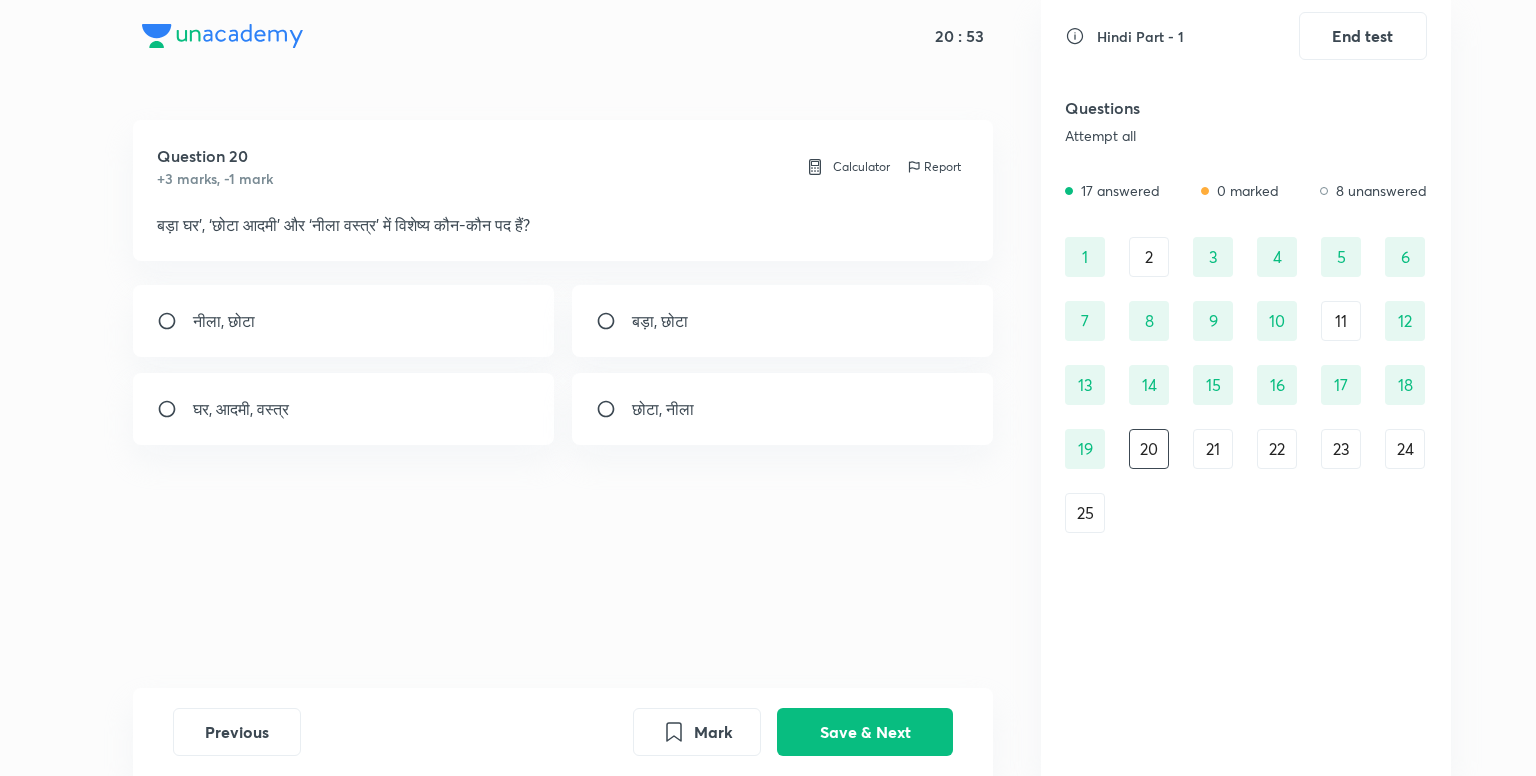 click on "बड़ा, छोटा" at bounding box center (783, 321) 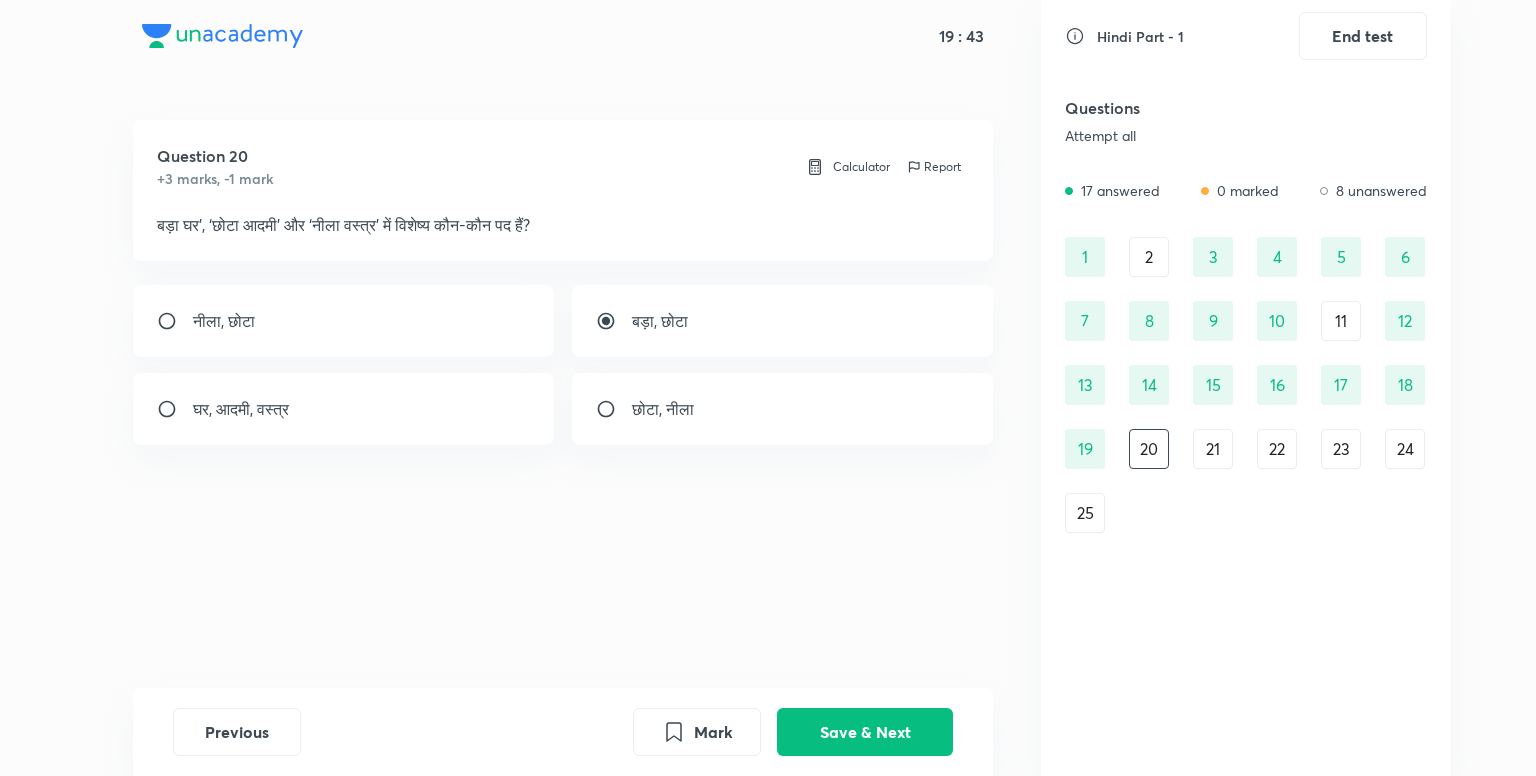 click on "घर, आदमी, वस्त्र" at bounding box center (344, 409) 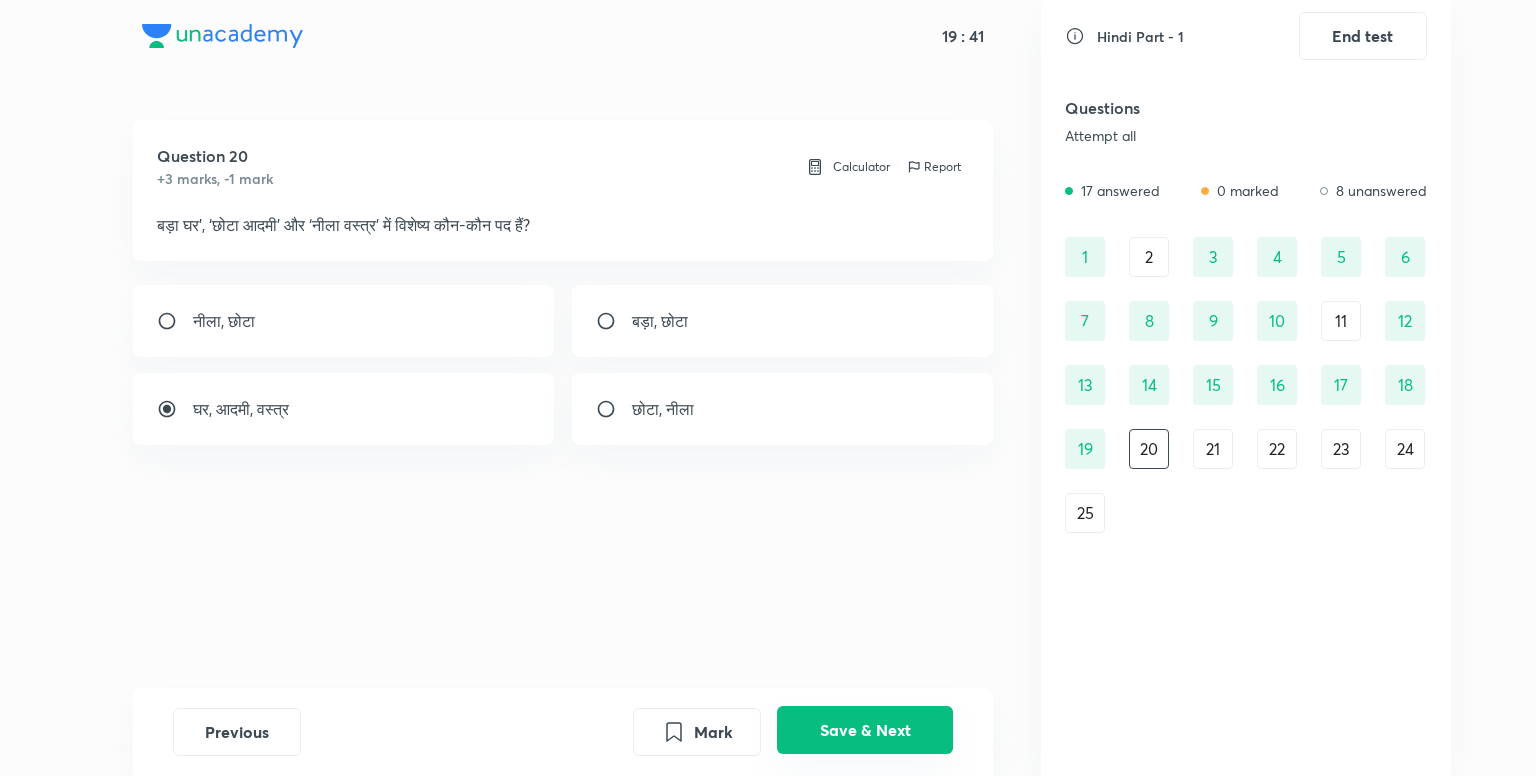 click on "Save & Next" at bounding box center (865, 730) 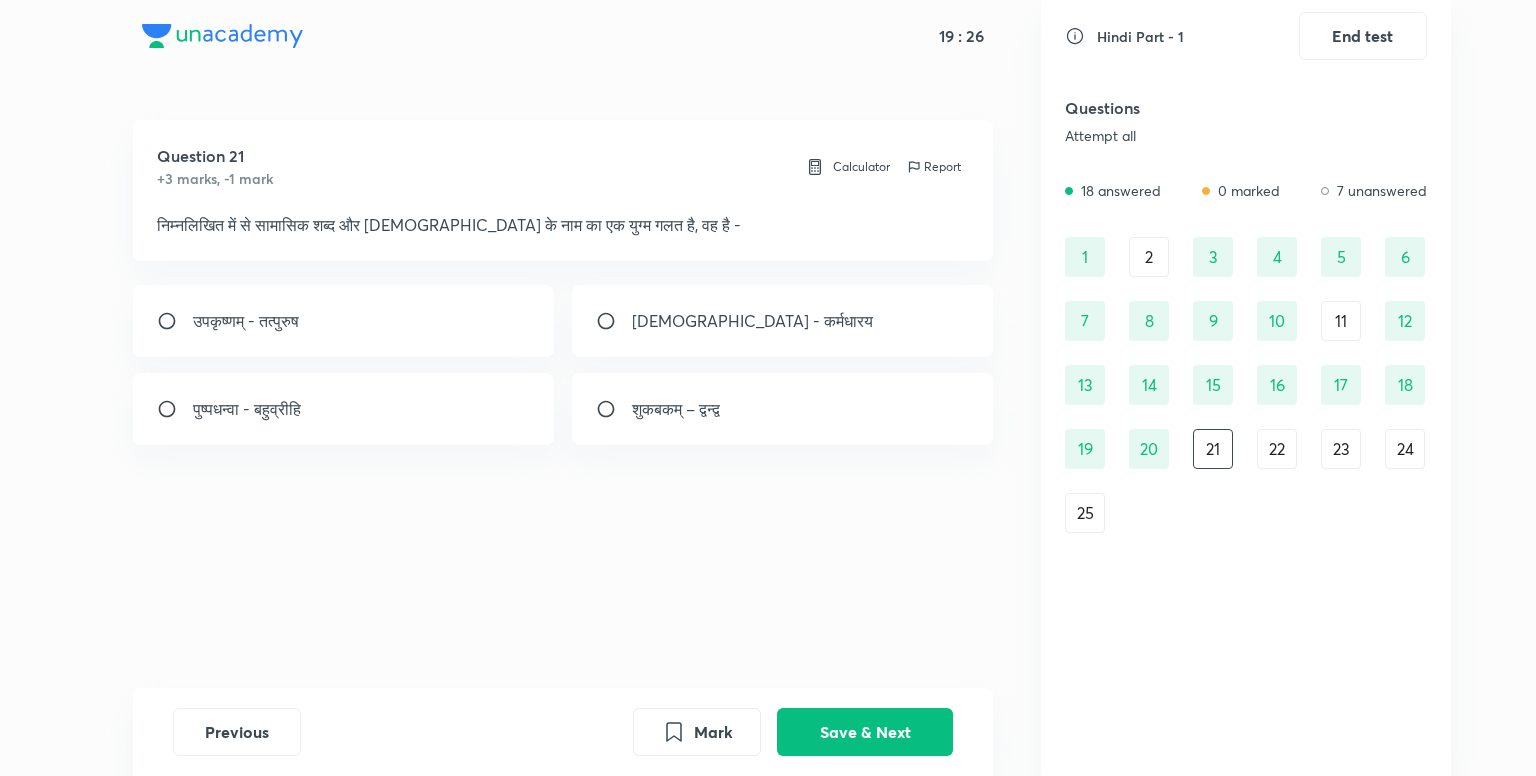 click on "महादेव - कर्मधारय" at bounding box center (752, 321) 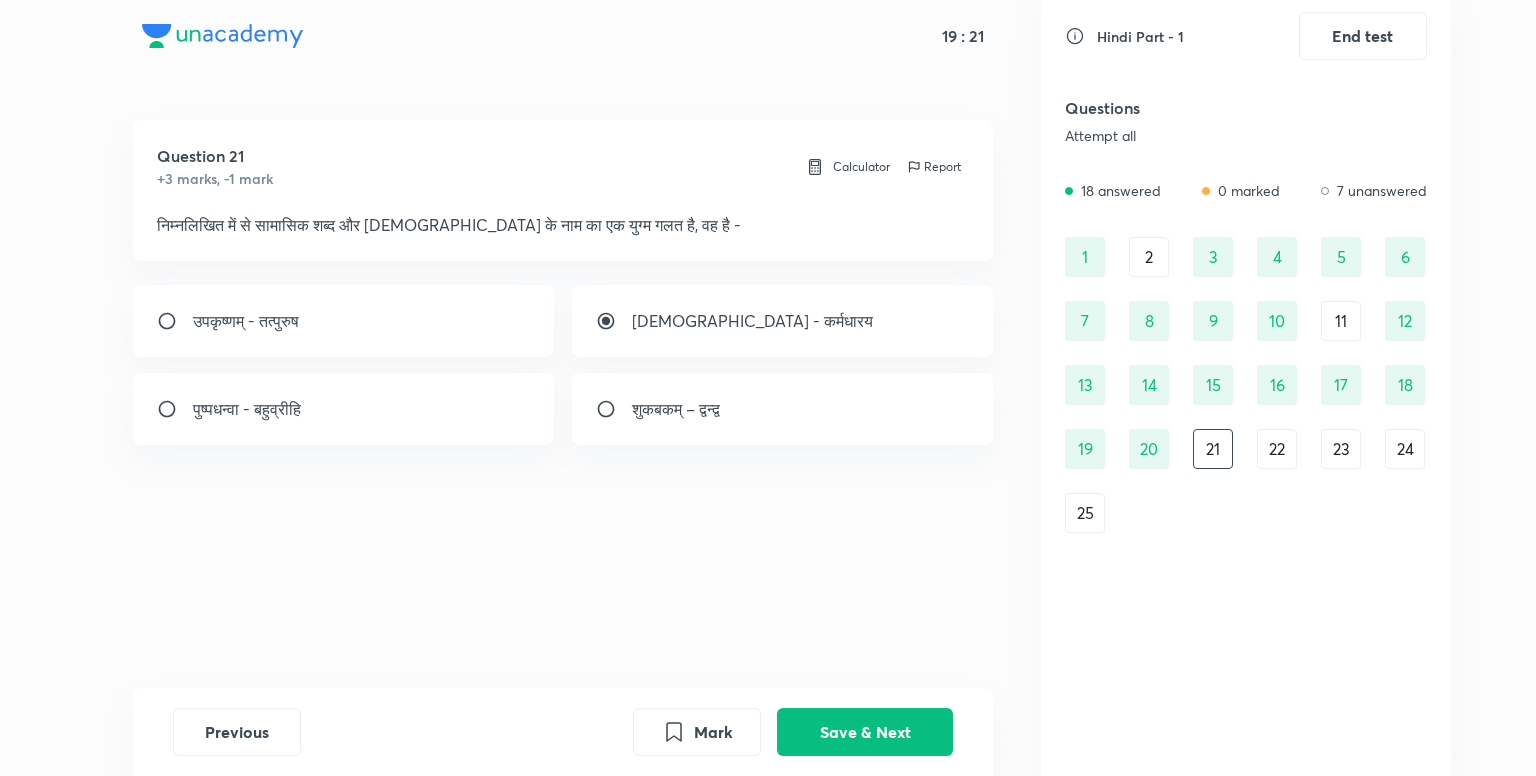 click on "19 :   21 Question 21 +3 marks, -1 mark Calculator Report निम्नलिखित में से सामासिक शब्द और समास के नाम का एक युग्म गलत है, वह है - उपकृष्णम् - तत्पुरुष  महादेव - कर्मधारय पुष्पधन्वा - बहुव्रीहि  शुकबकम् – द्वन्द्व Previous Mark Save & Next" at bounding box center (563, 388) 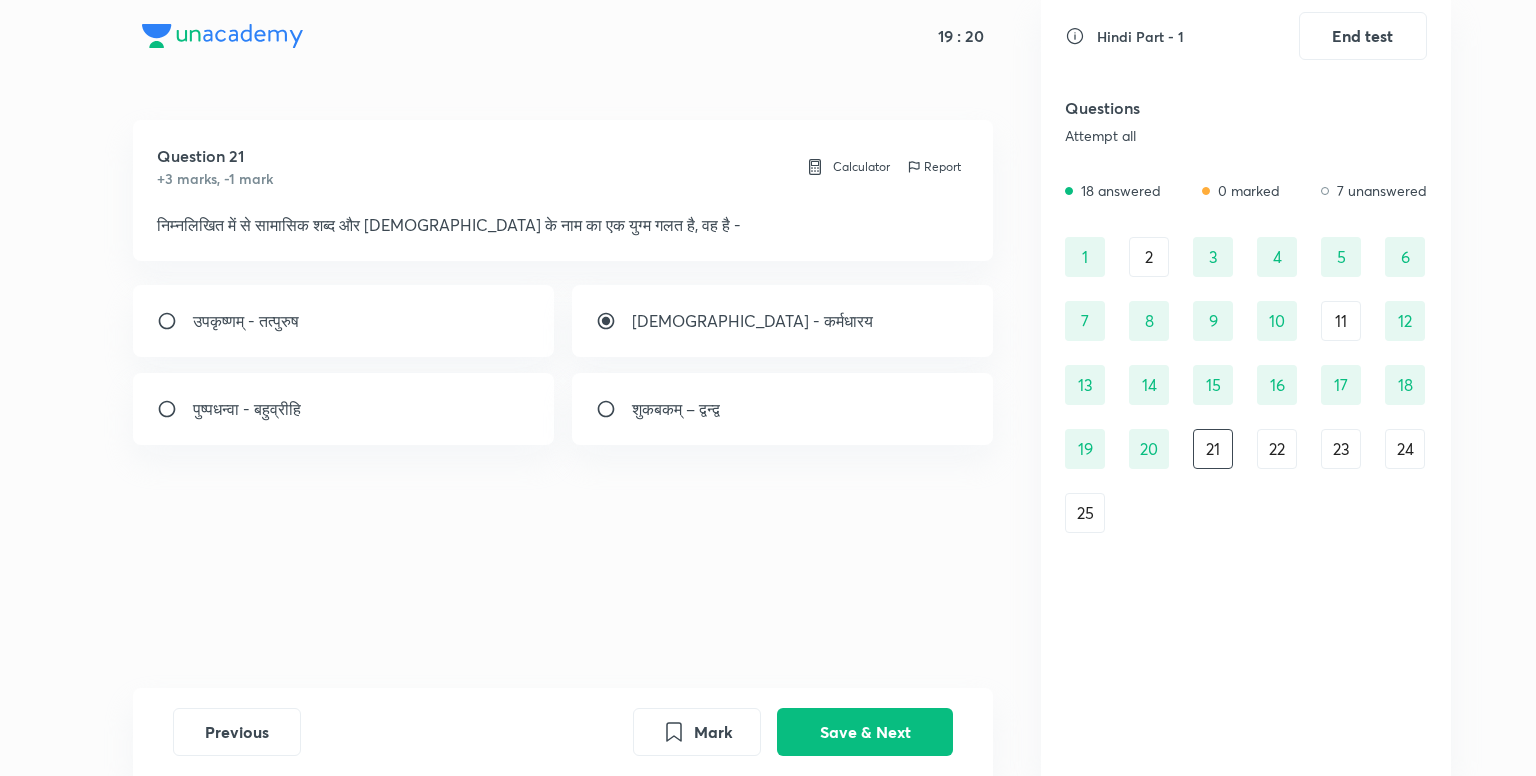 click on "Previous Mark Save & Next" at bounding box center [563, 732] 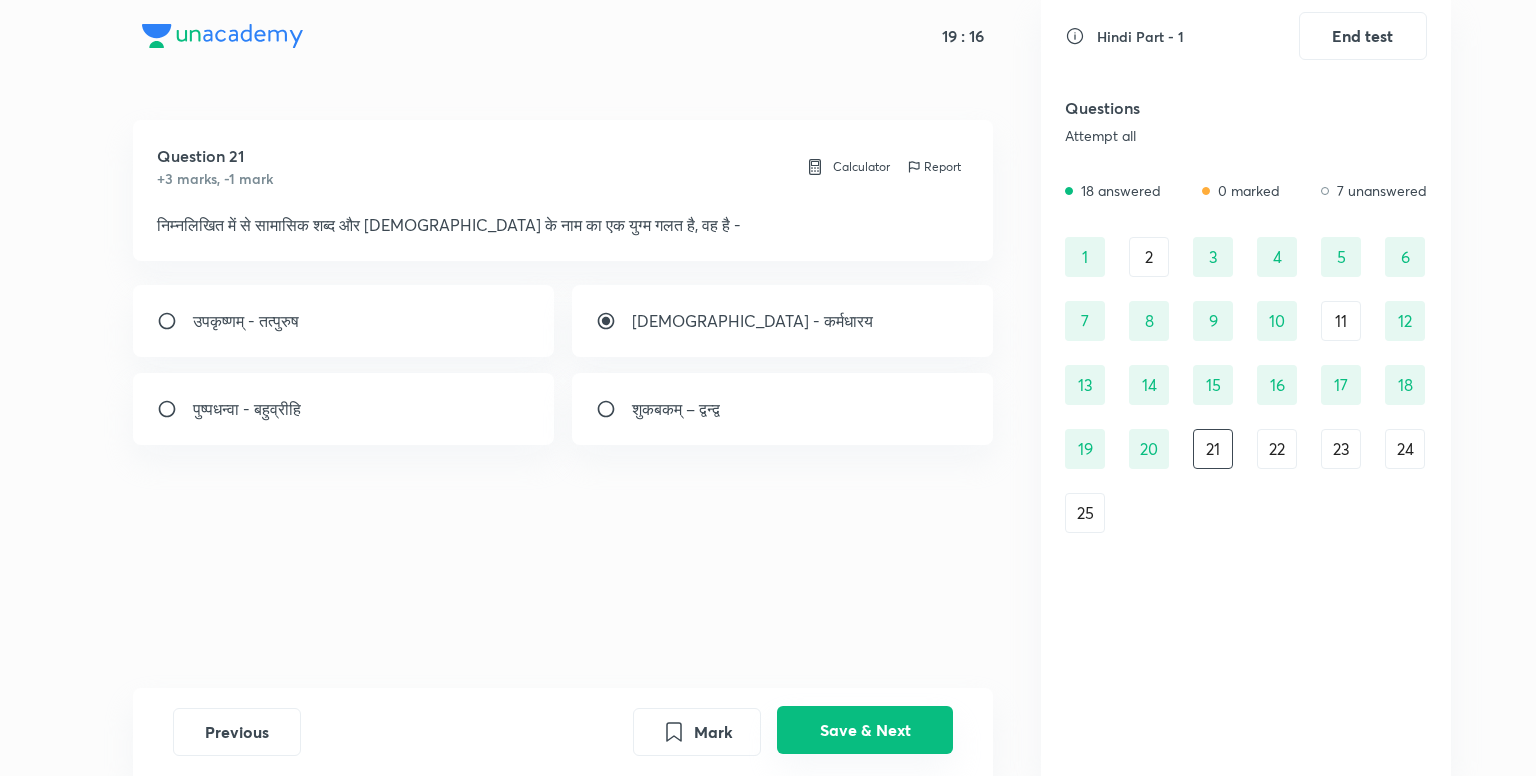 click on "Save & Next" at bounding box center (865, 730) 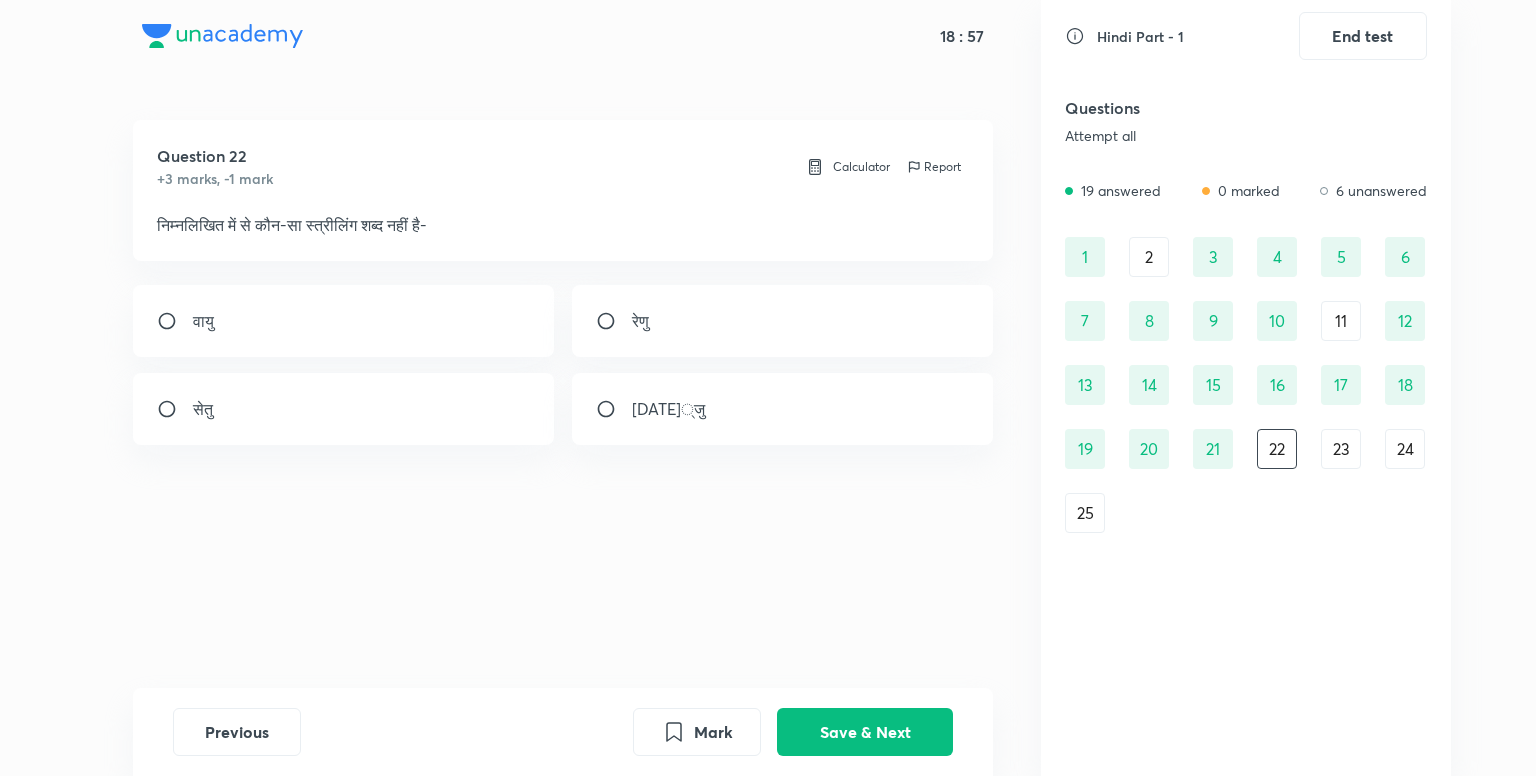 click on "रेणु" at bounding box center [783, 321] 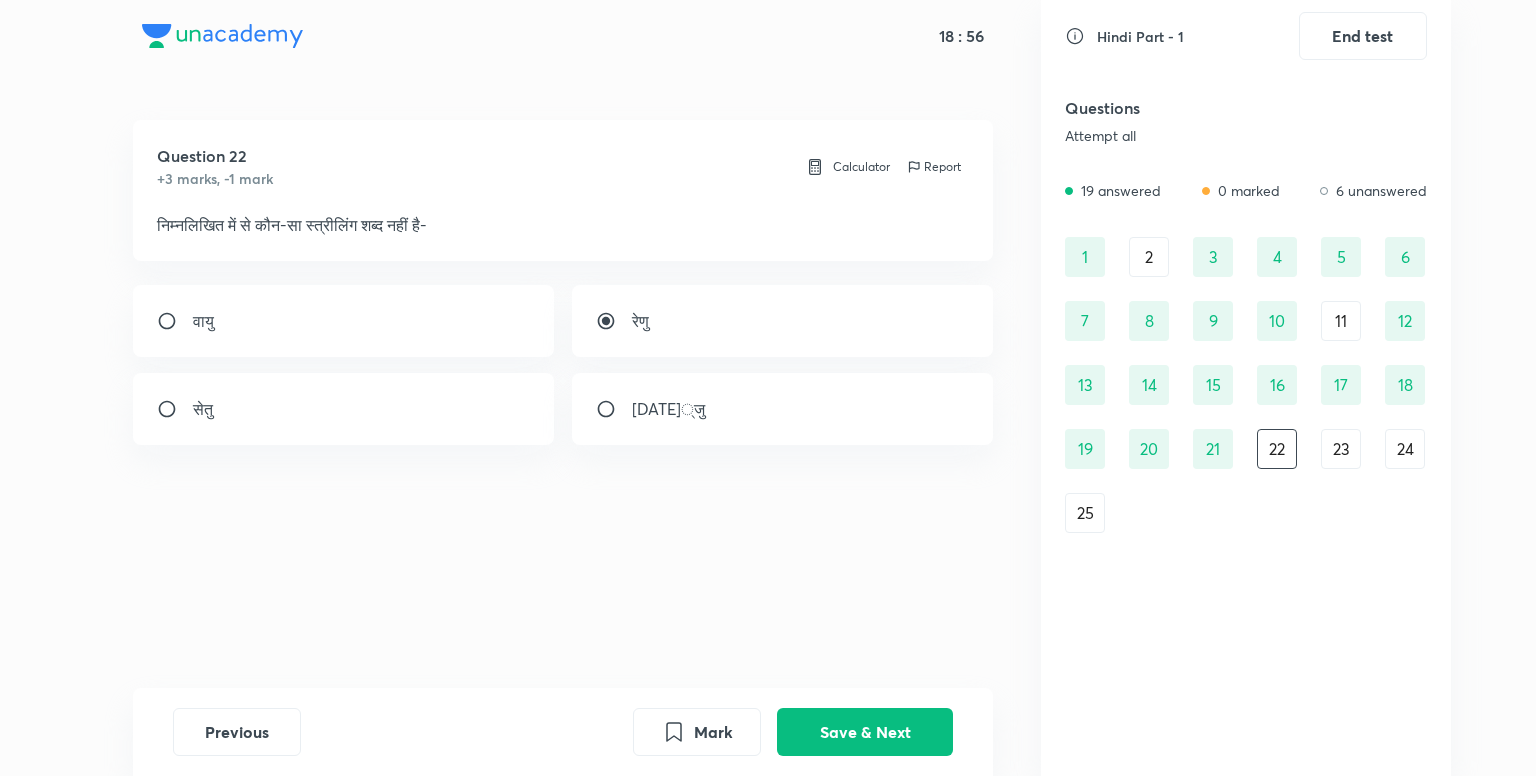 click on "रज्जु" at bounding box center (783, 409) 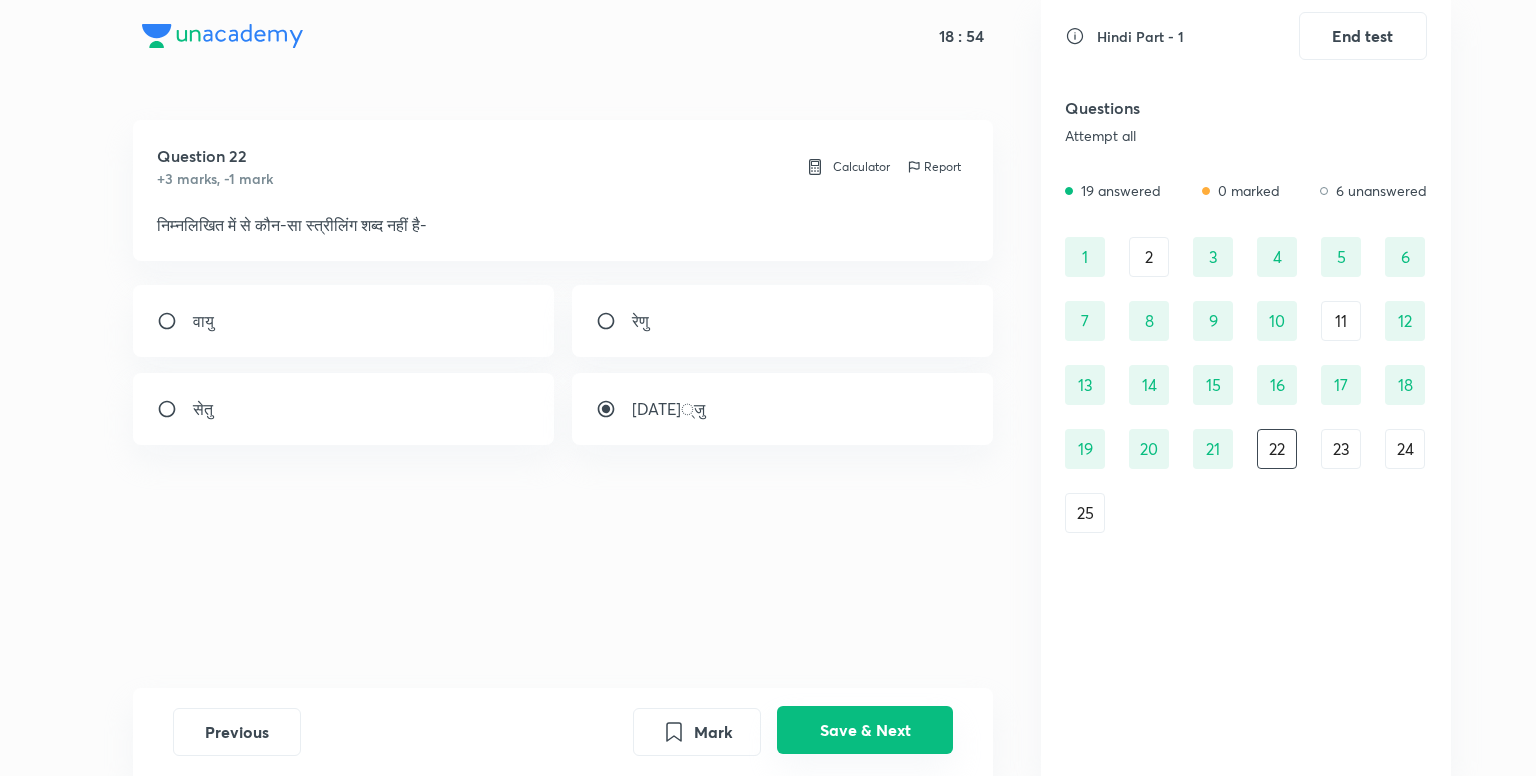 click on "Save & Next" at bounding box center [865, 730] 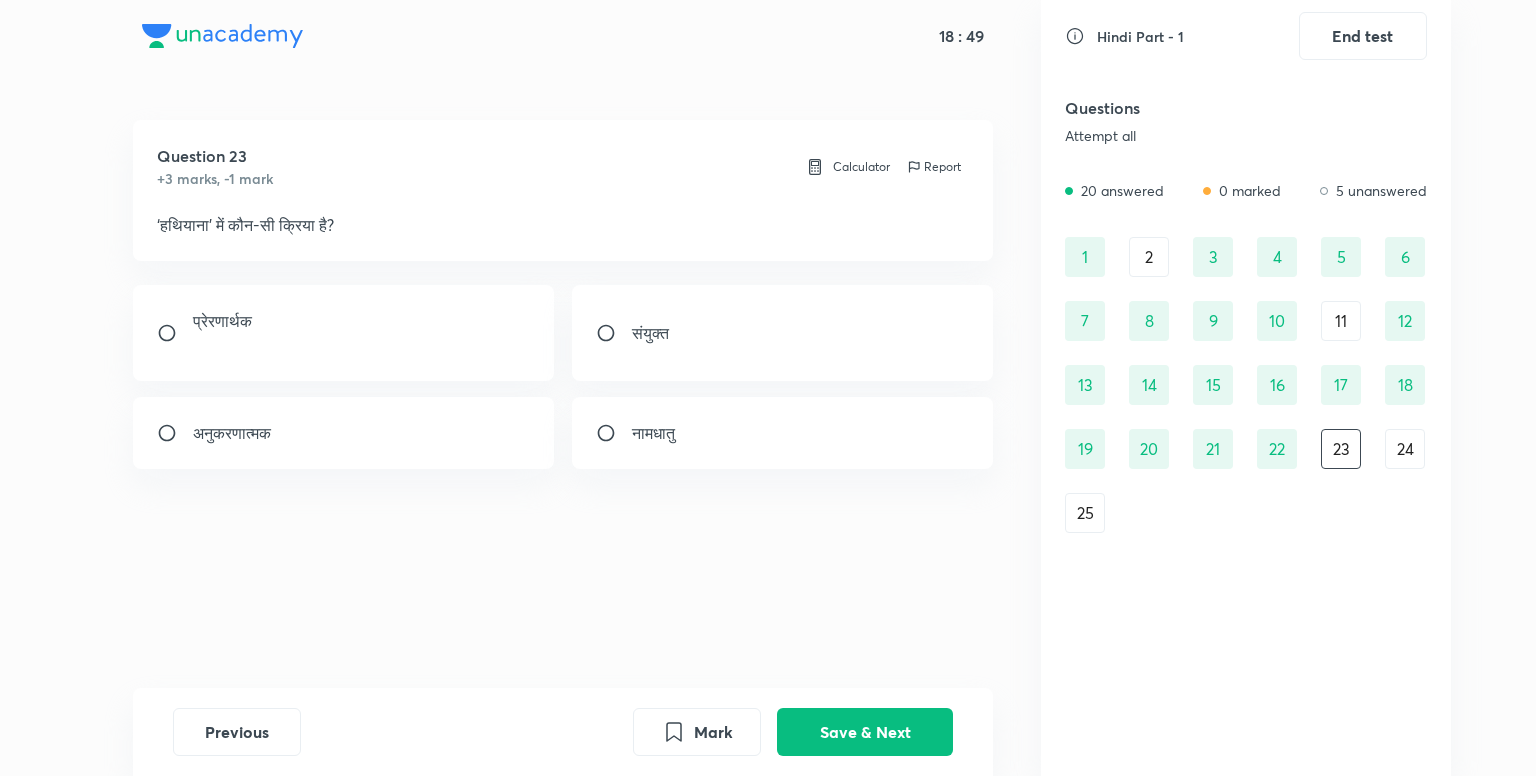 click on "प्रेरणार्थक" at bounding box center [344, 333] 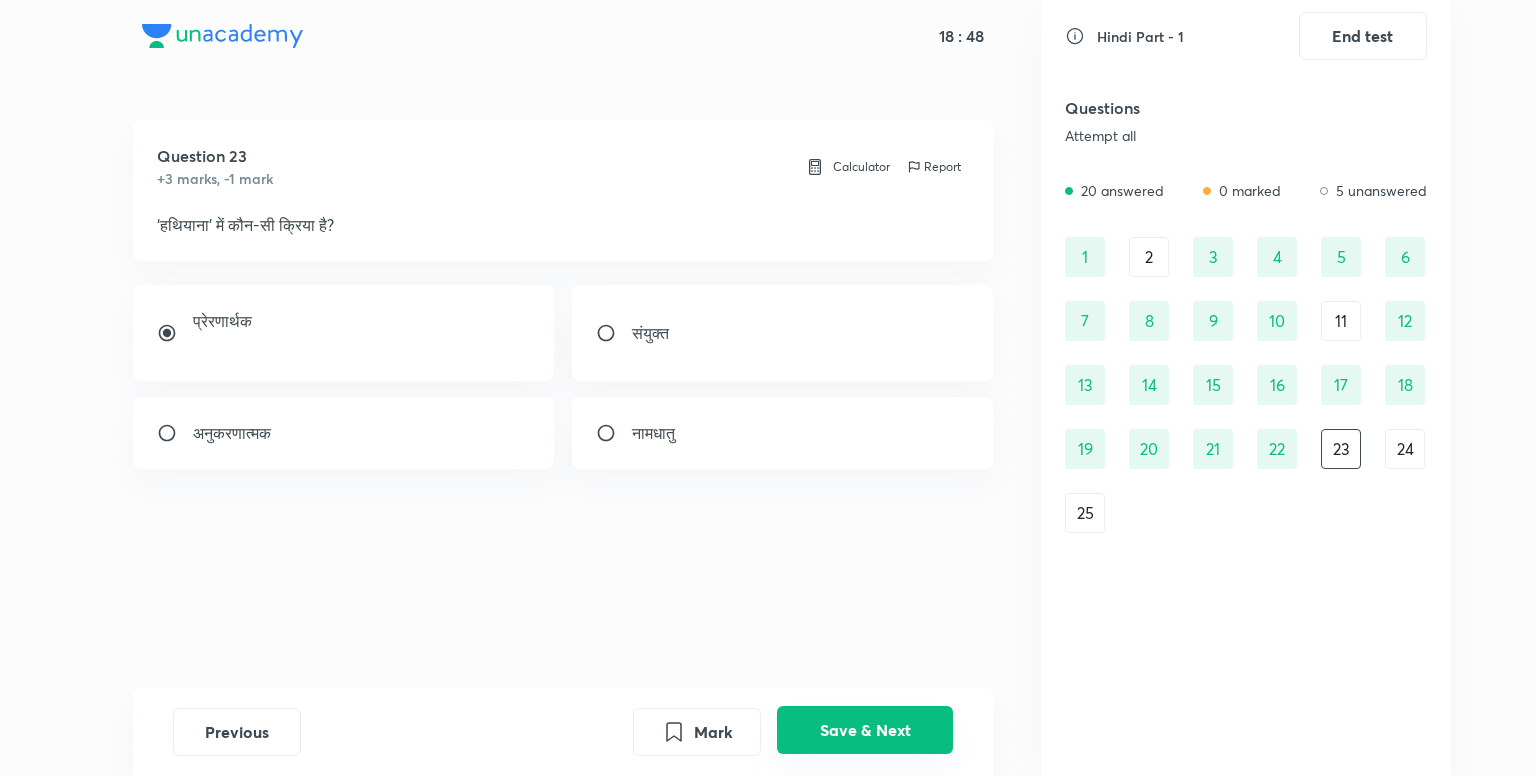 click on "Save & Next" at bounding box center [865, 730] 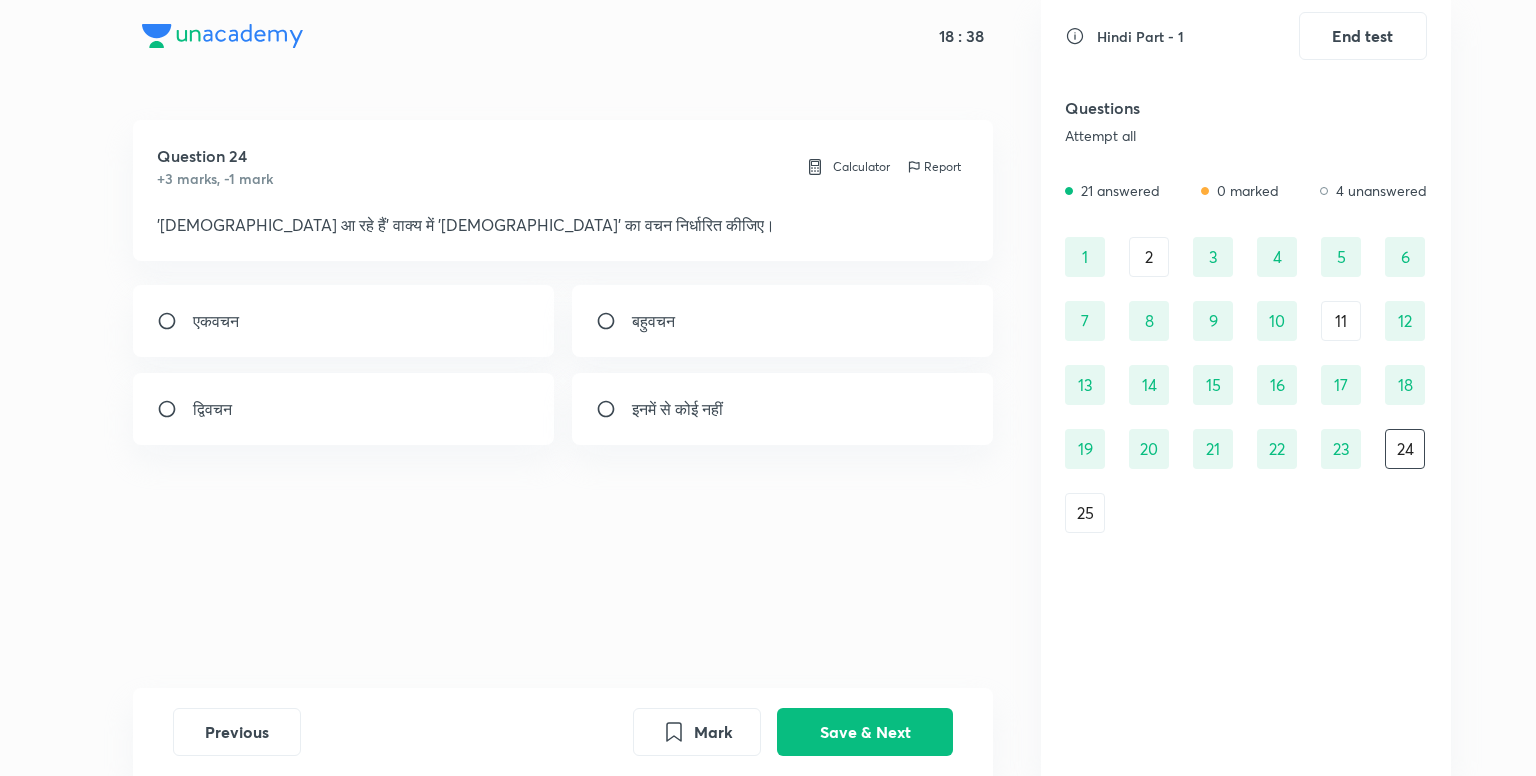 click on "बहुवचन" at bounding box center [783, 321] 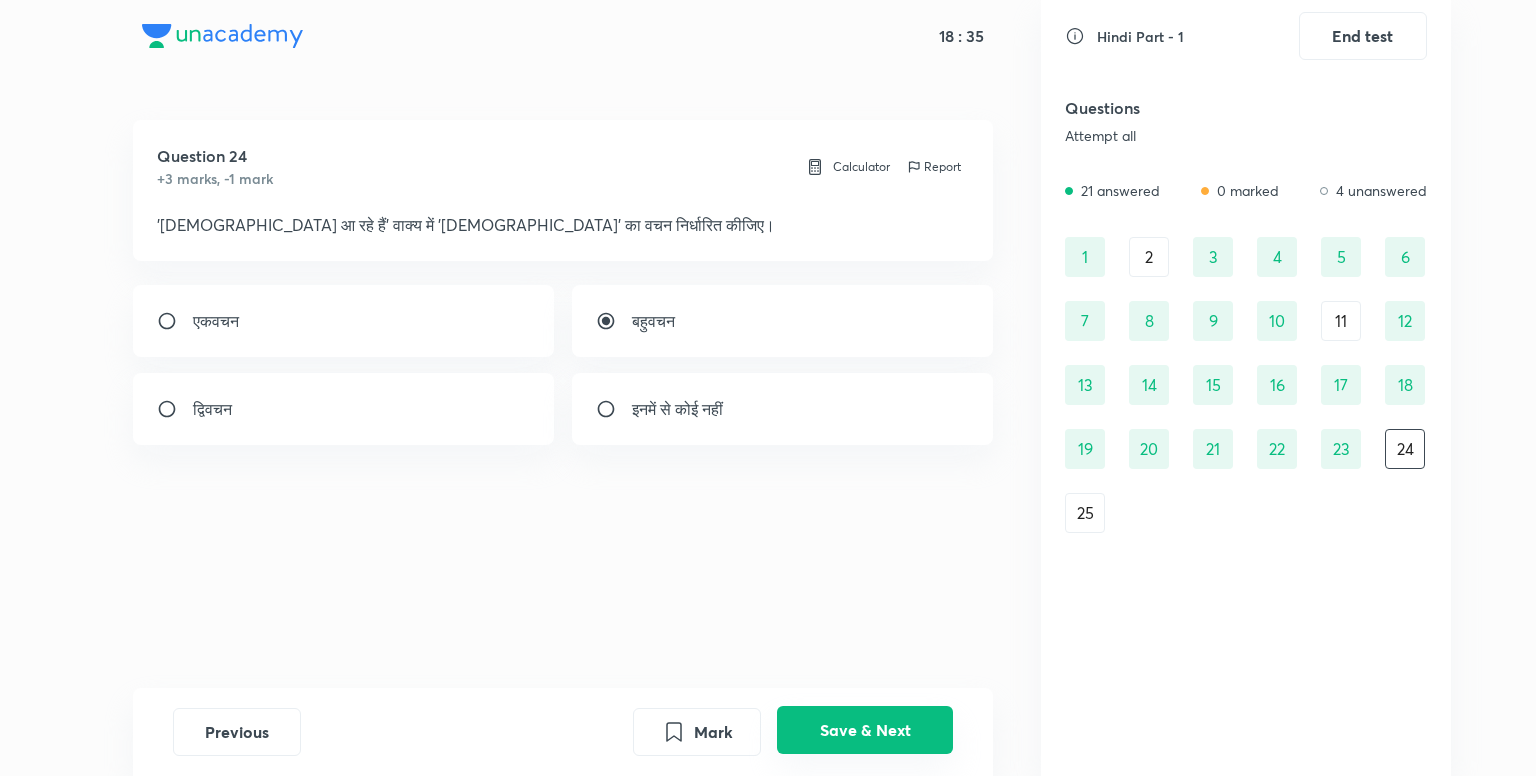 click on "Save & Next" at bounding box center (865, 730) 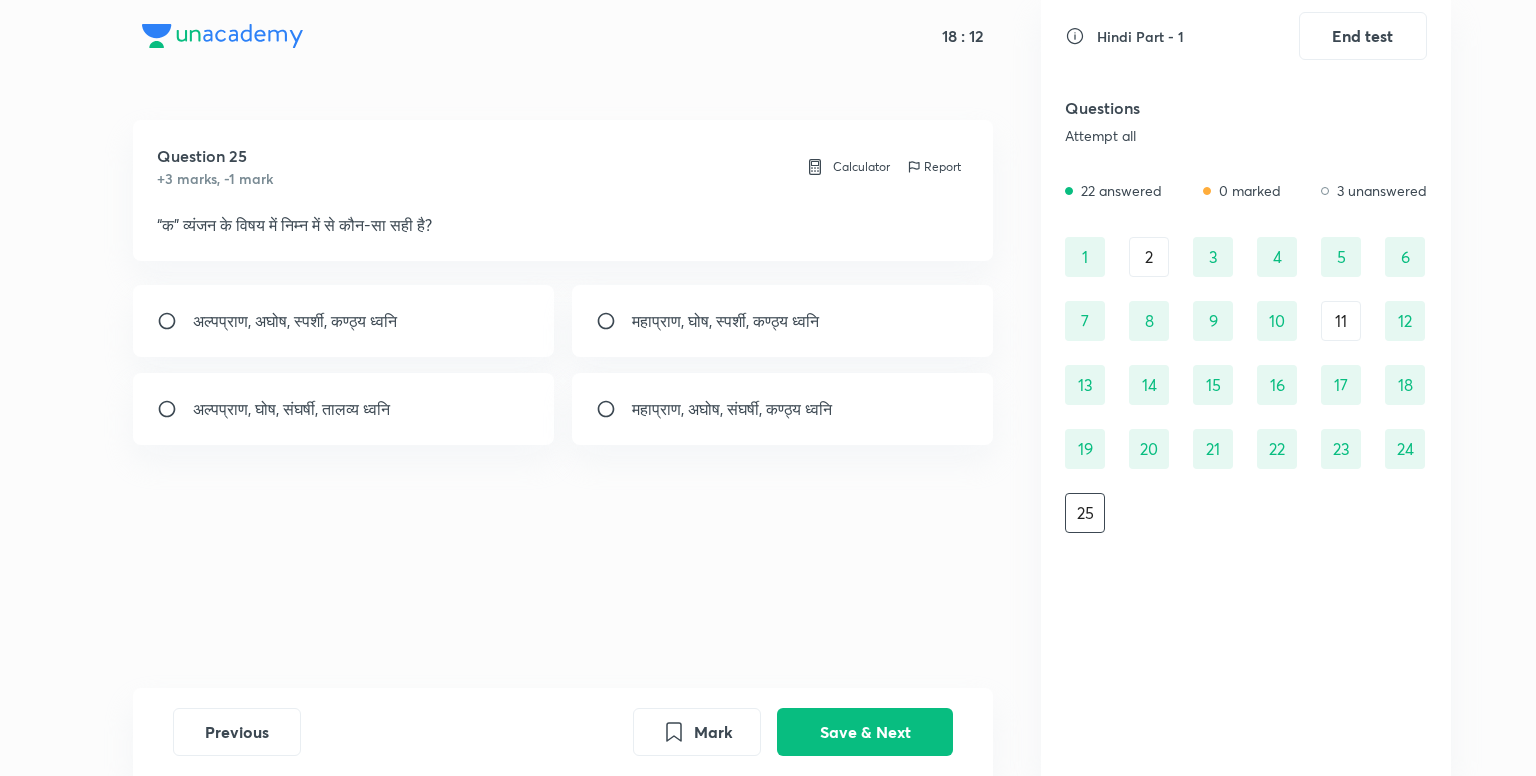 click on "अल्पप्राण, अघोष, स्पर्शी, कण्ठ्य ध्वनि" at bounding box center [295, 321] 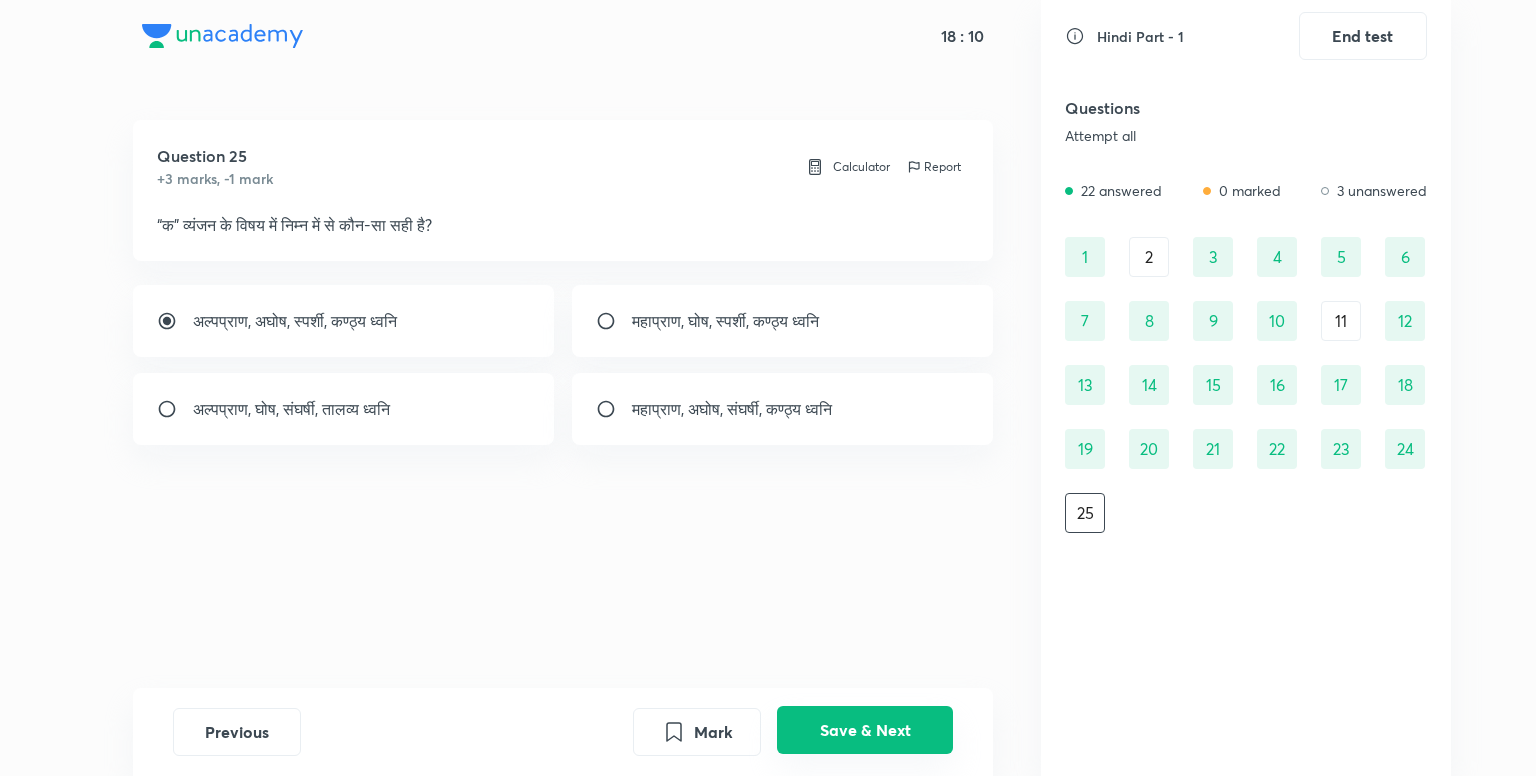 click on "Save & Next" at bounding box center [865, 730] 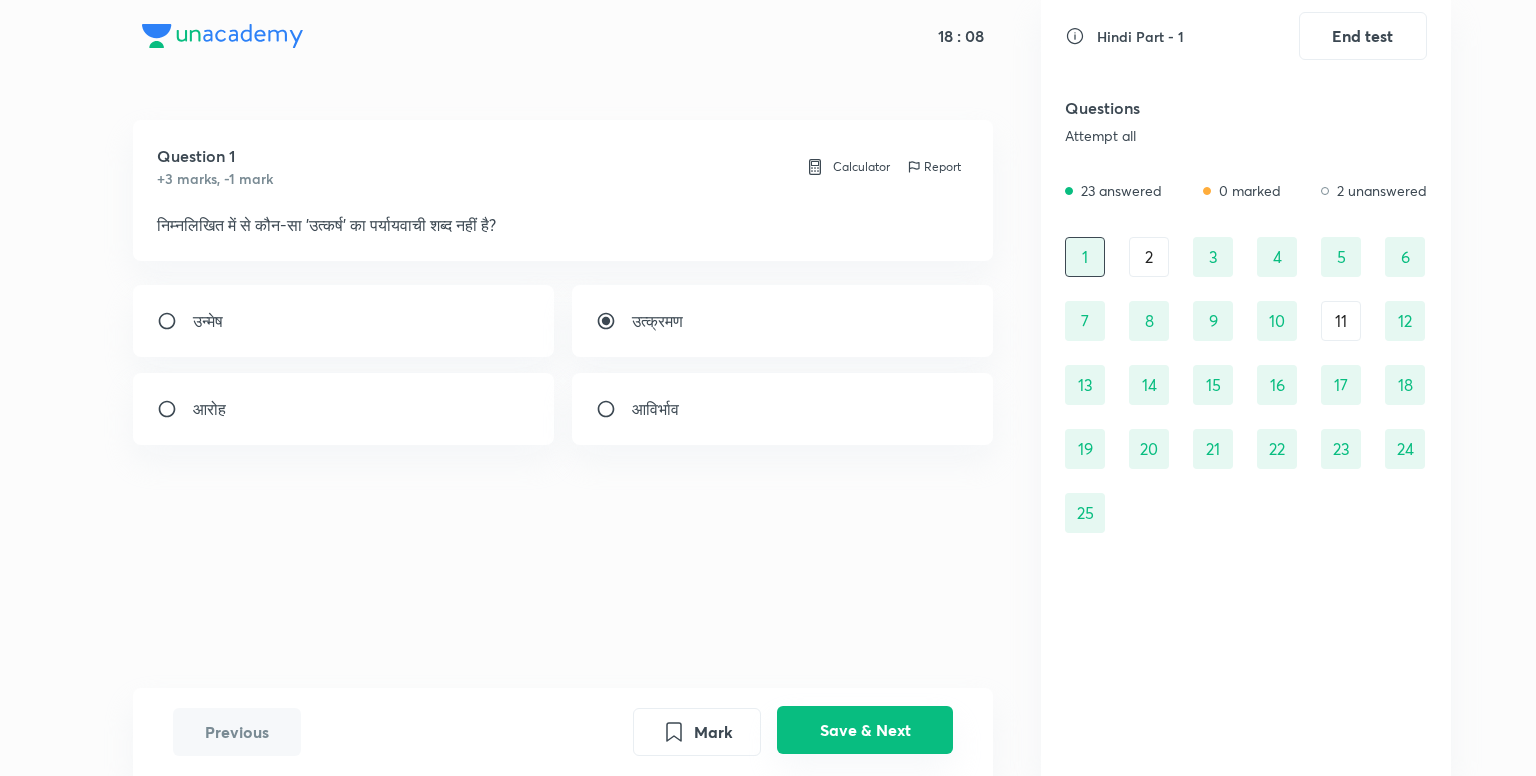 click on "Save & Next" at bounding box center [865, 730] 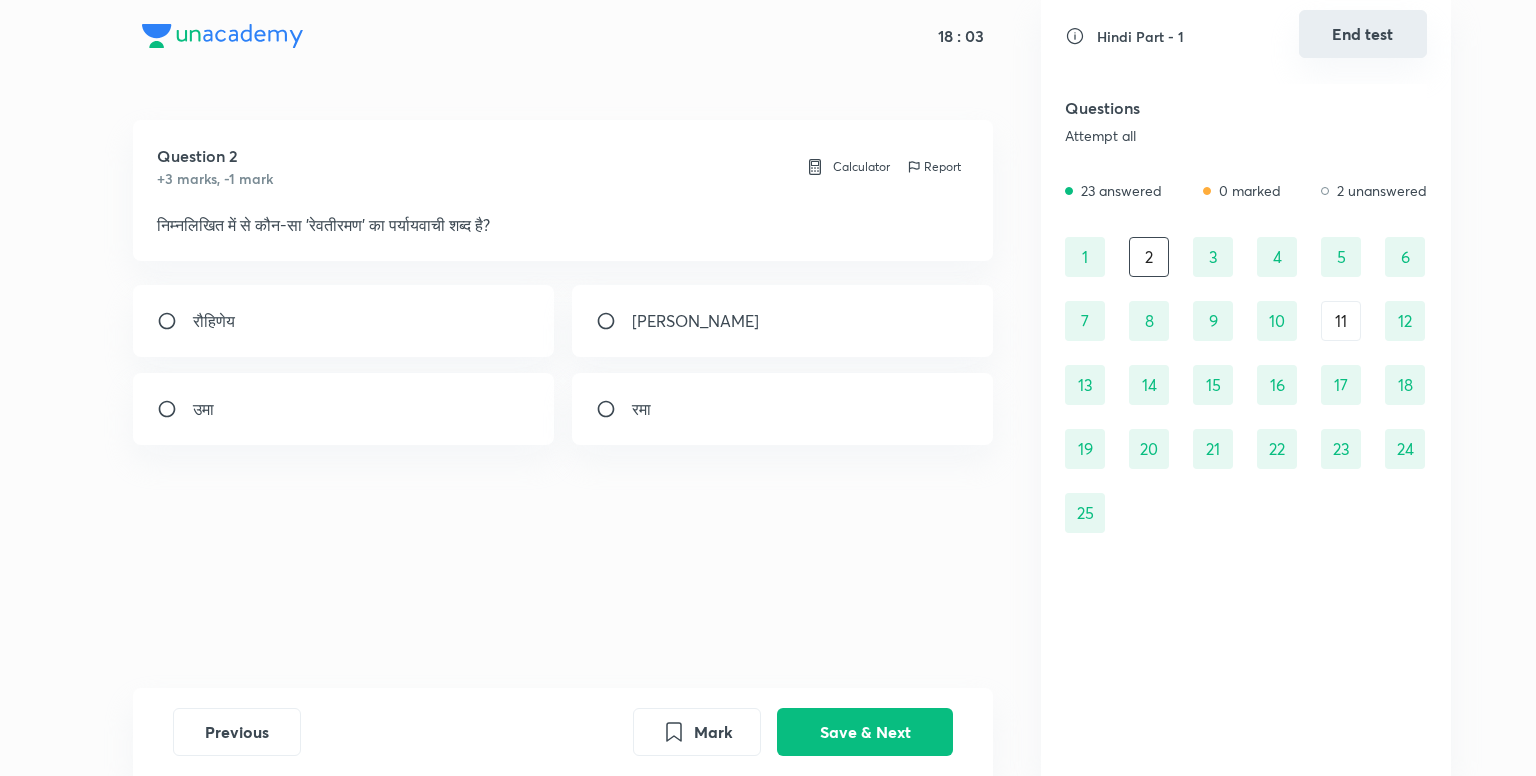 click on "End test" at bounding box center (1363, 34) 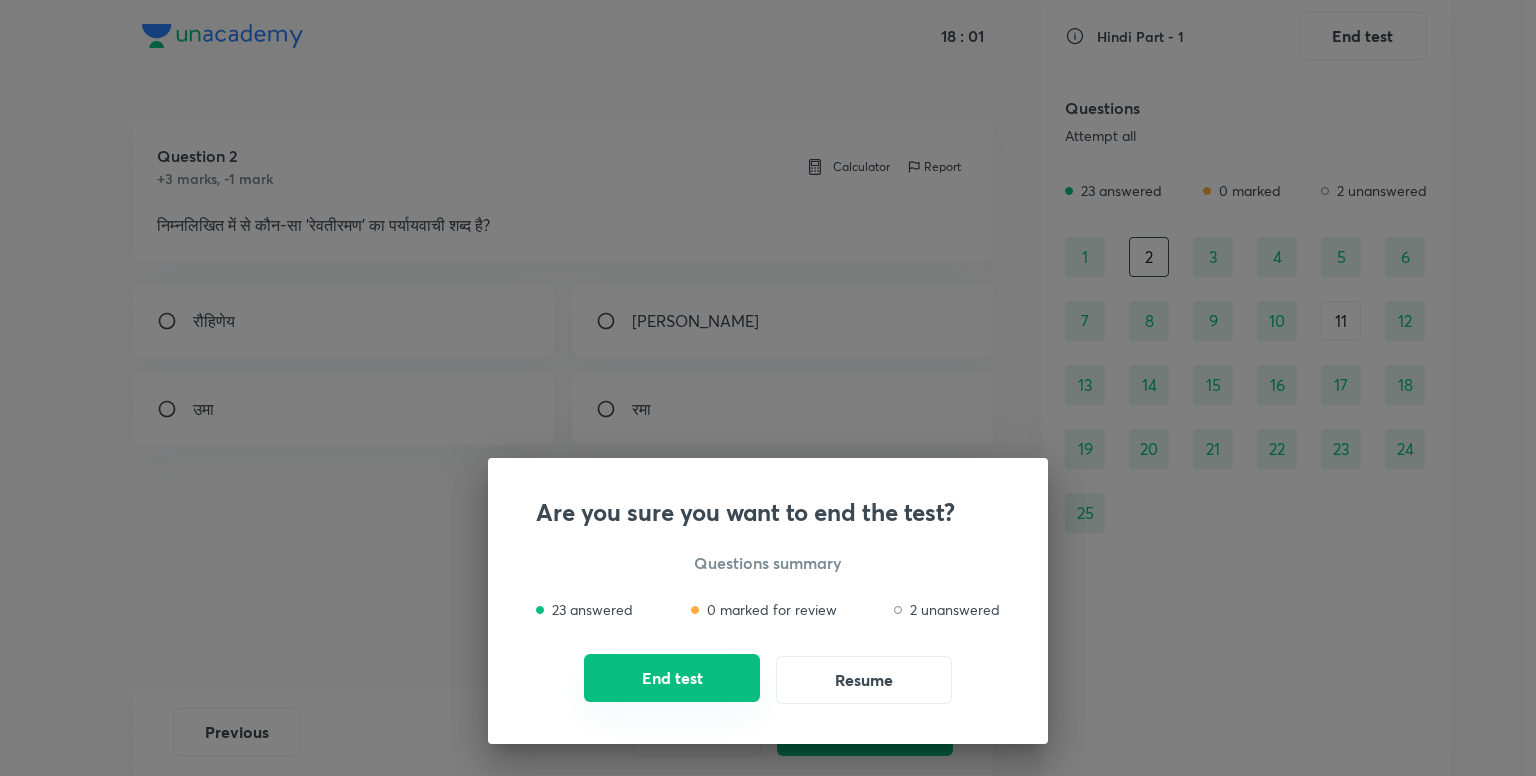 click on "End test" at bounding box center [672, 678] 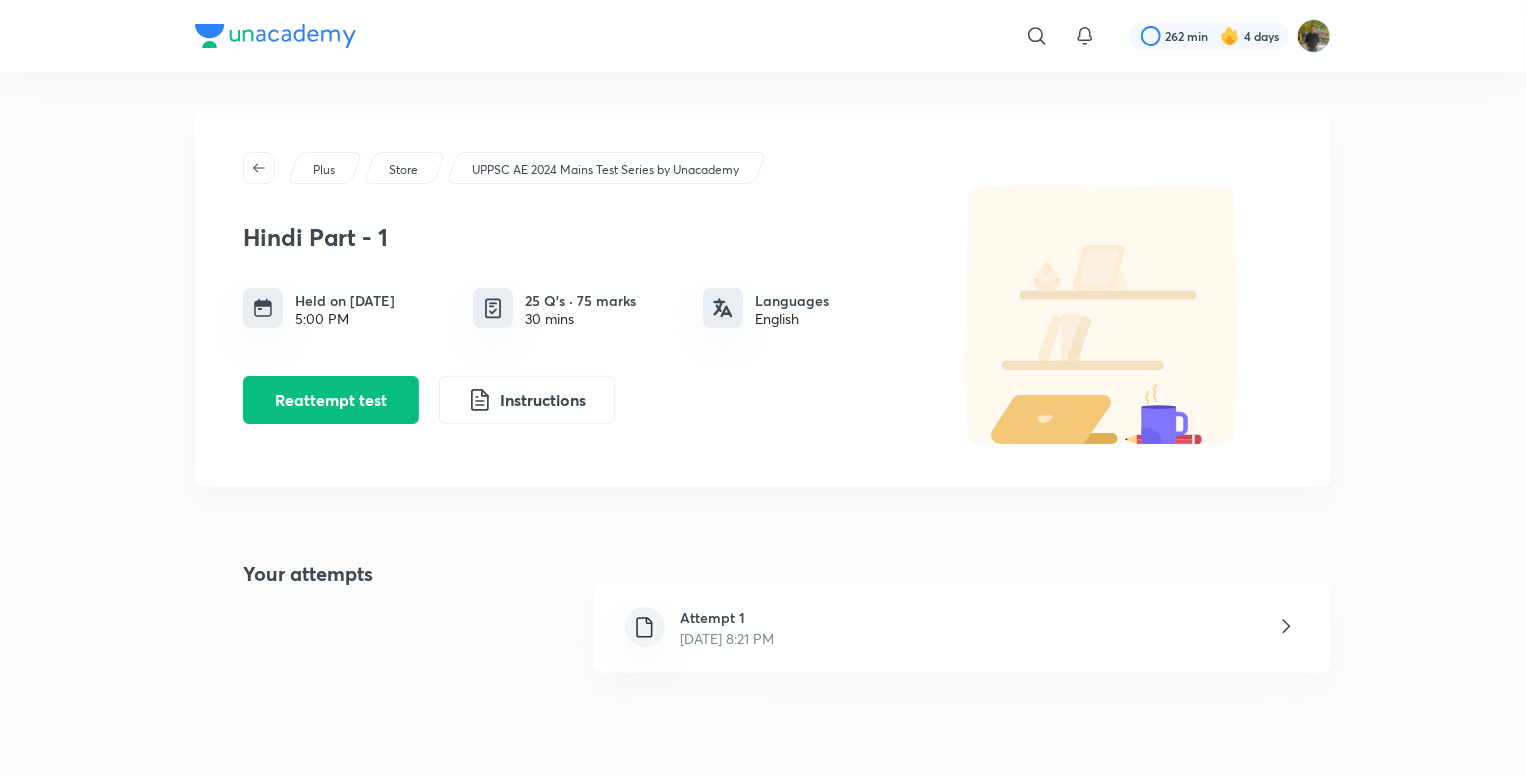 click on "Attempt 1 Jul 10, 2025, 8:21 PM" at bounding box center [962, 628] 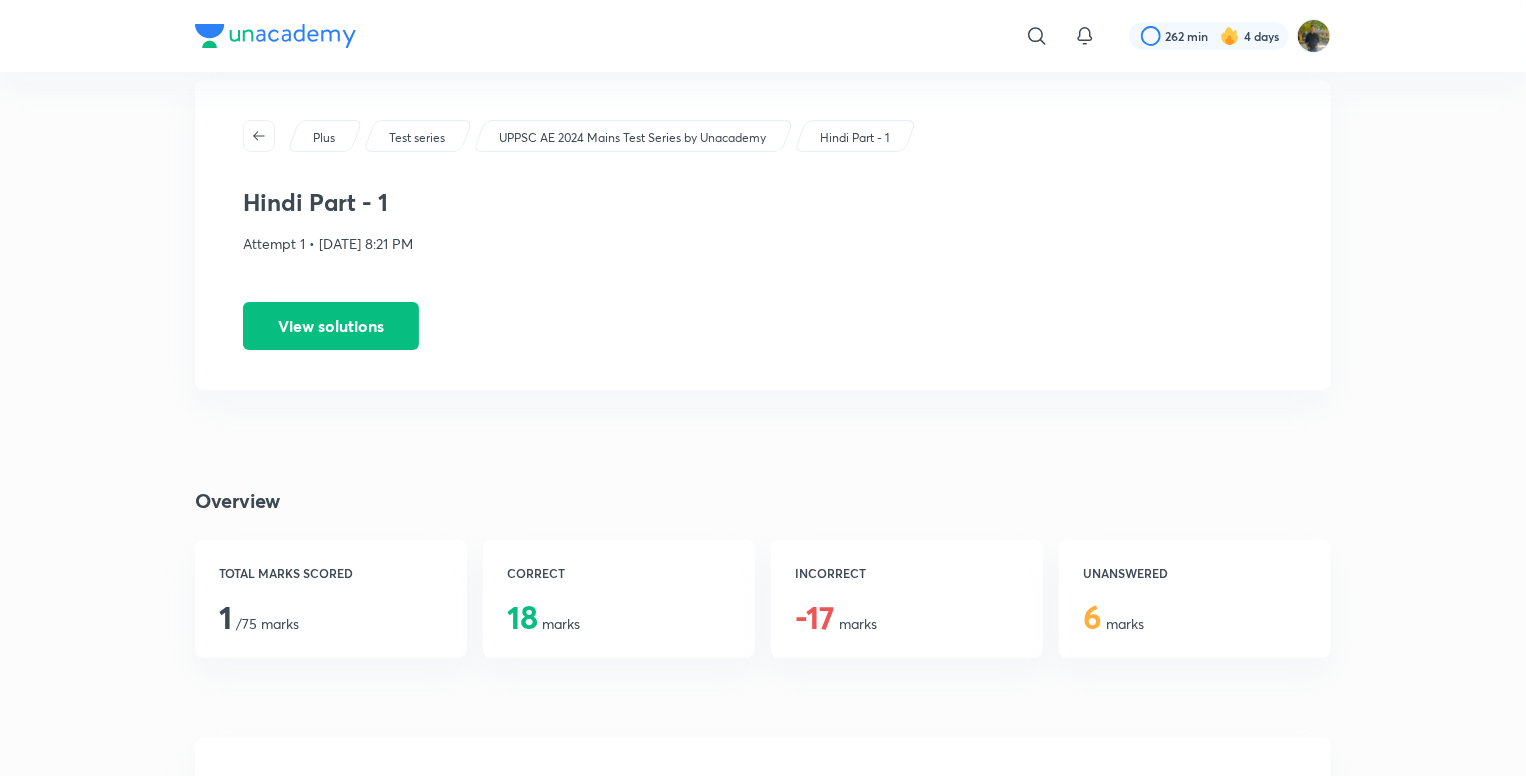 scroll, scrollTop: 0, scrollLeft: 0, axis: both 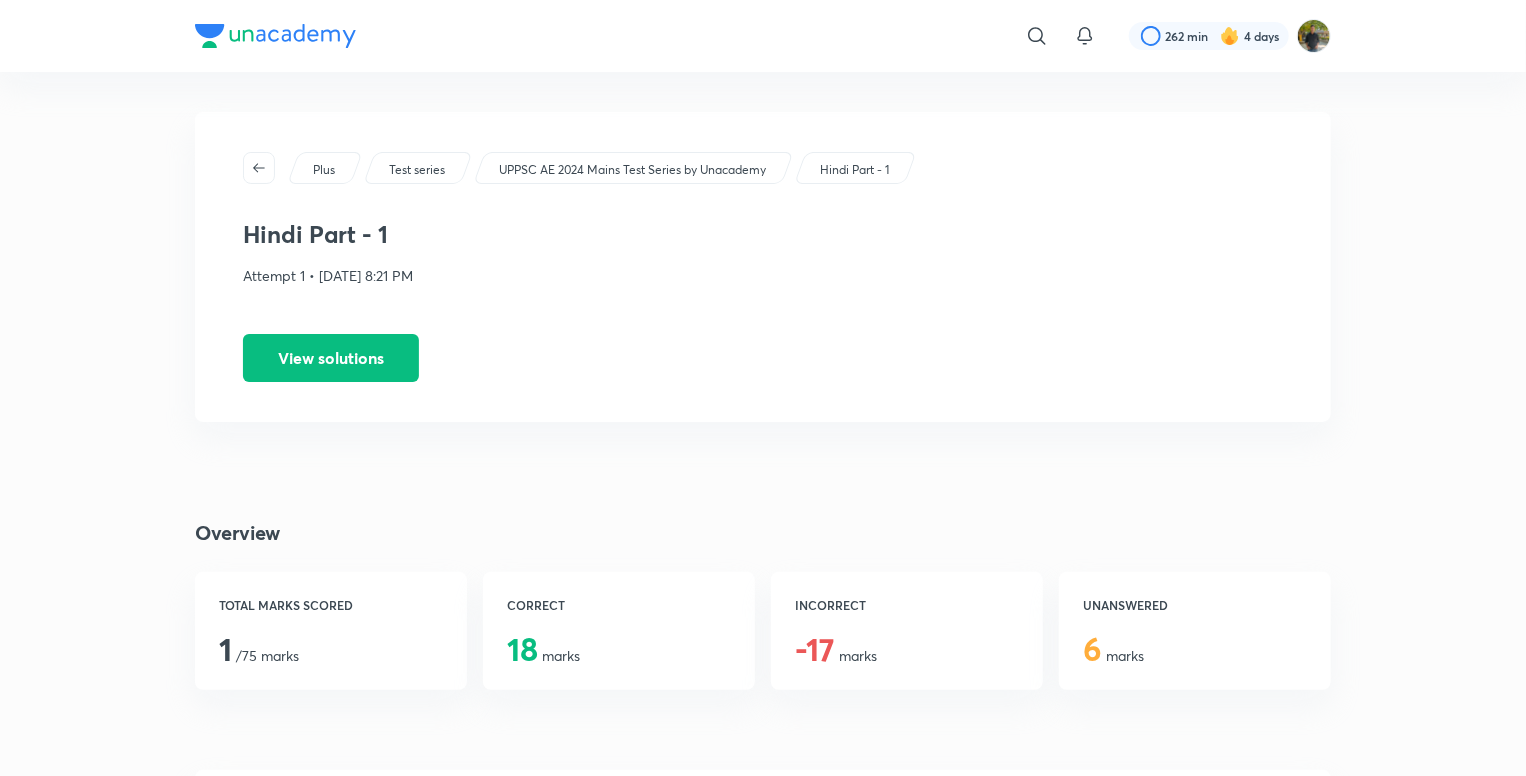 click on "Plus" at bounding box center (325, 168) 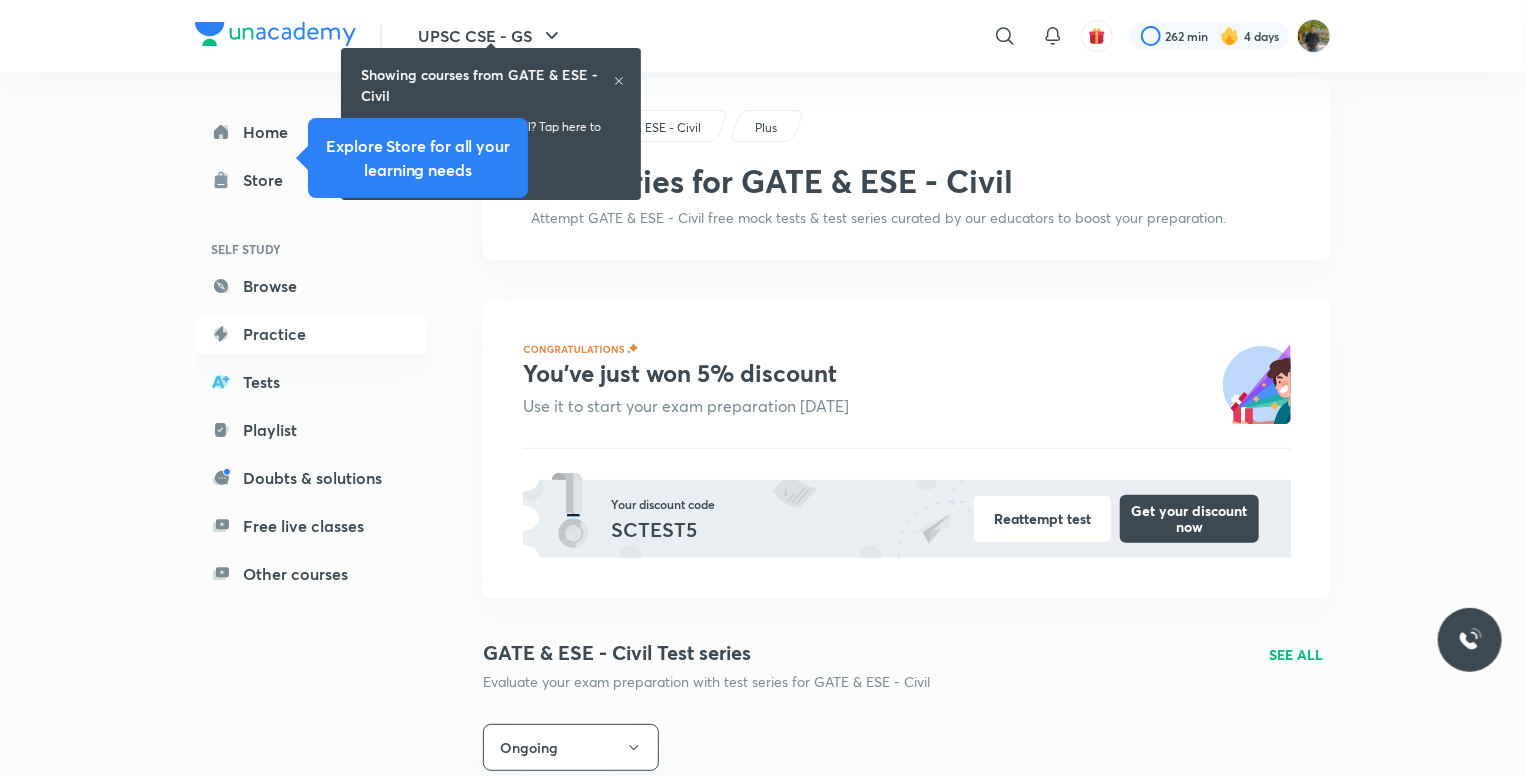 scroll, scrollTop: 0, scrollLeft: 0, axis: both 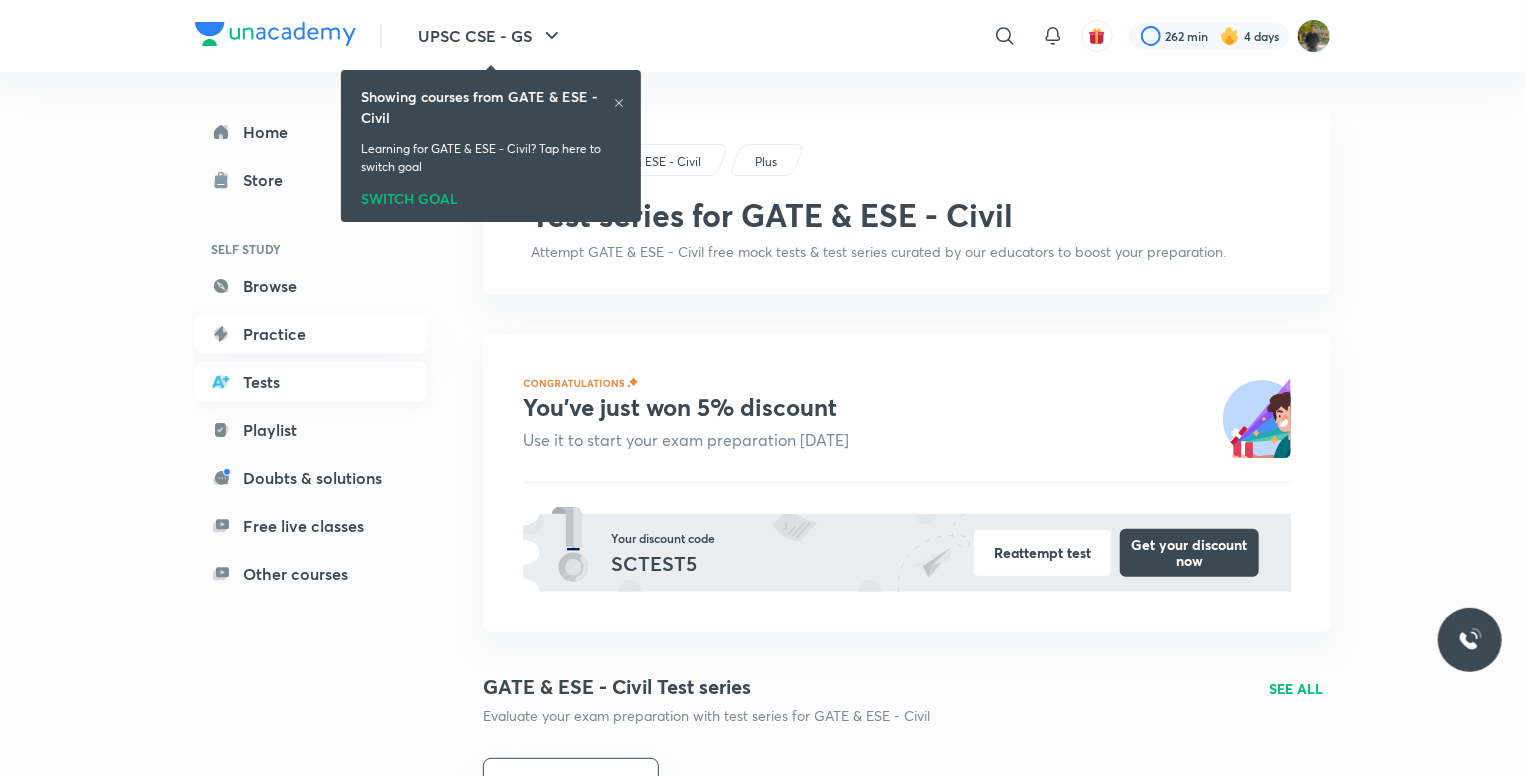 click on "Tests" at bounding box center (311, 382) 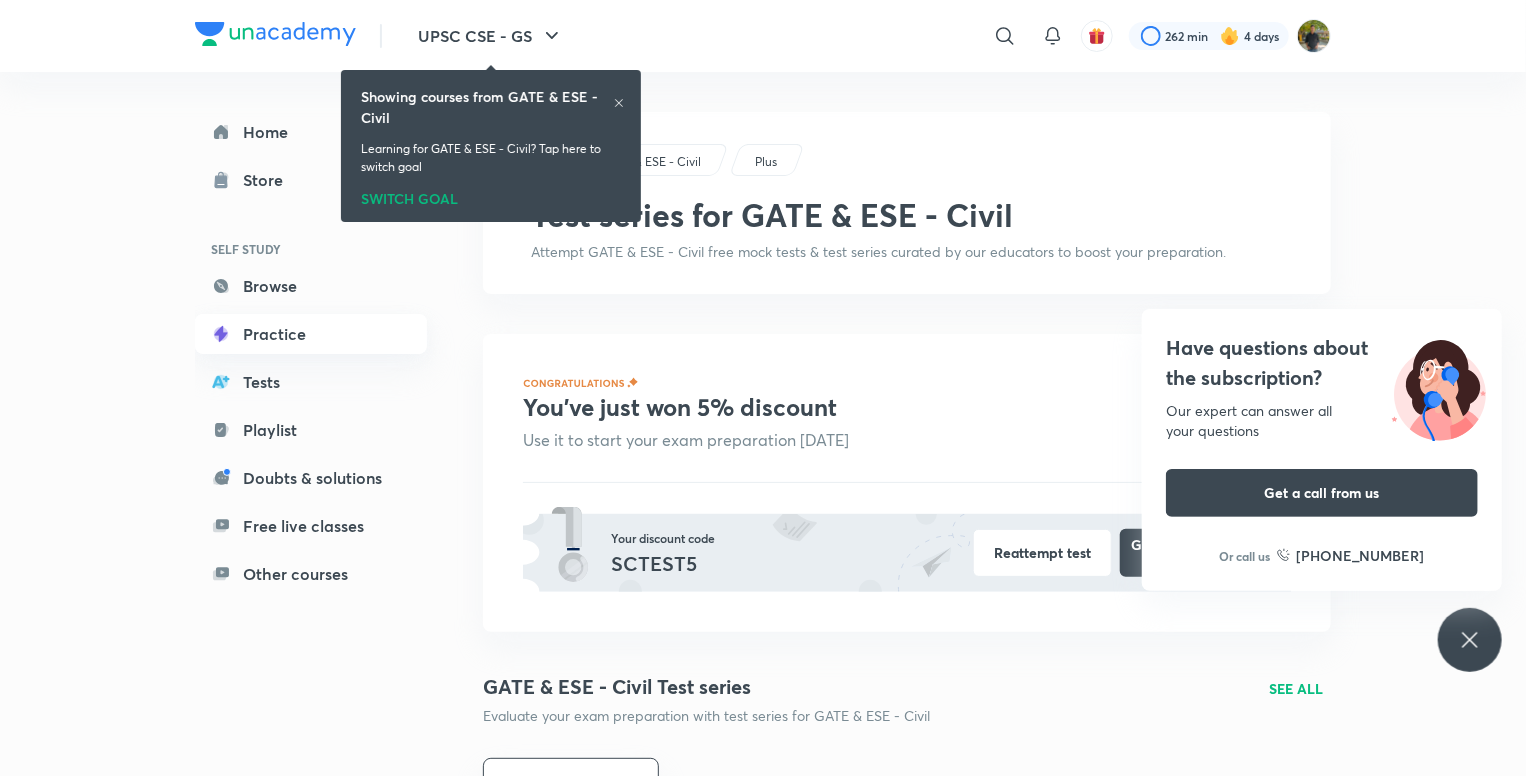 click on "Practice" at bounding box center [311, 334] 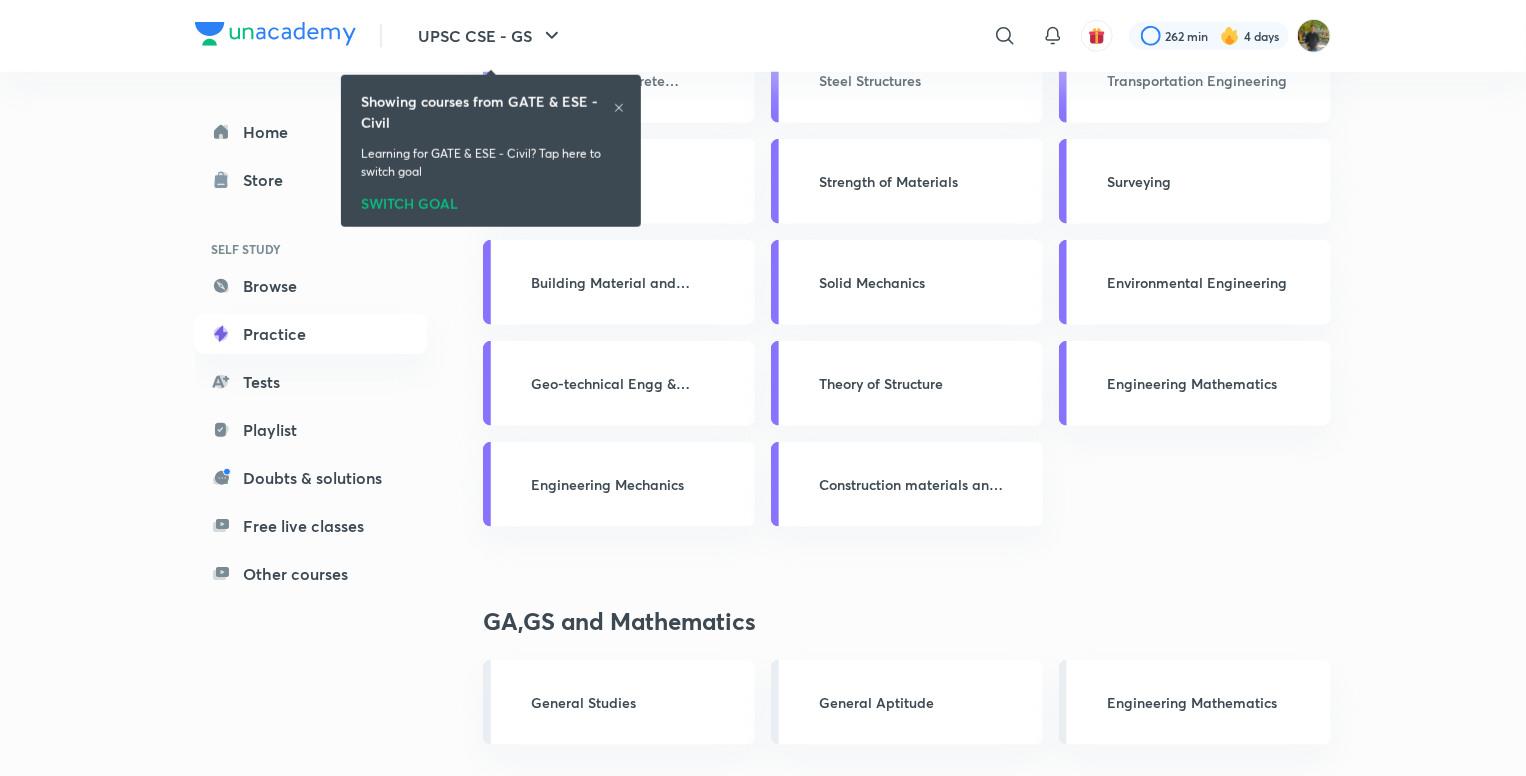 scroll, scrollTop: 924, scrollLeft: 0, axis: vertical 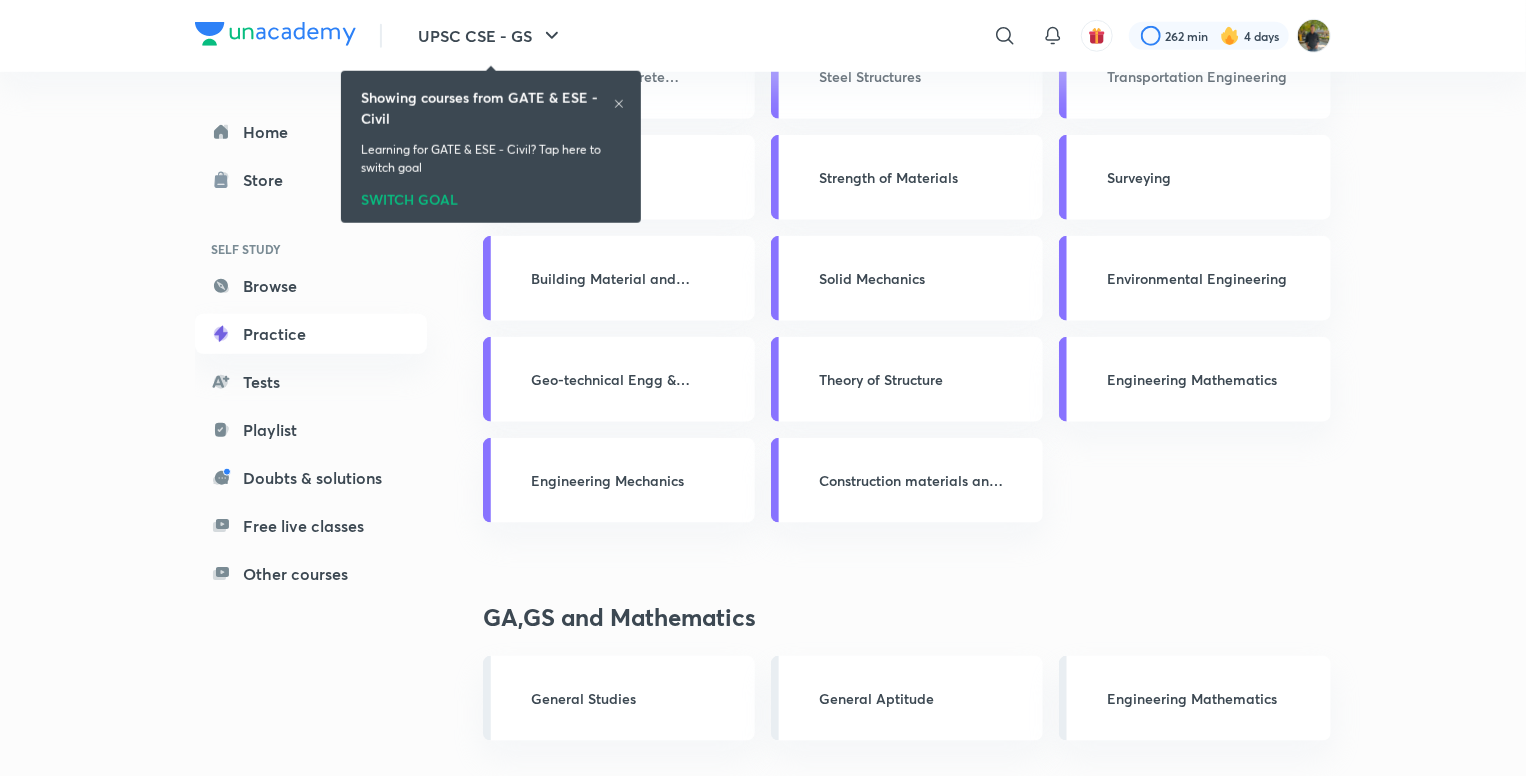 click 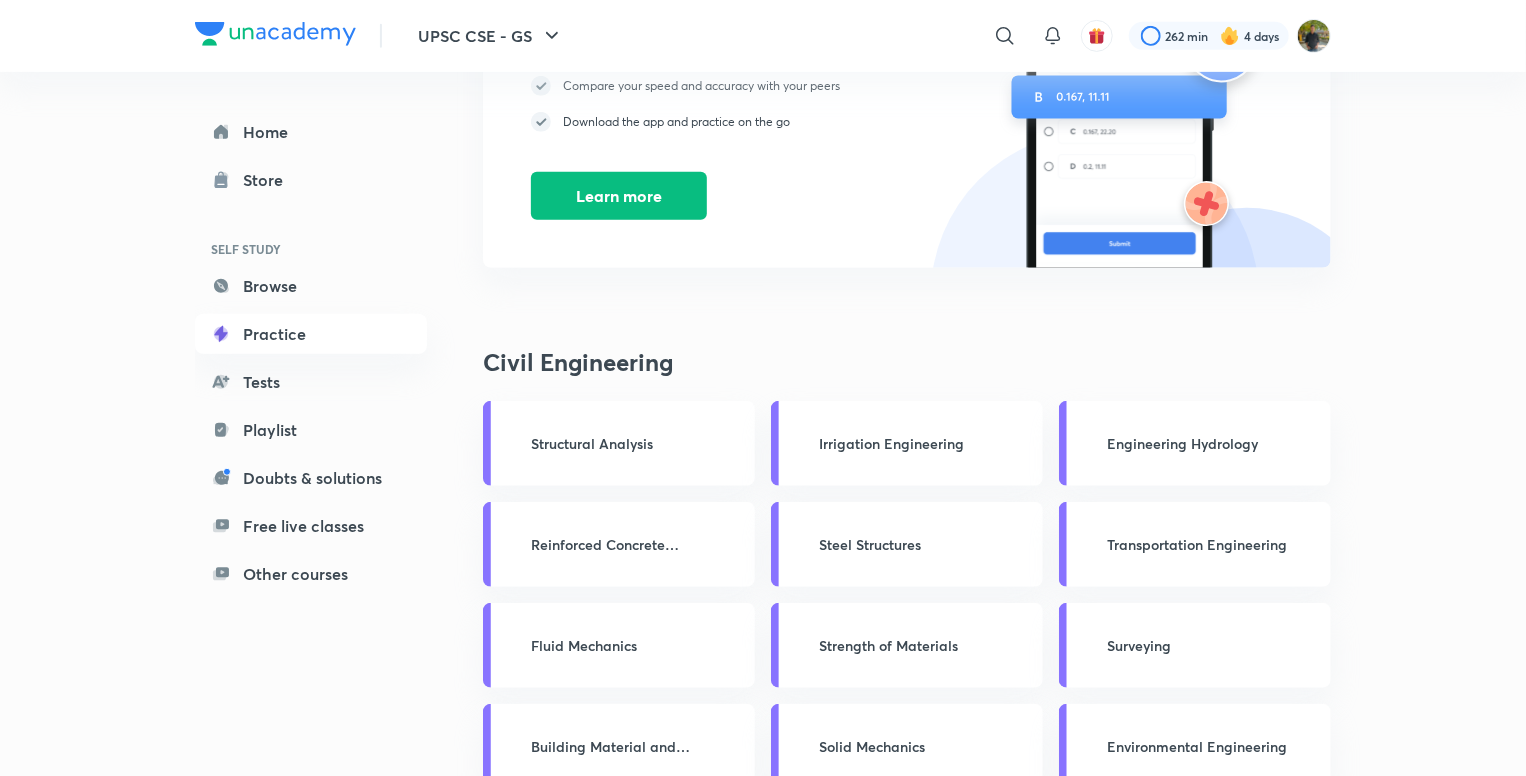 scroll, scrollTop: 500, scrollLeft: 0, axis: vertical 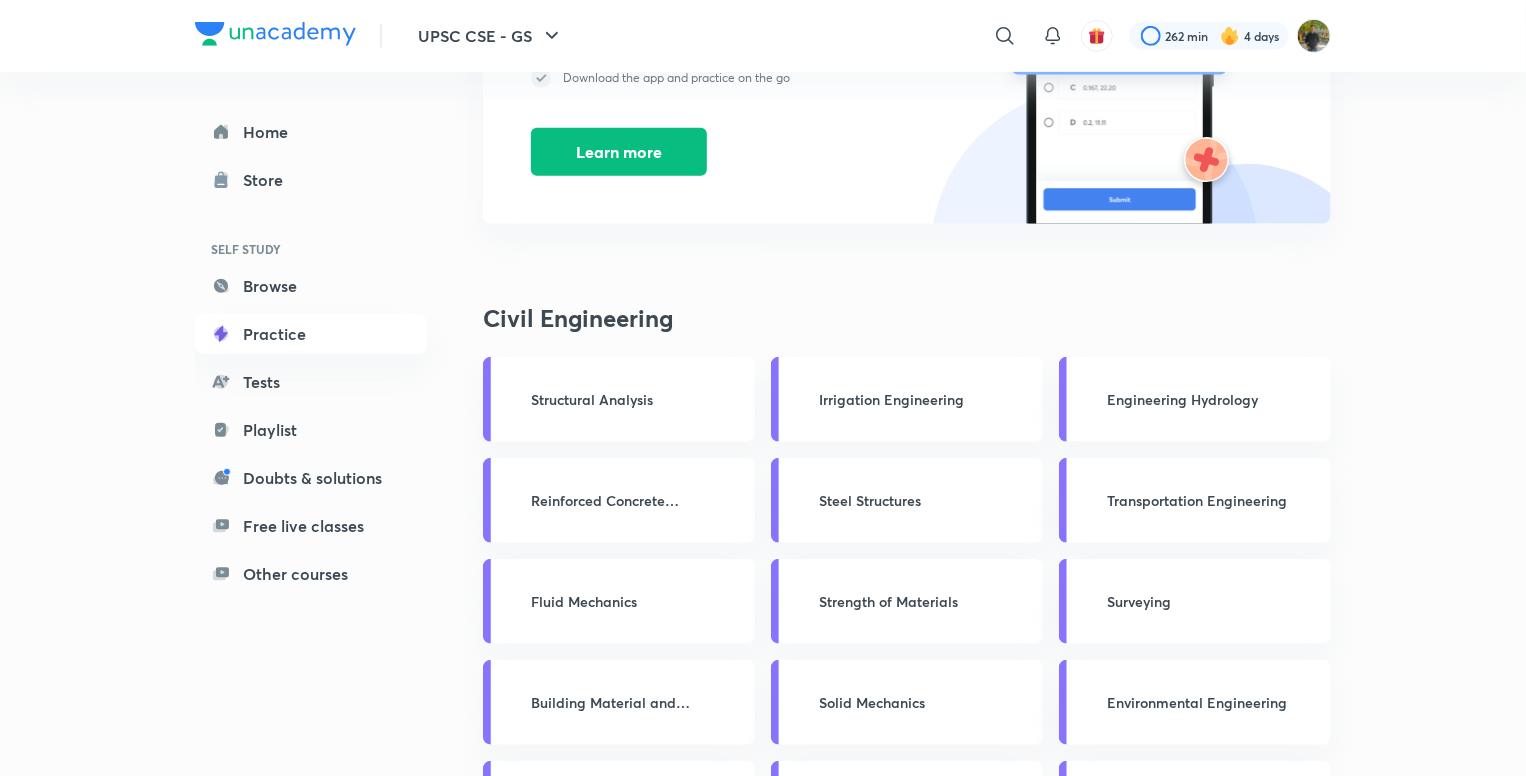 click on "Building Material and Construction" at bounding box center (619, 702) 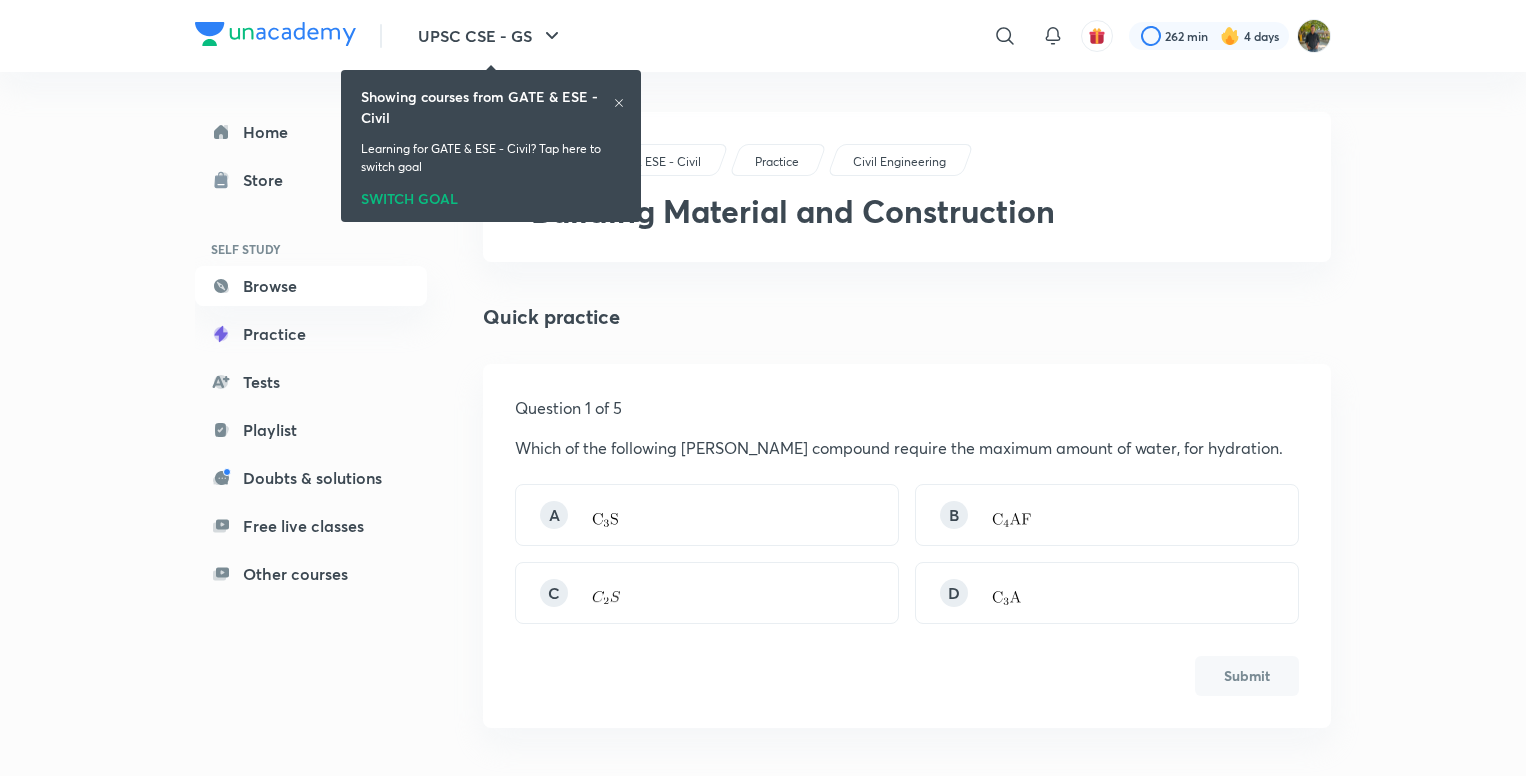 scroll, scrollTop: 0, scrollLeft: 0, axis: both 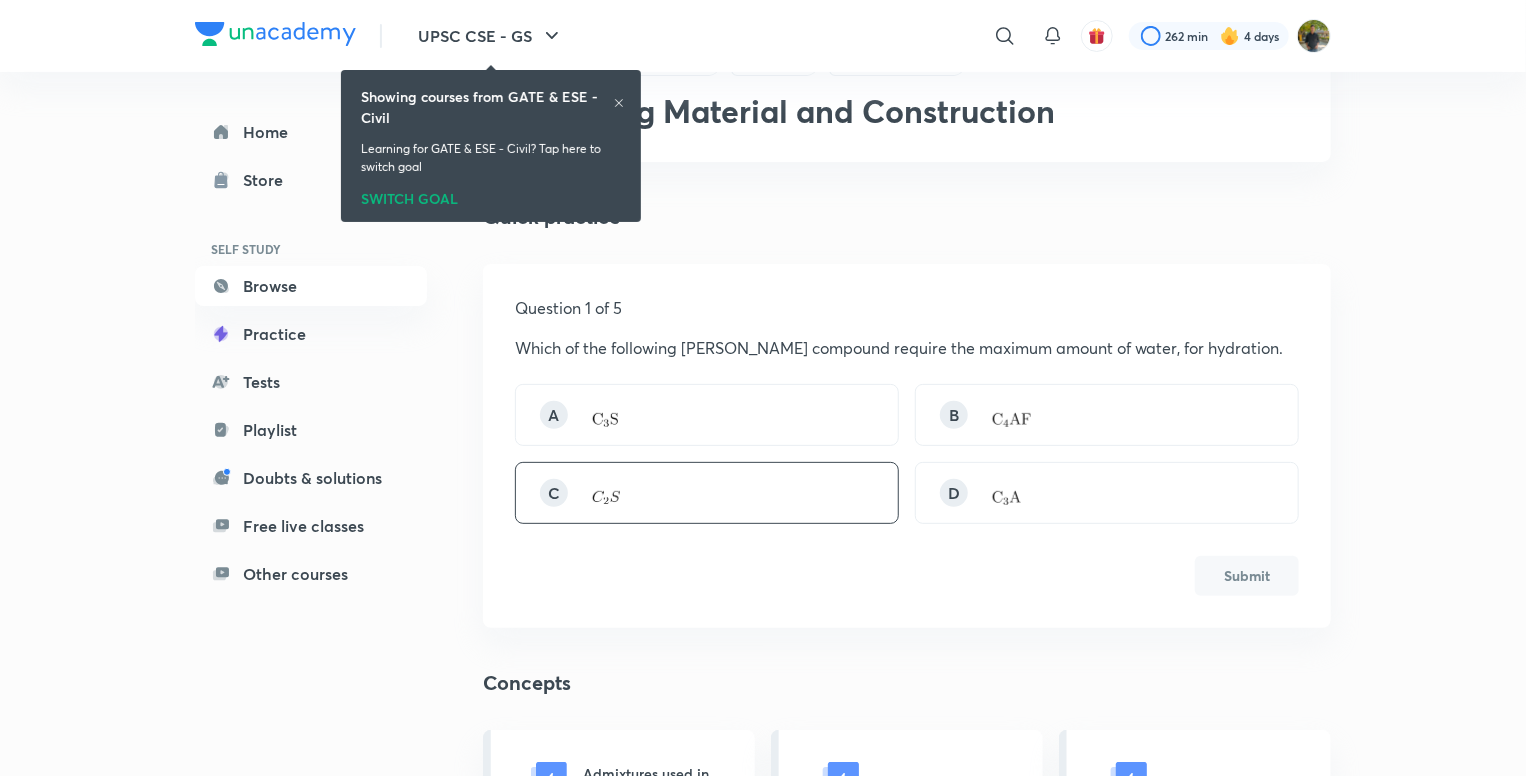 click on "C" at bounding box center [707, 493] 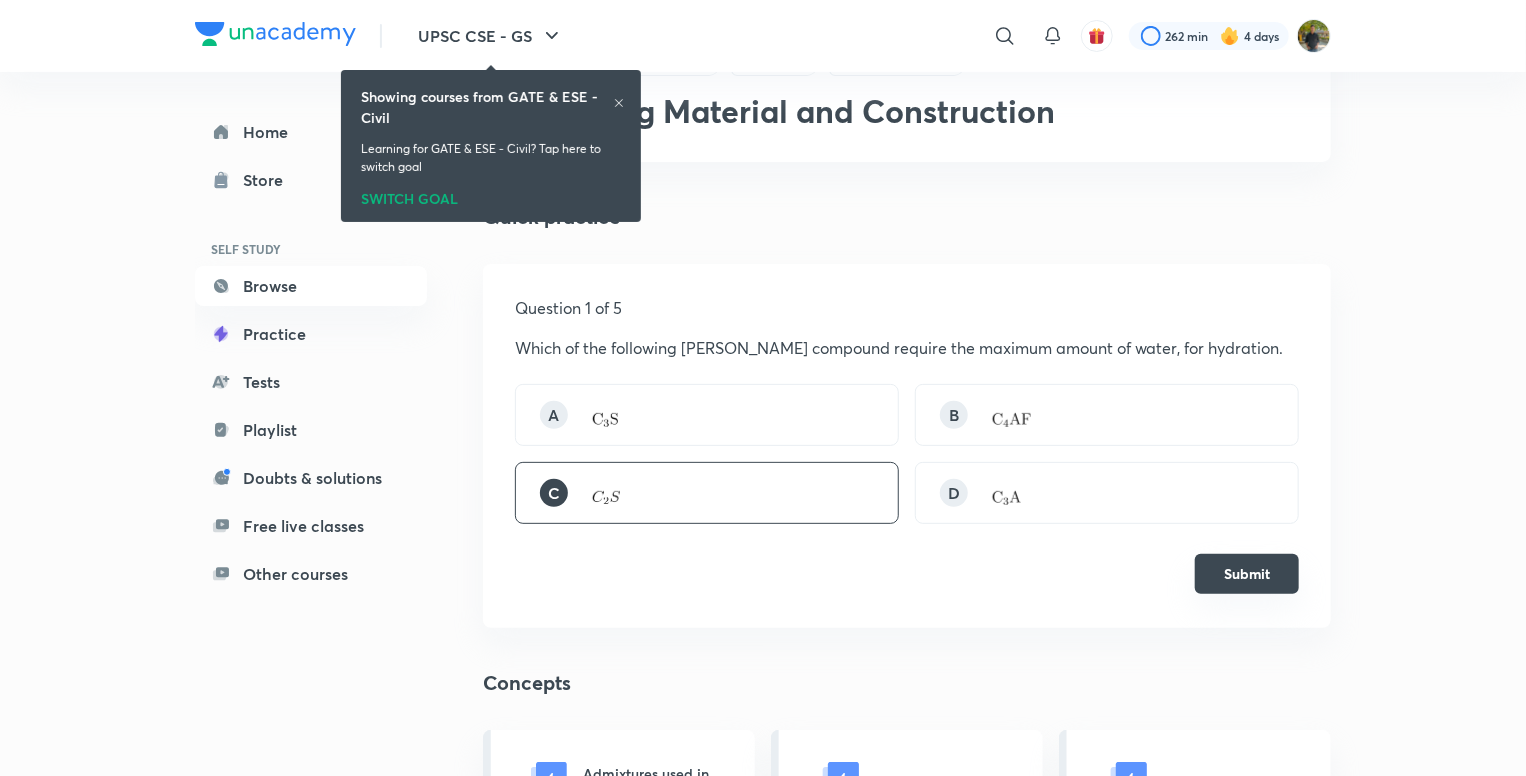 click on "Submit" at bounding box center [1247, 574] 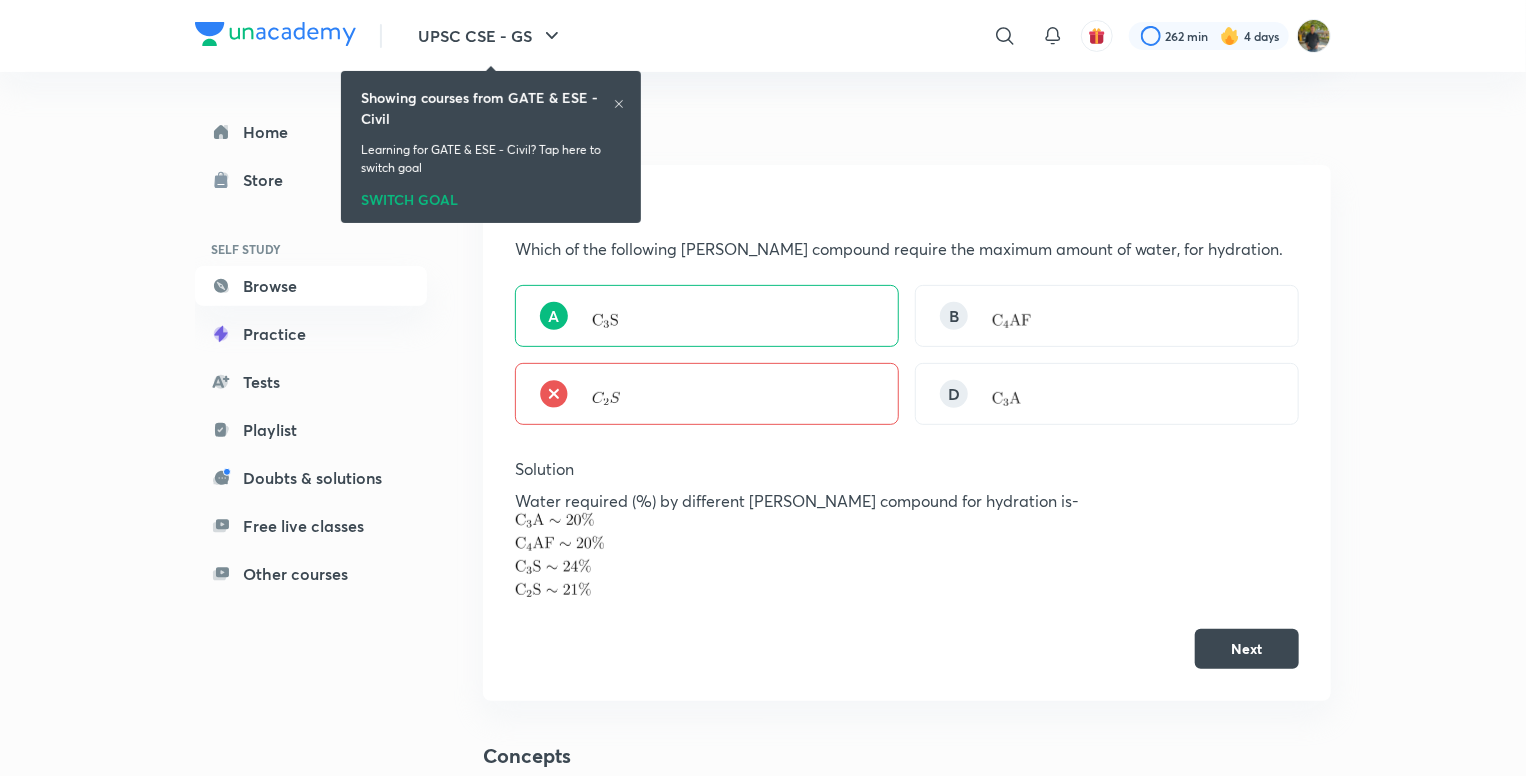 scroll, scrollTop: 200, scrollLeft: 0, axis: vertical 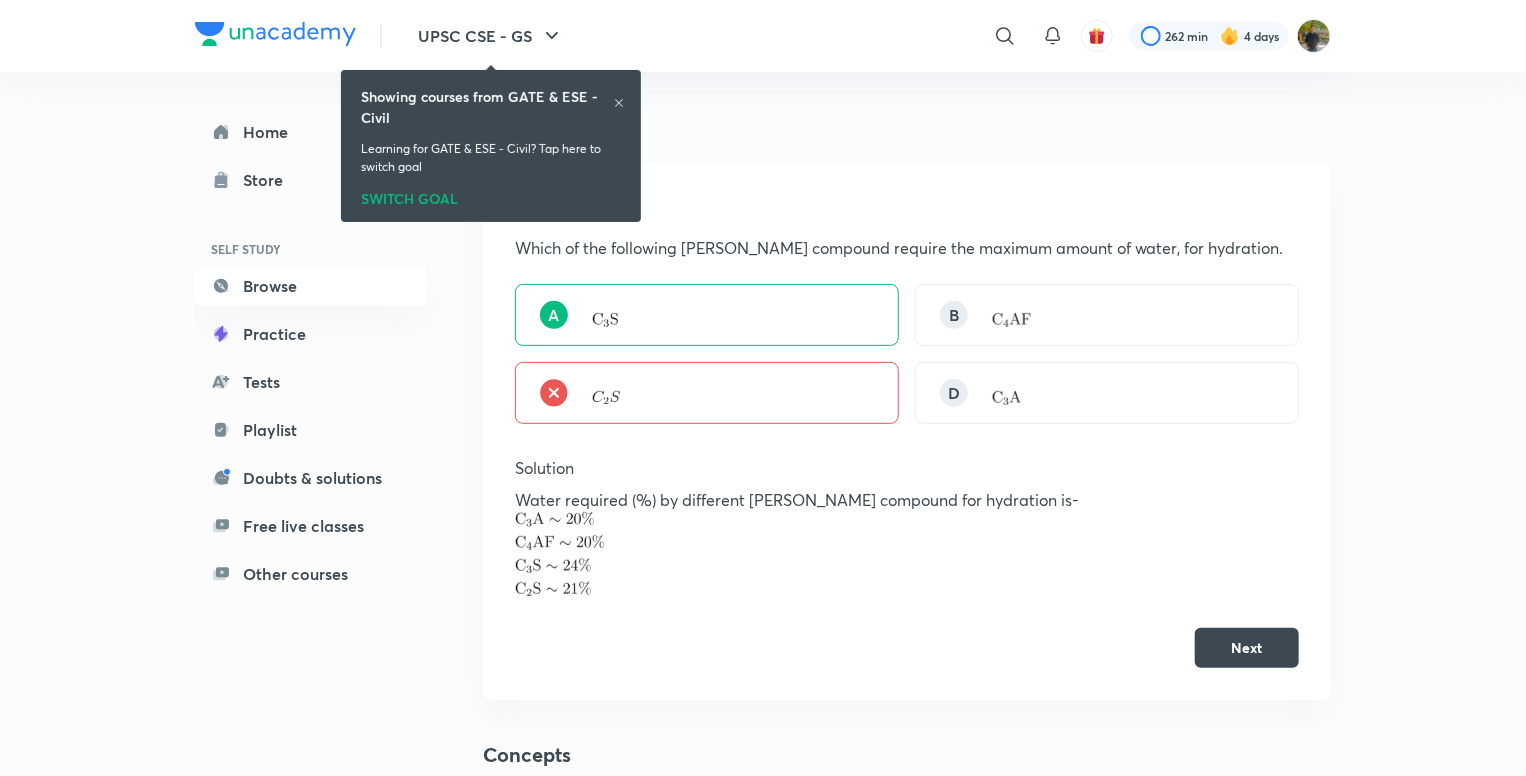 click on "Next" at bounding box center (1247, 648) 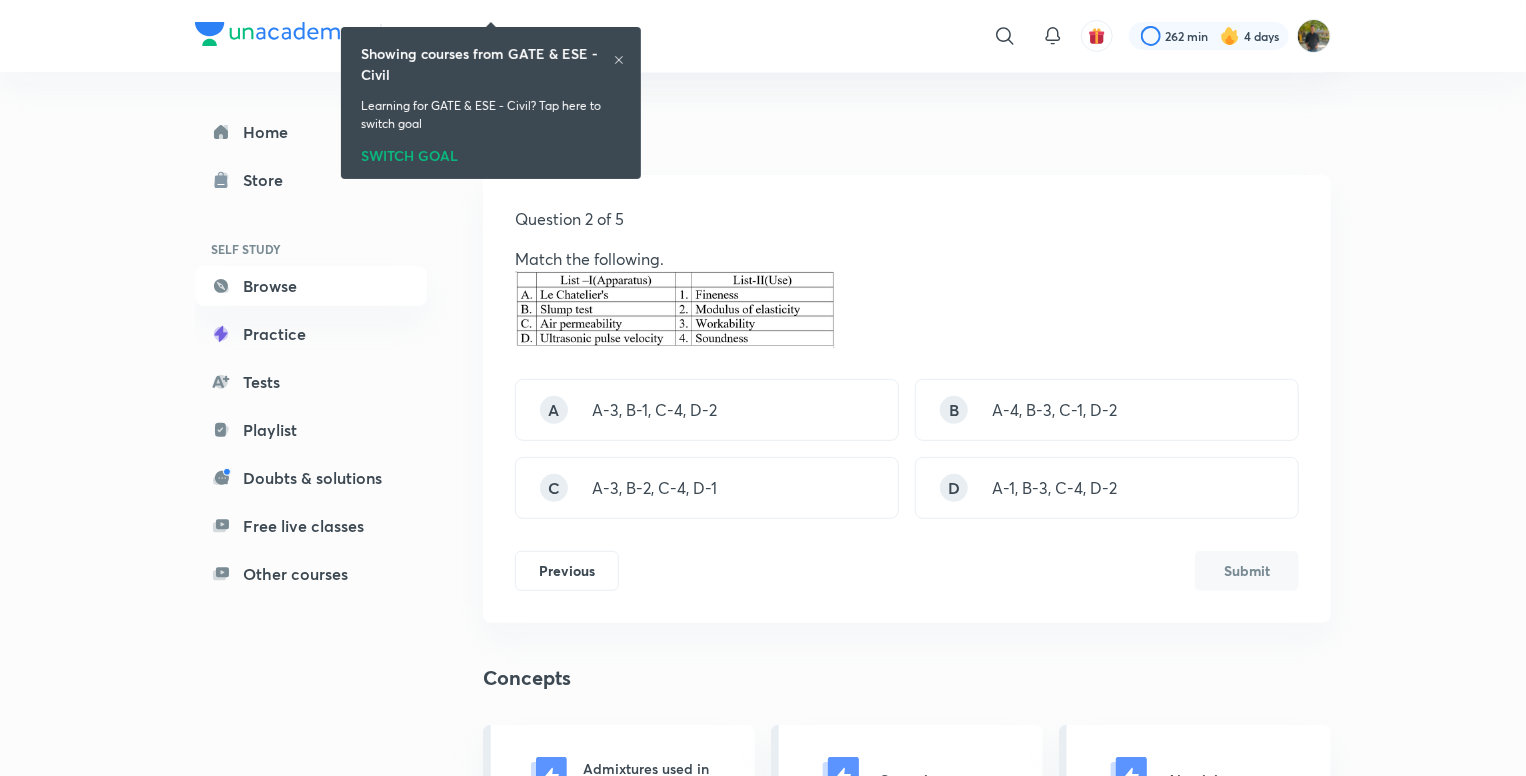 scroll, scrollTop: 200, scrollLeft: 0, axis: vertical 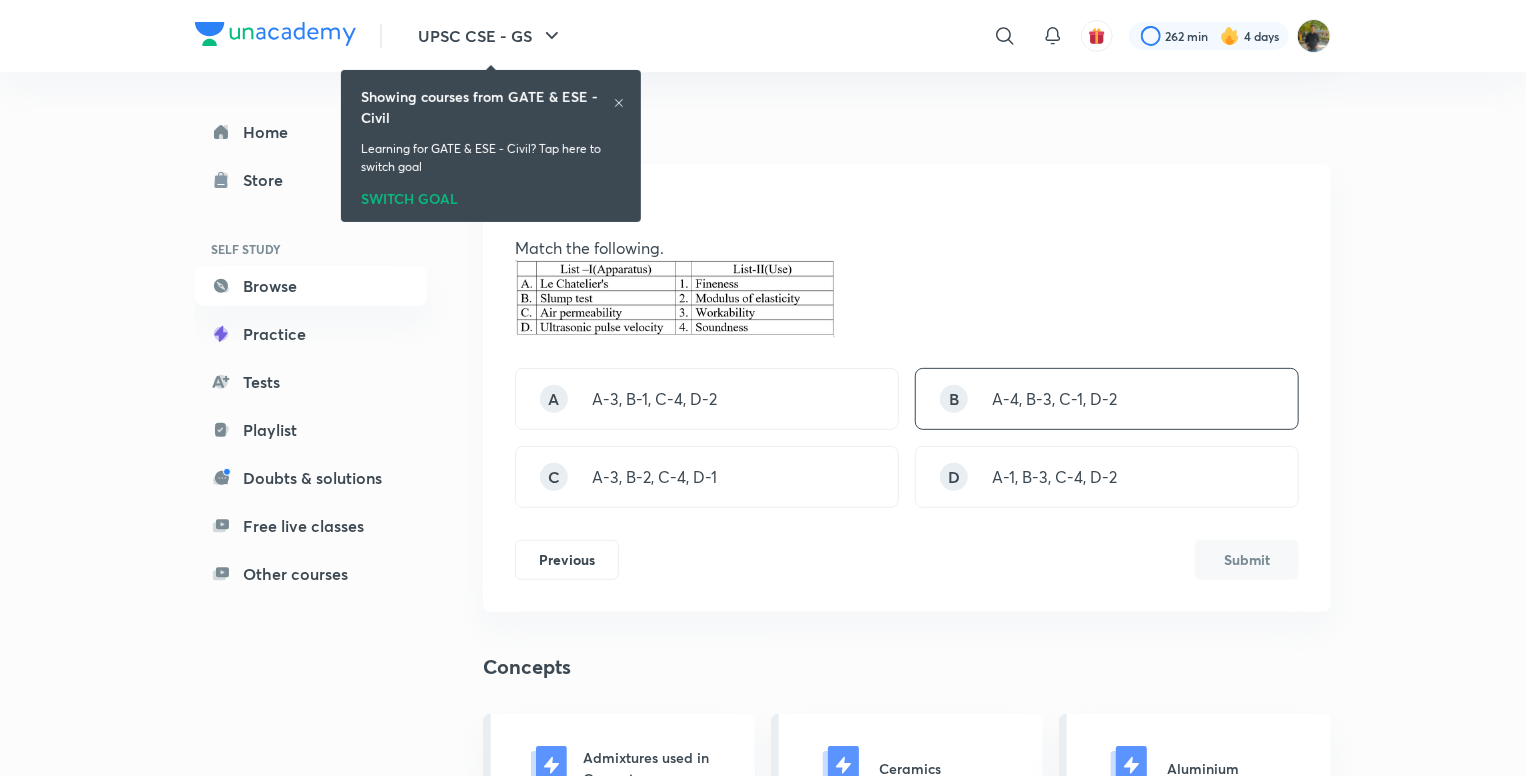 click on "A-4, B-3, C-1, D-2" at bounding box center [1054, 399] 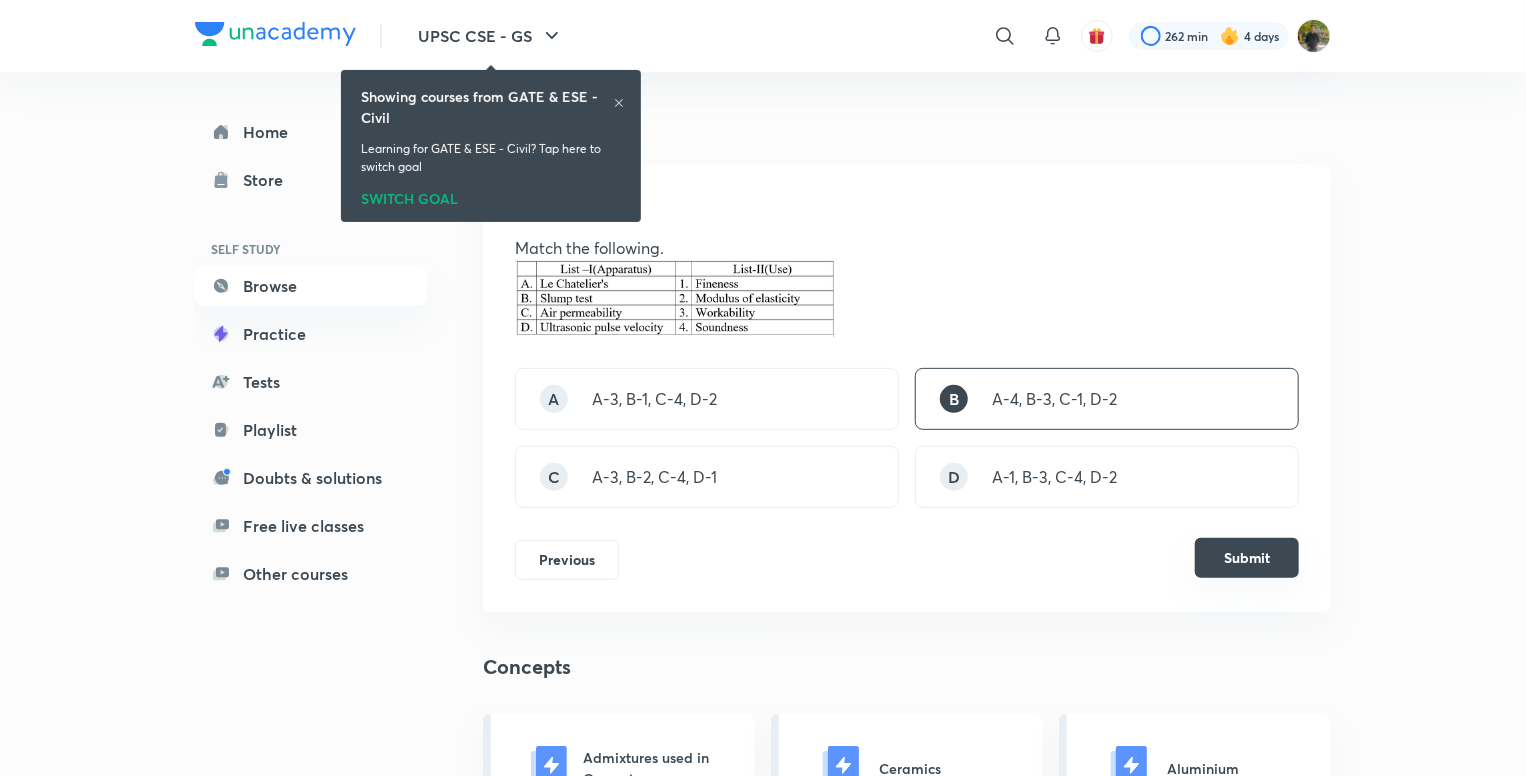 click on "Submit" at bounding box center (1247, 558) 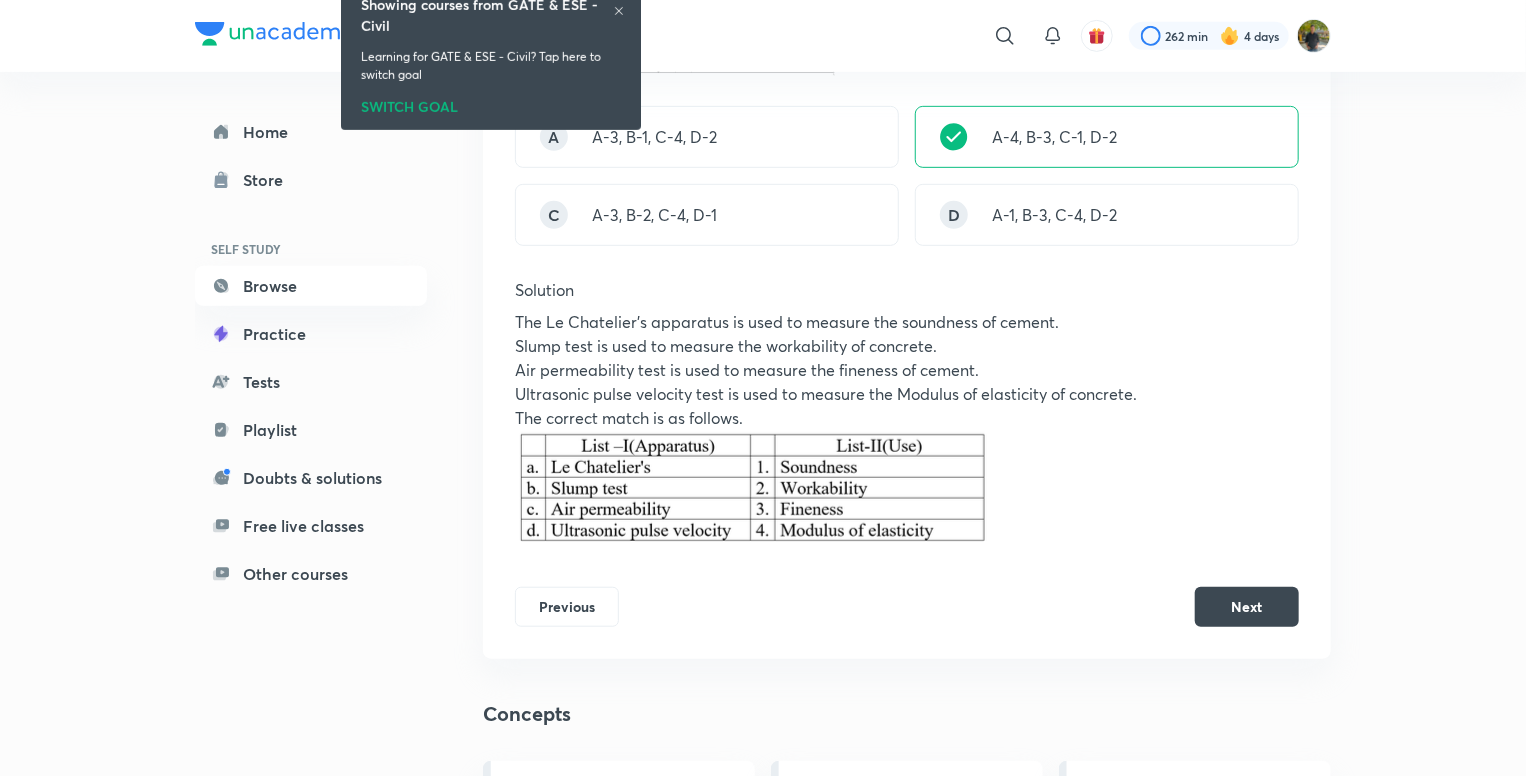 scroll, scrollTop: 500, scrollLeft: 0, axis: vertical 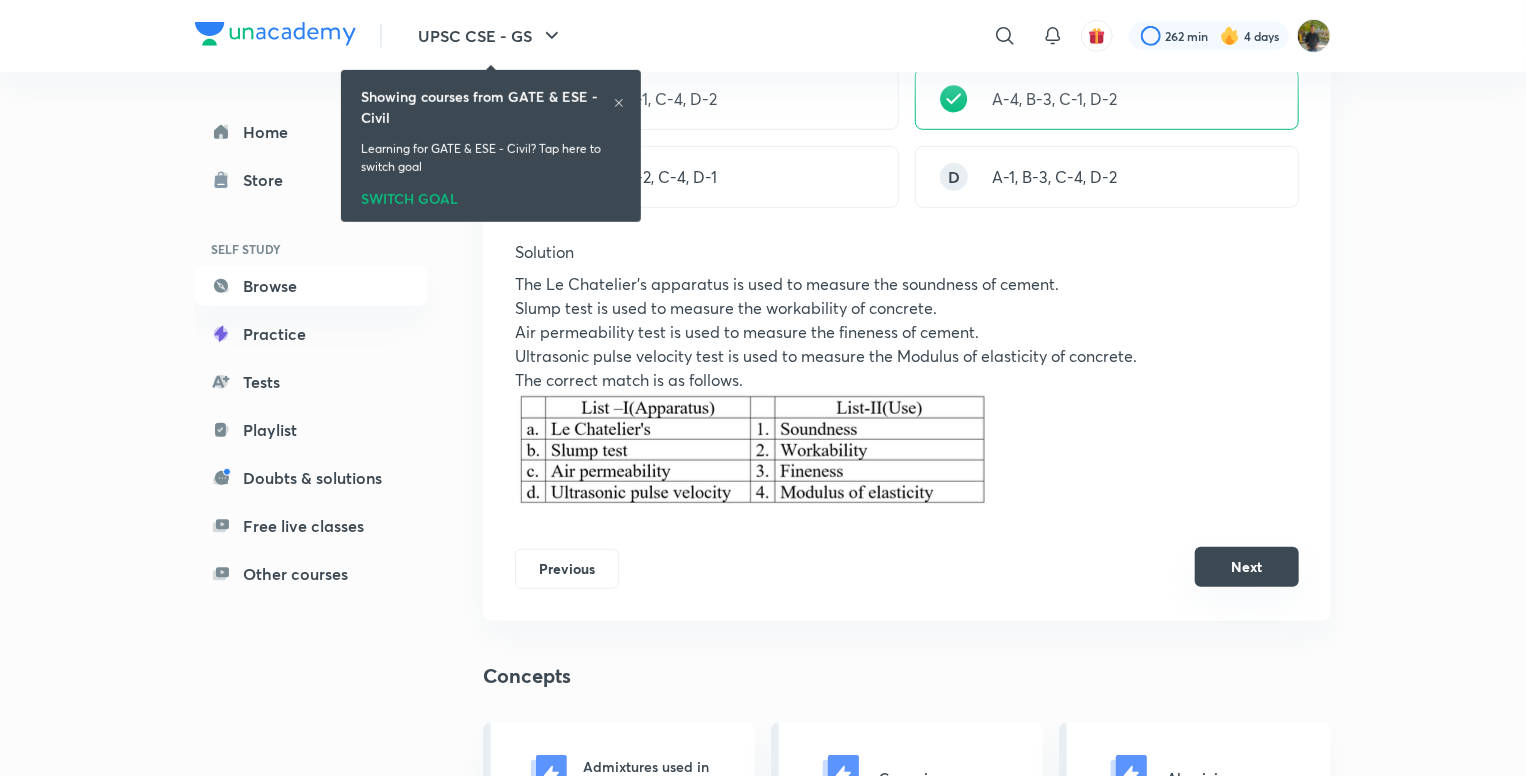 click on "Next" at bounding box center (1247, 567) 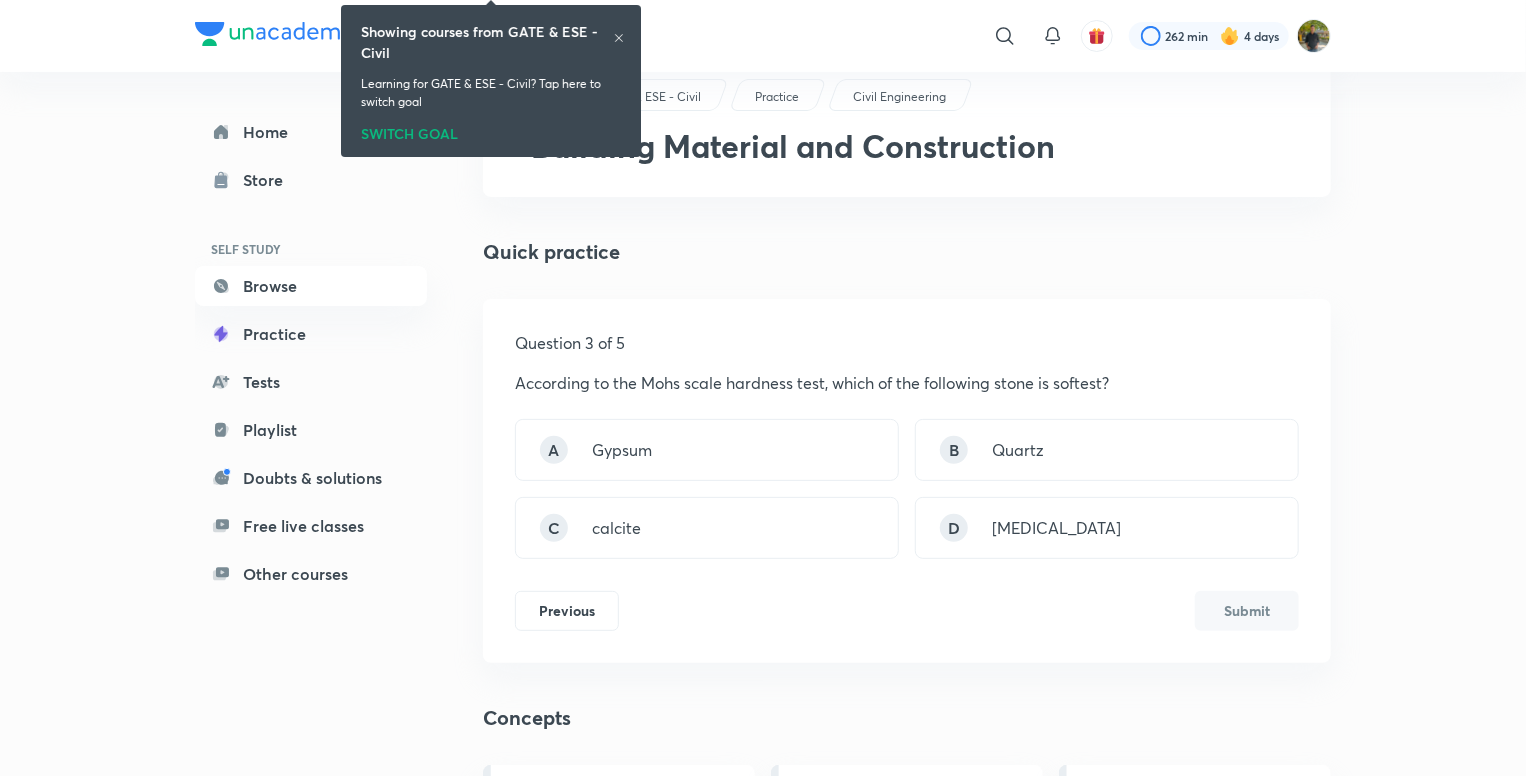 scroll, scrollTop: 100, scrollLeft: 0, axis: vertical 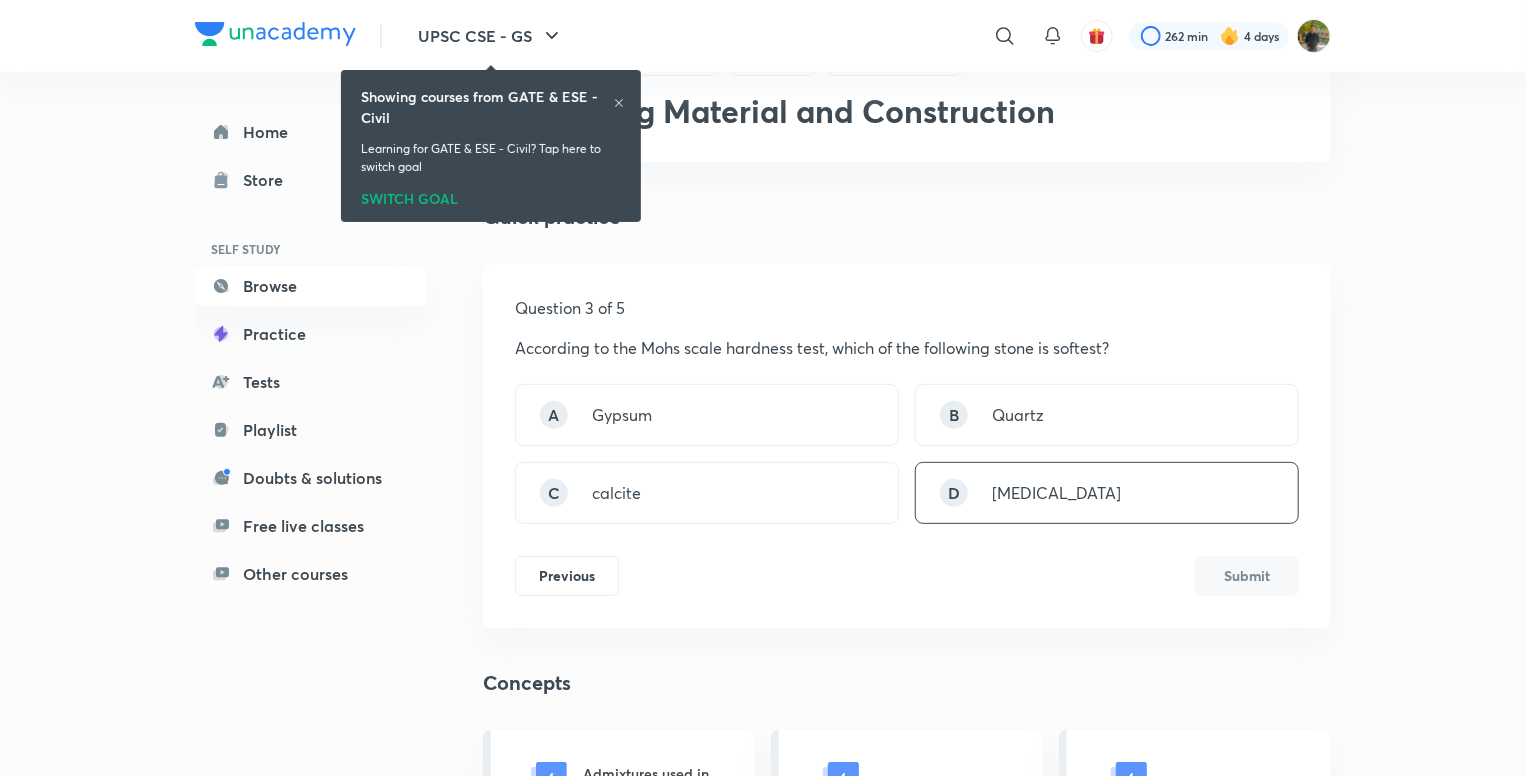 click on "D talc" at bounding box center [1107, 493] 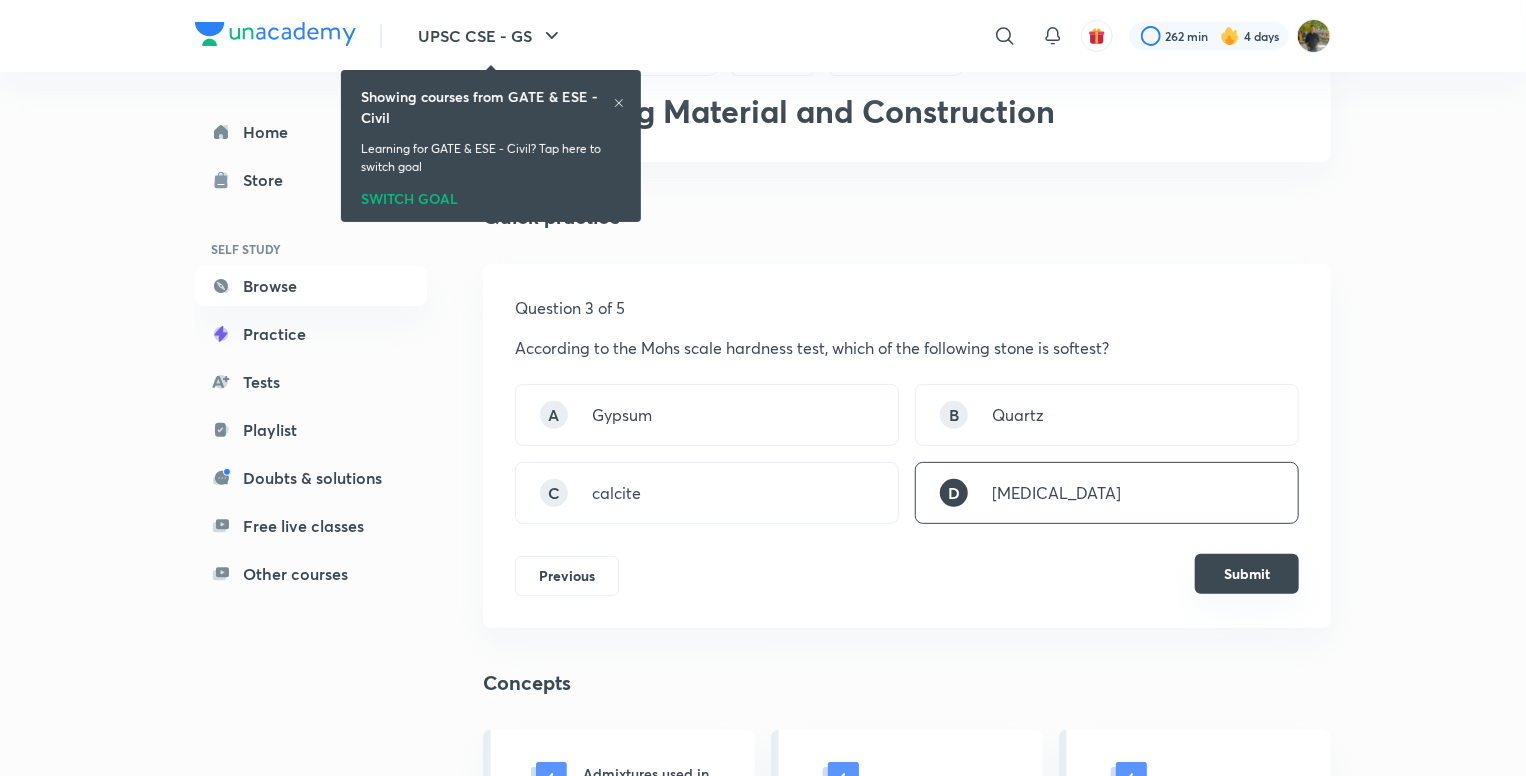 click on "Submit" at bounding box center [1247, 574] 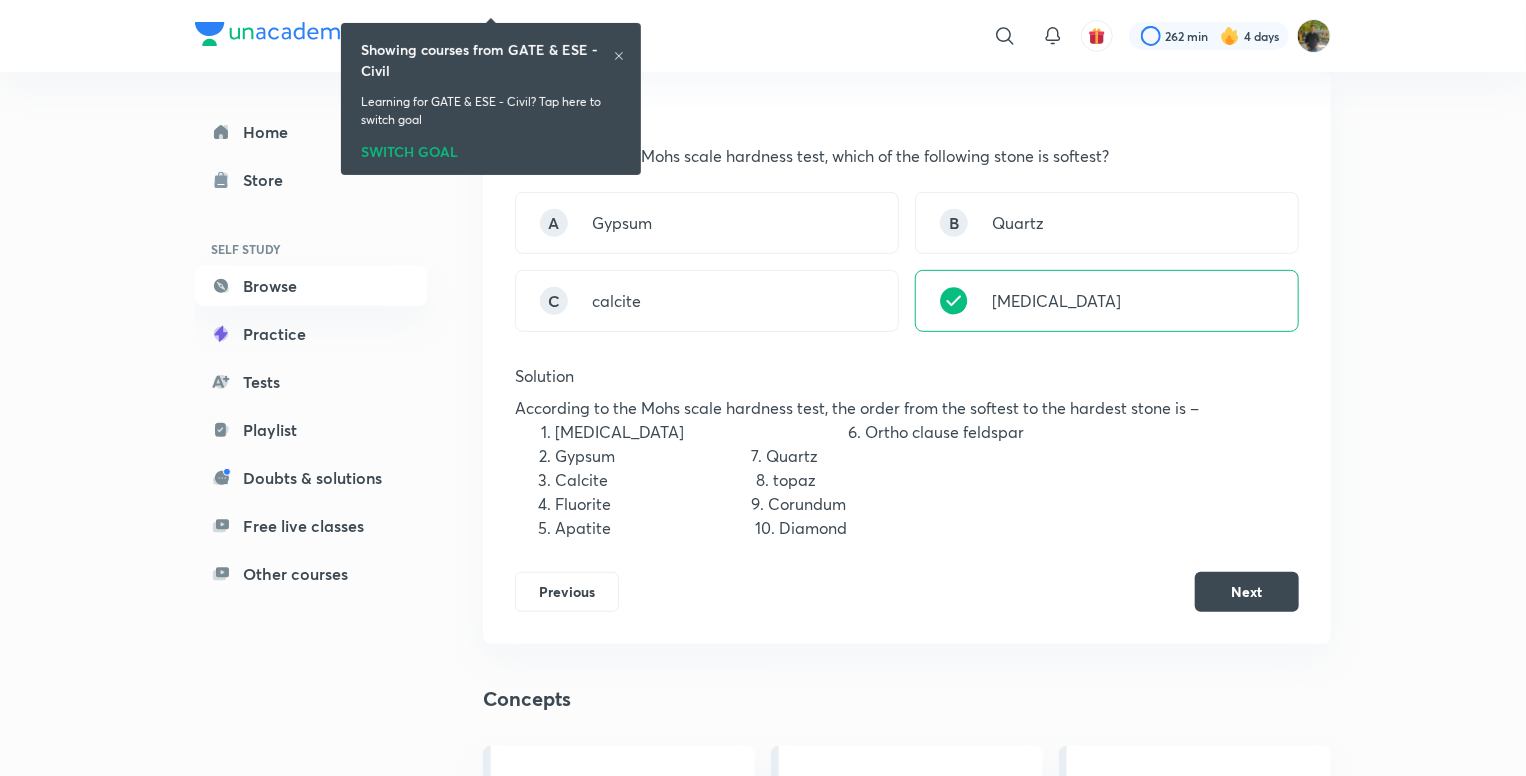 scroll, scrollTop: 300, scrollLeft: 0, axis: vertical 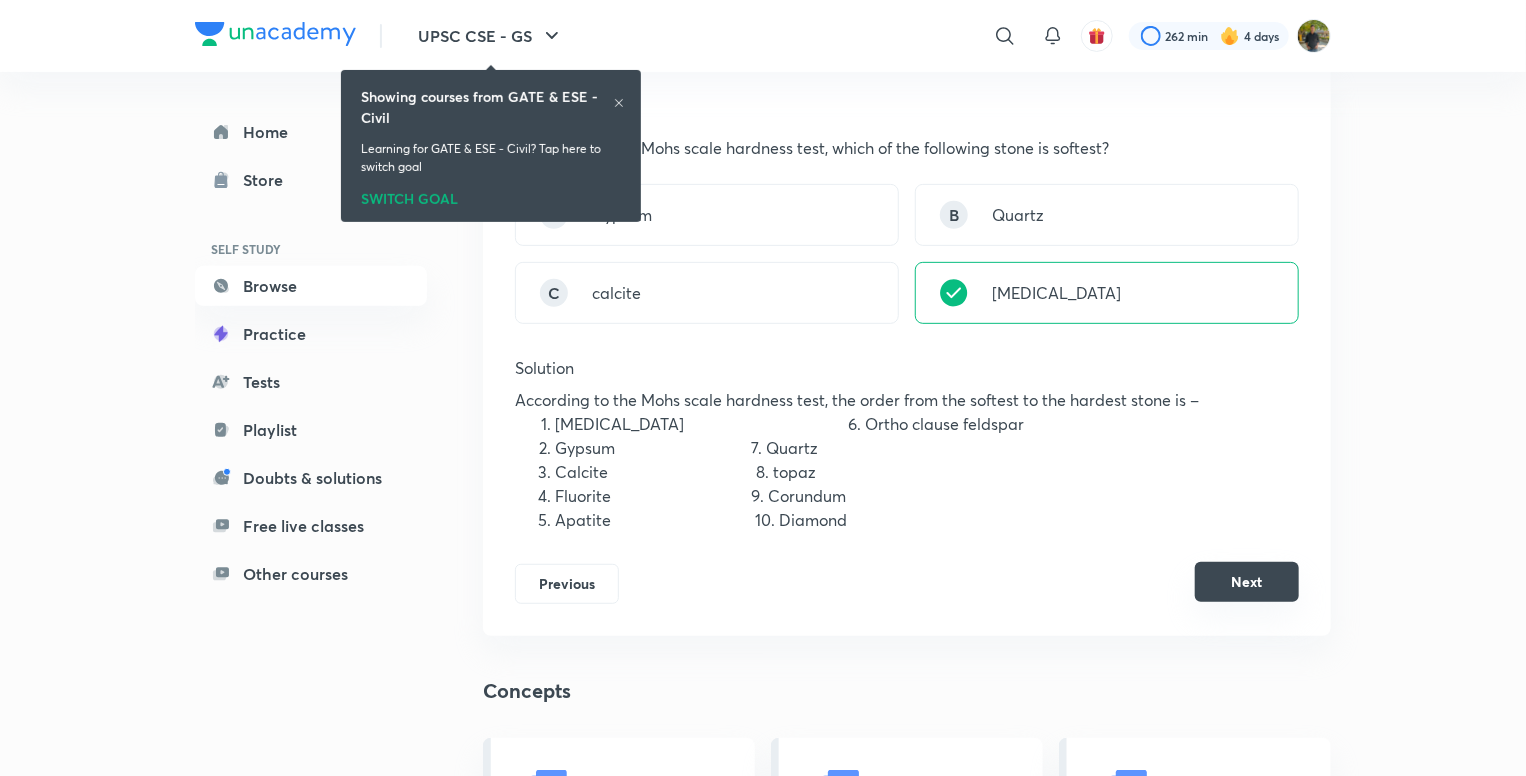 click on "Next" at bounding box center [1247, 582] 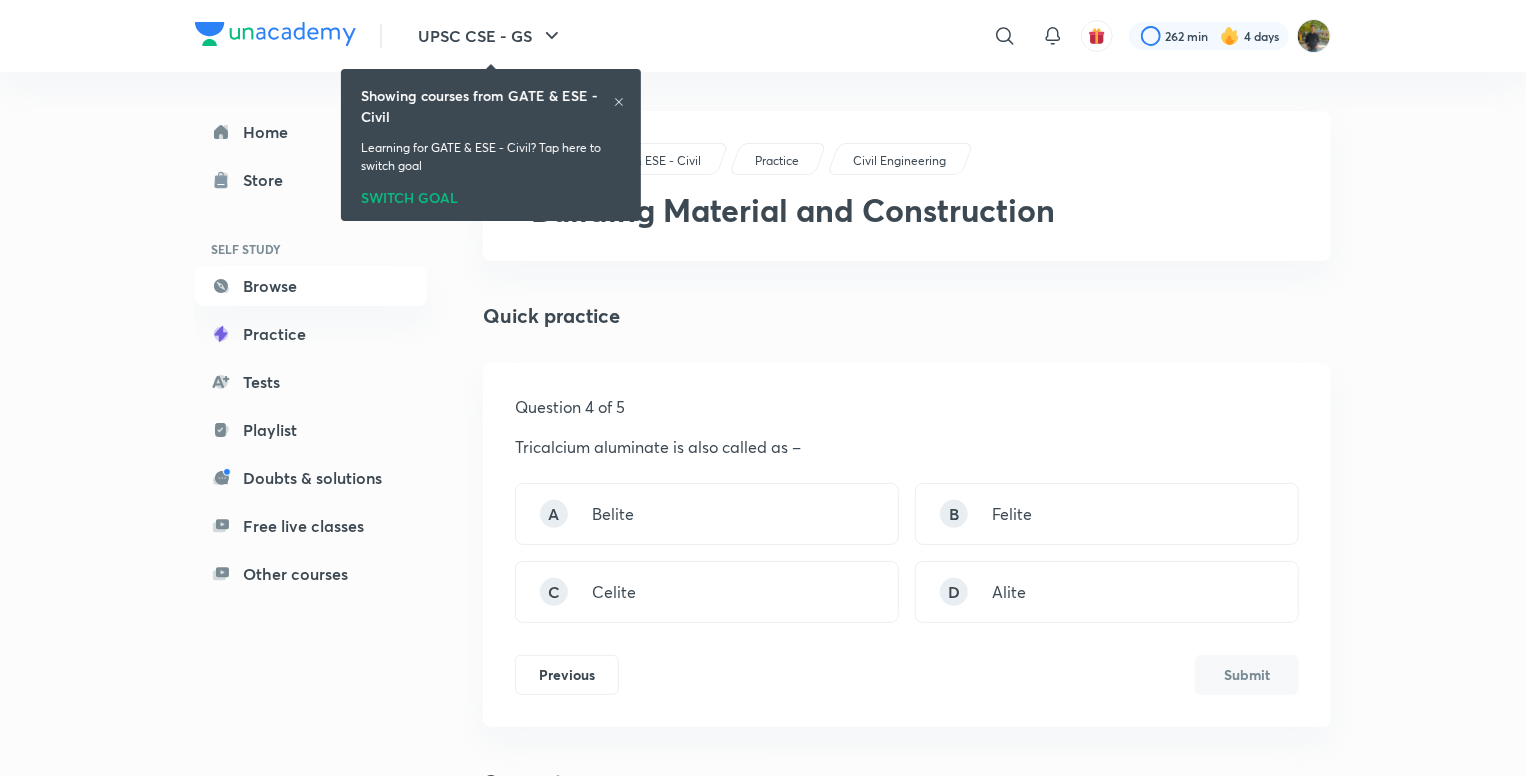 scroll, scrollTop: 100, scrollLeft: 0, axis: vertical 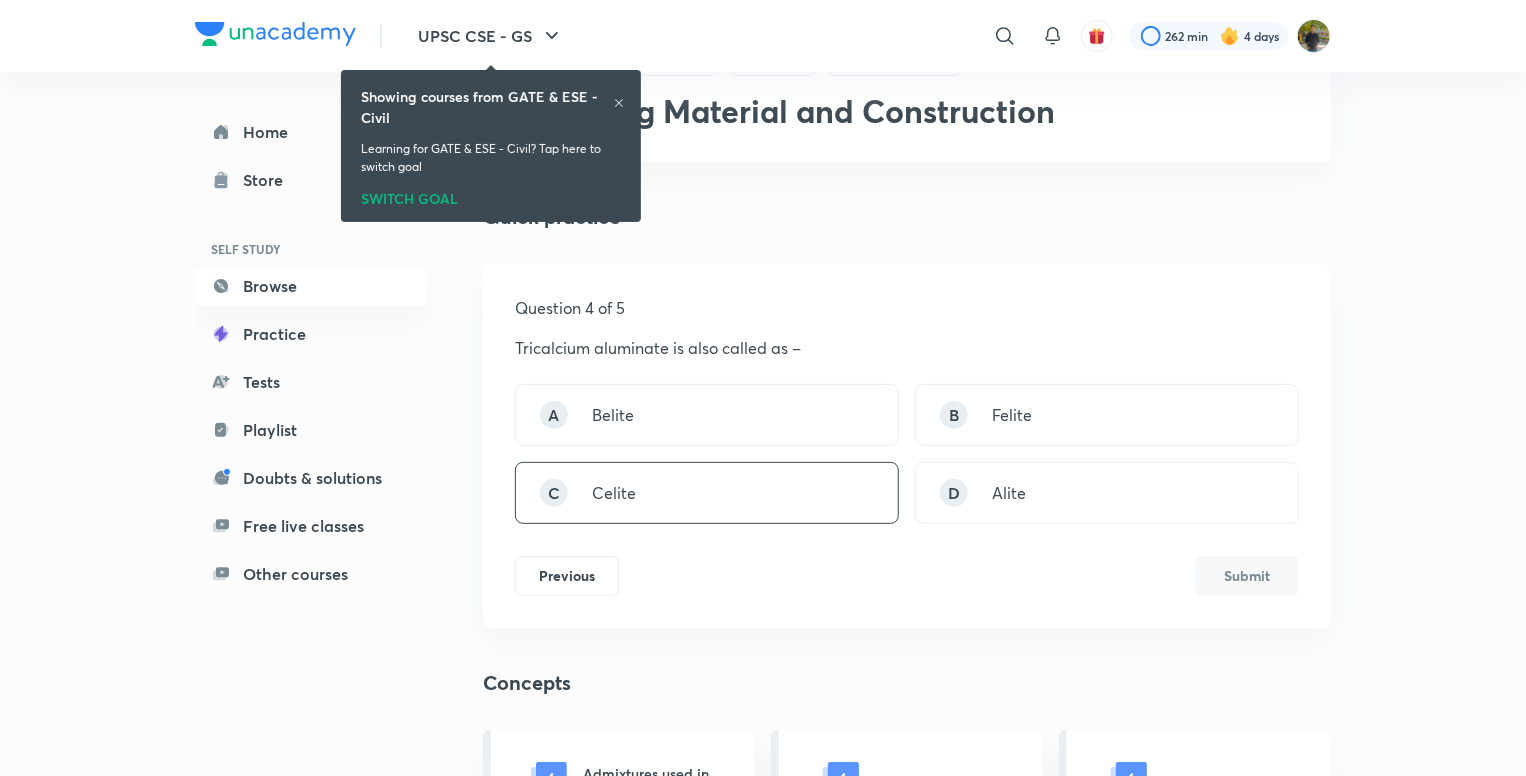 click on "C Celite" at bounding box center (707, 493) 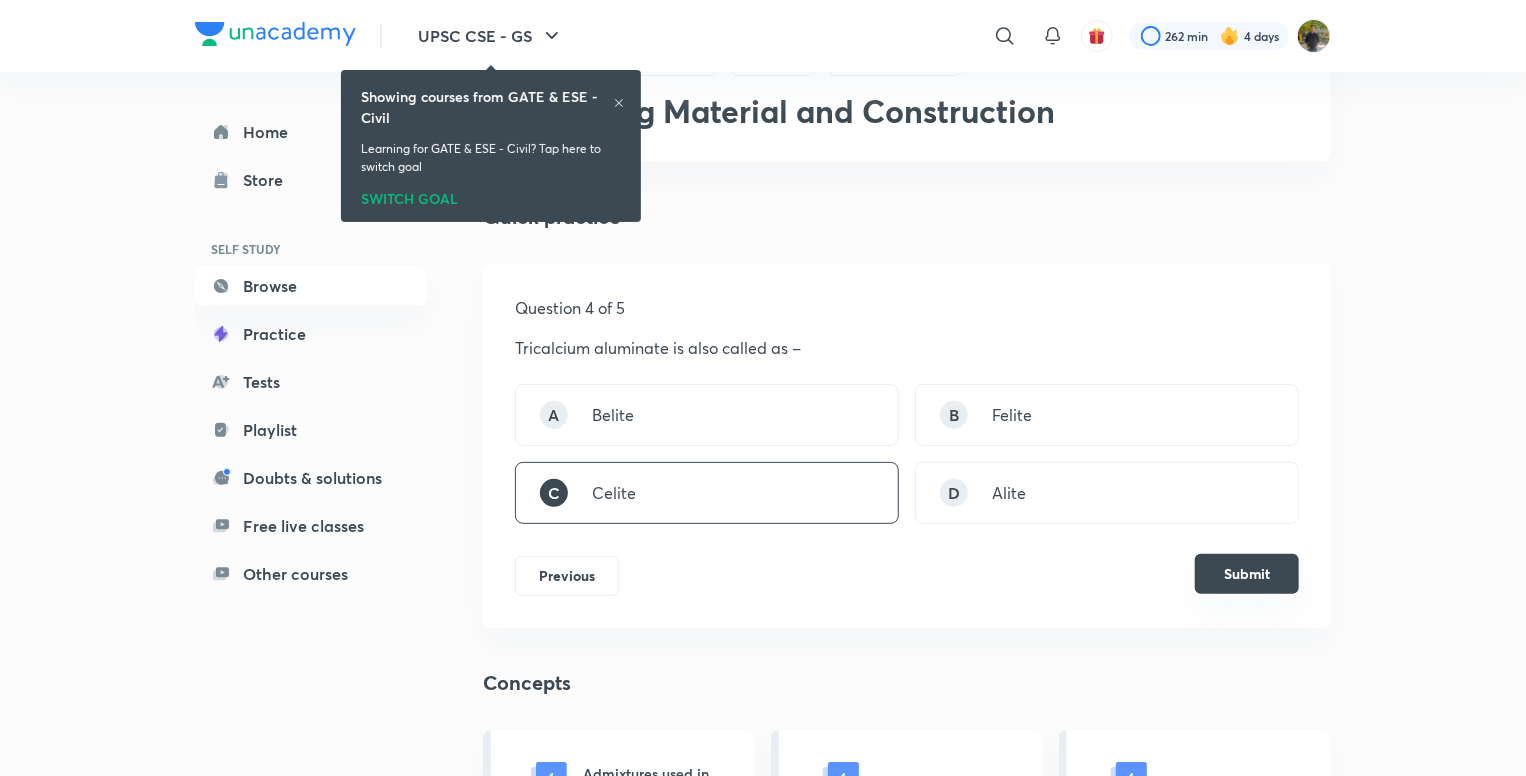 click on "Submit" at bounding box center [1247, 574] 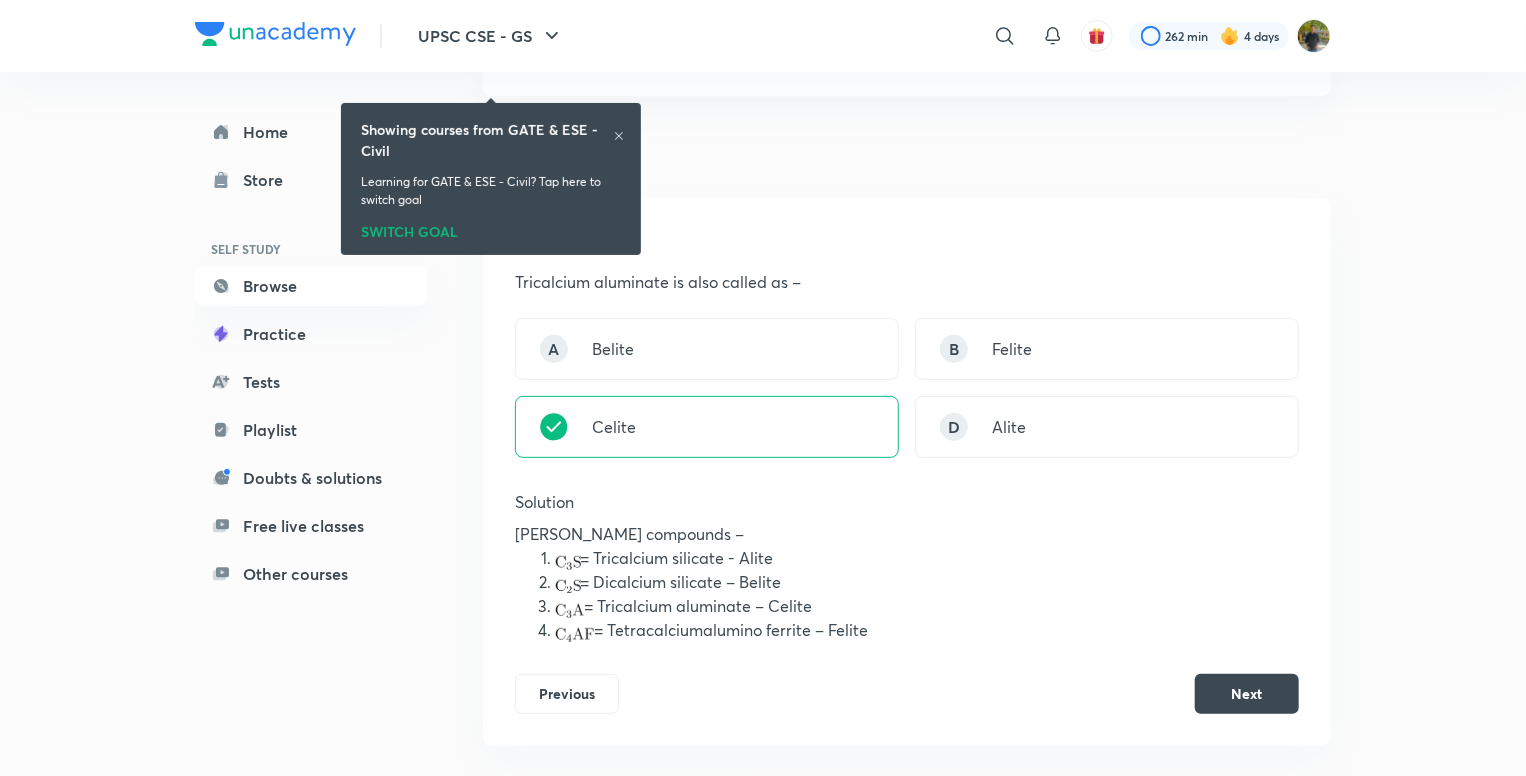 scroll, scrollTop: 200, scrollLeft: 0, axis: vertical 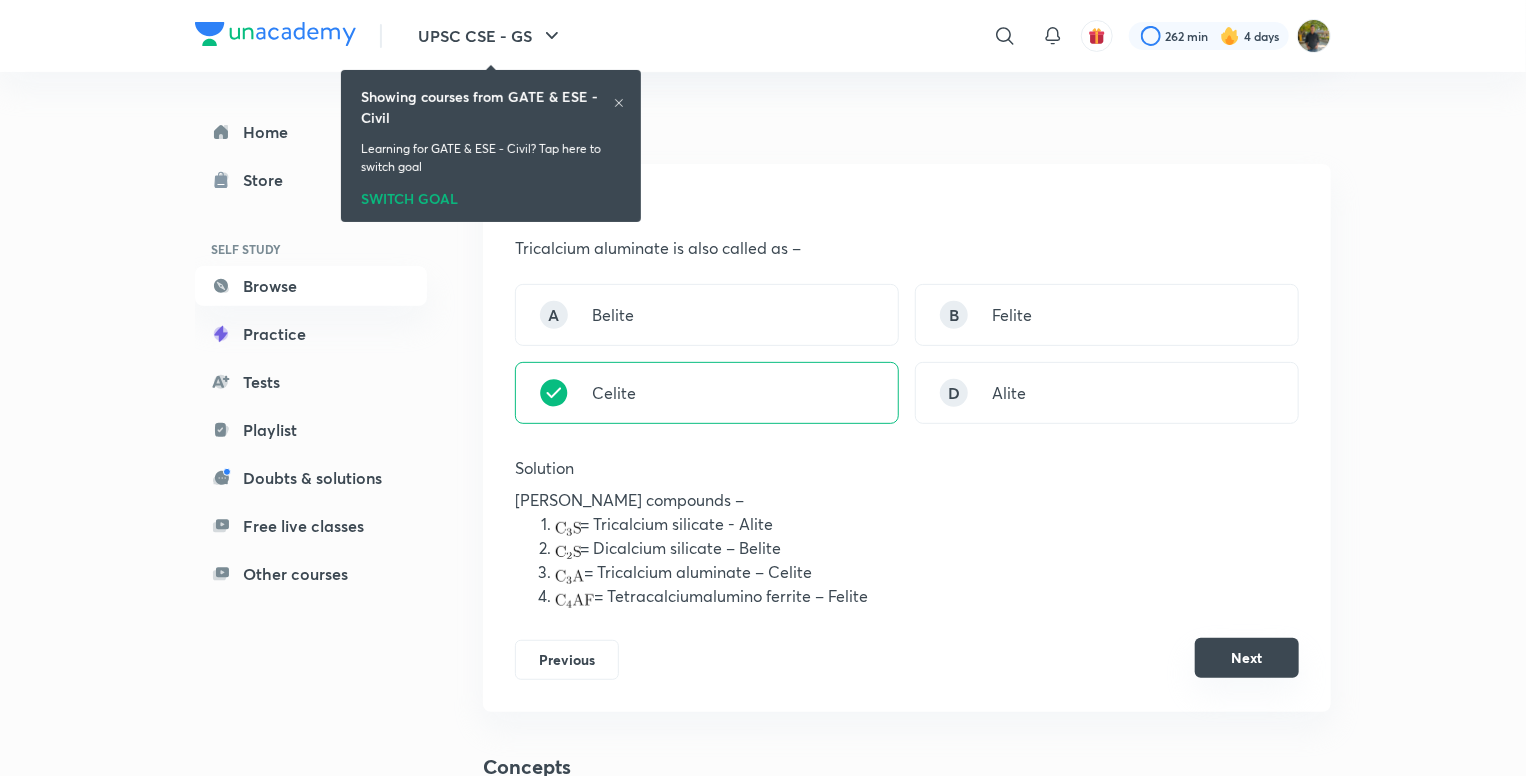 click on "Next" at bounding box center [1247, 658] 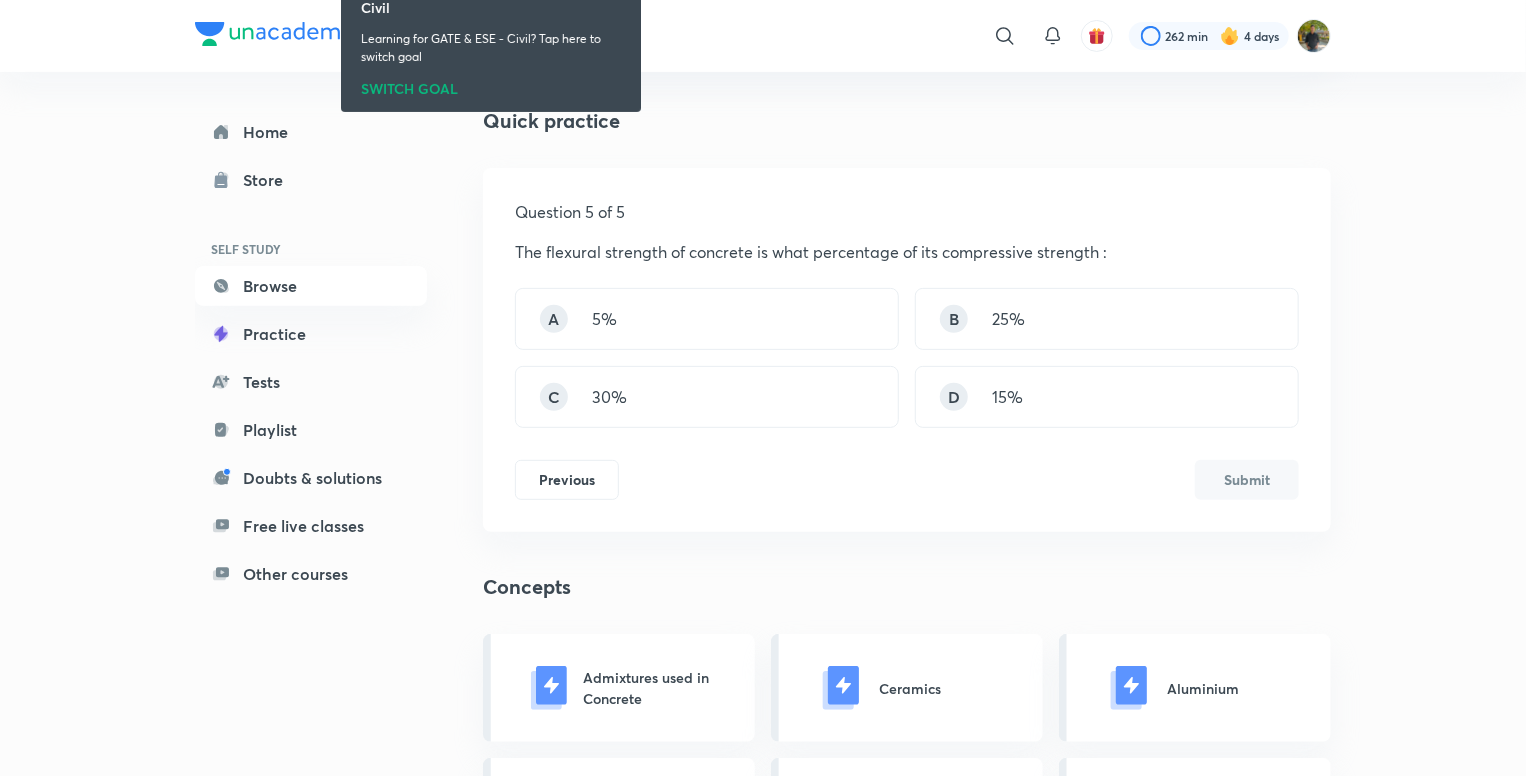 scroll, scrollTop: 200, scrollLeft: 0, axis: vertical 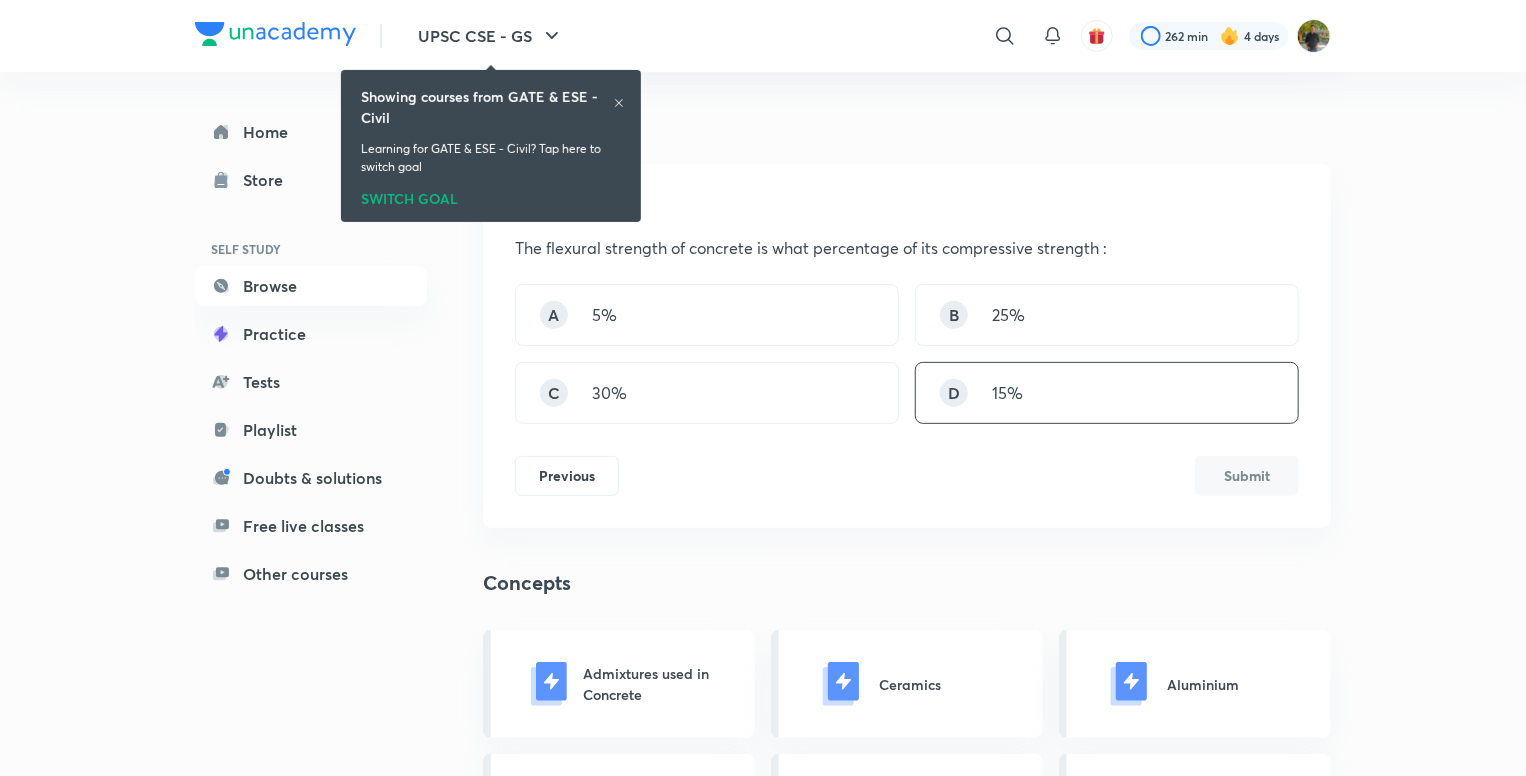 click on "D 15%" at bounding box center (1107, 393) 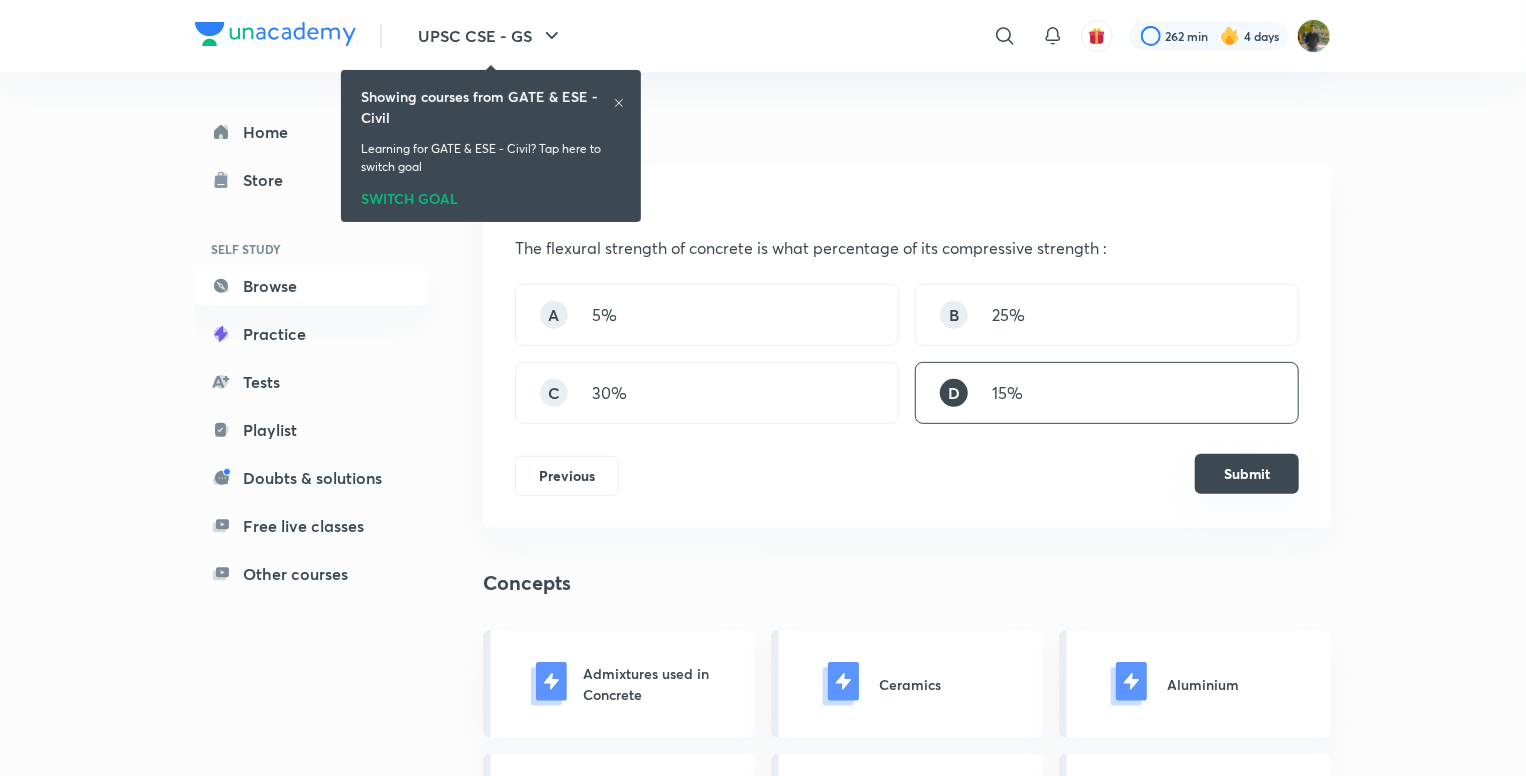 click on "Submit" at bounding box center (1247, 474) 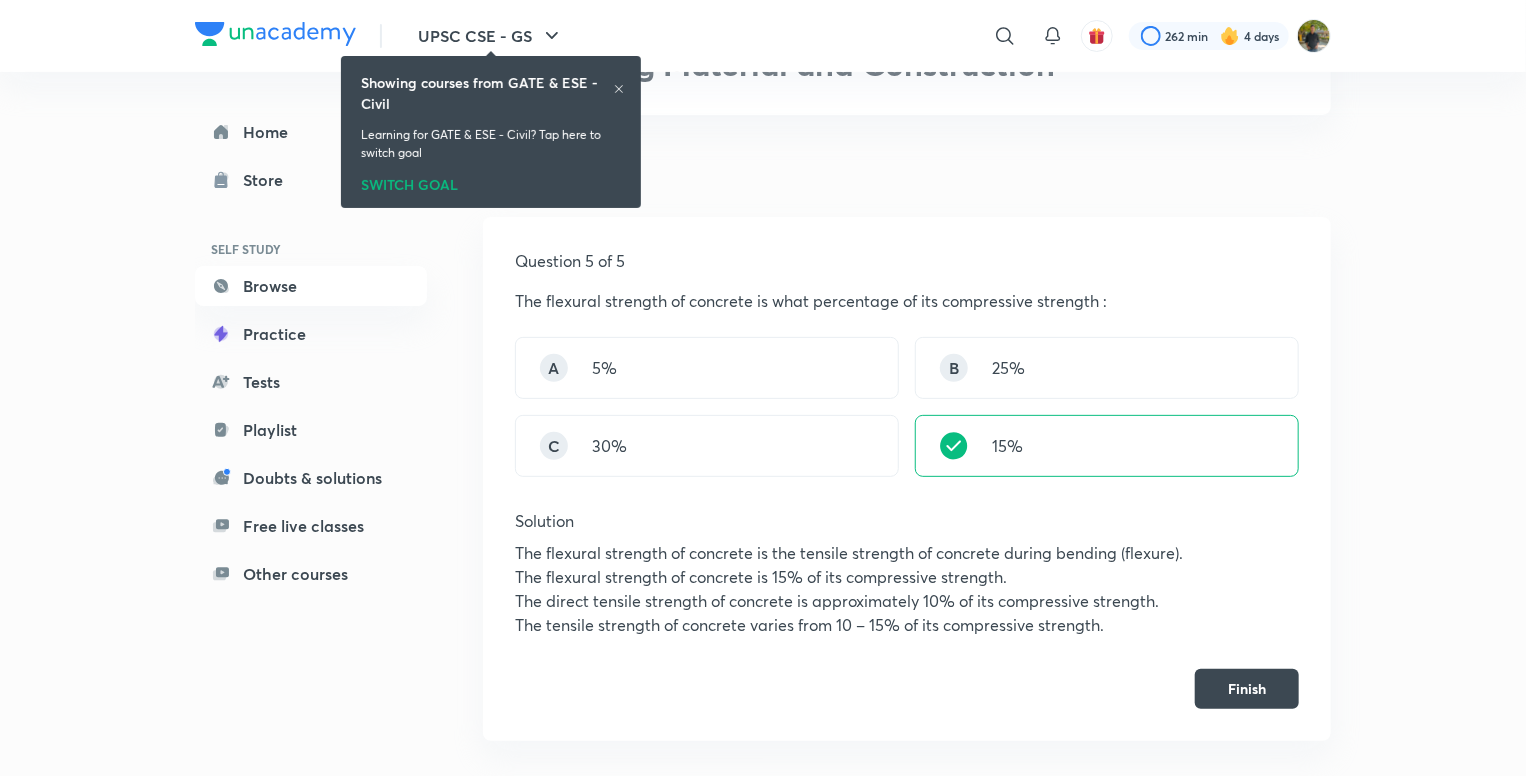 scroll, scrollTop: 100, scrollLeft: 0, axis: vertical 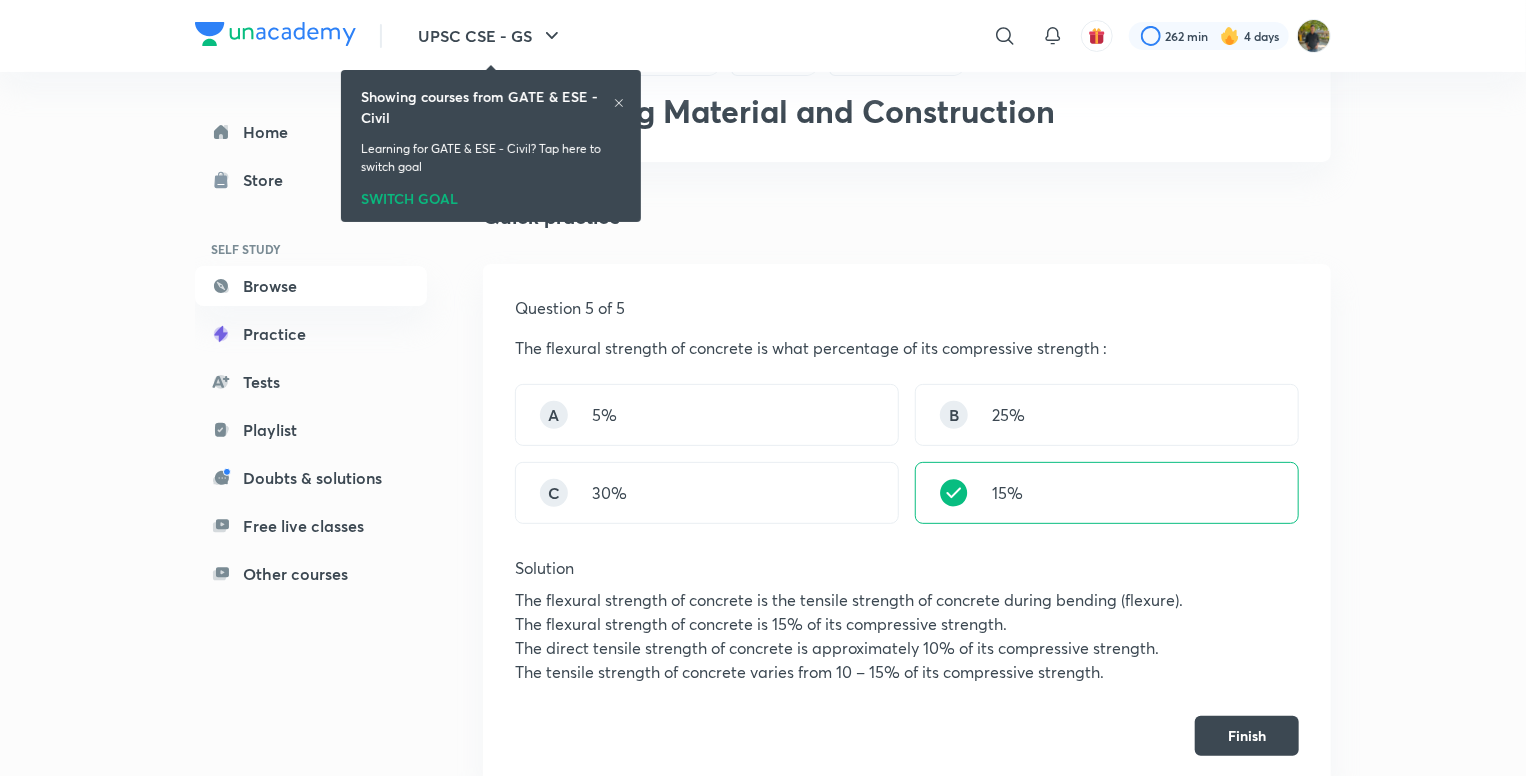 click on "Finish" at bounding box center [1247, 736] 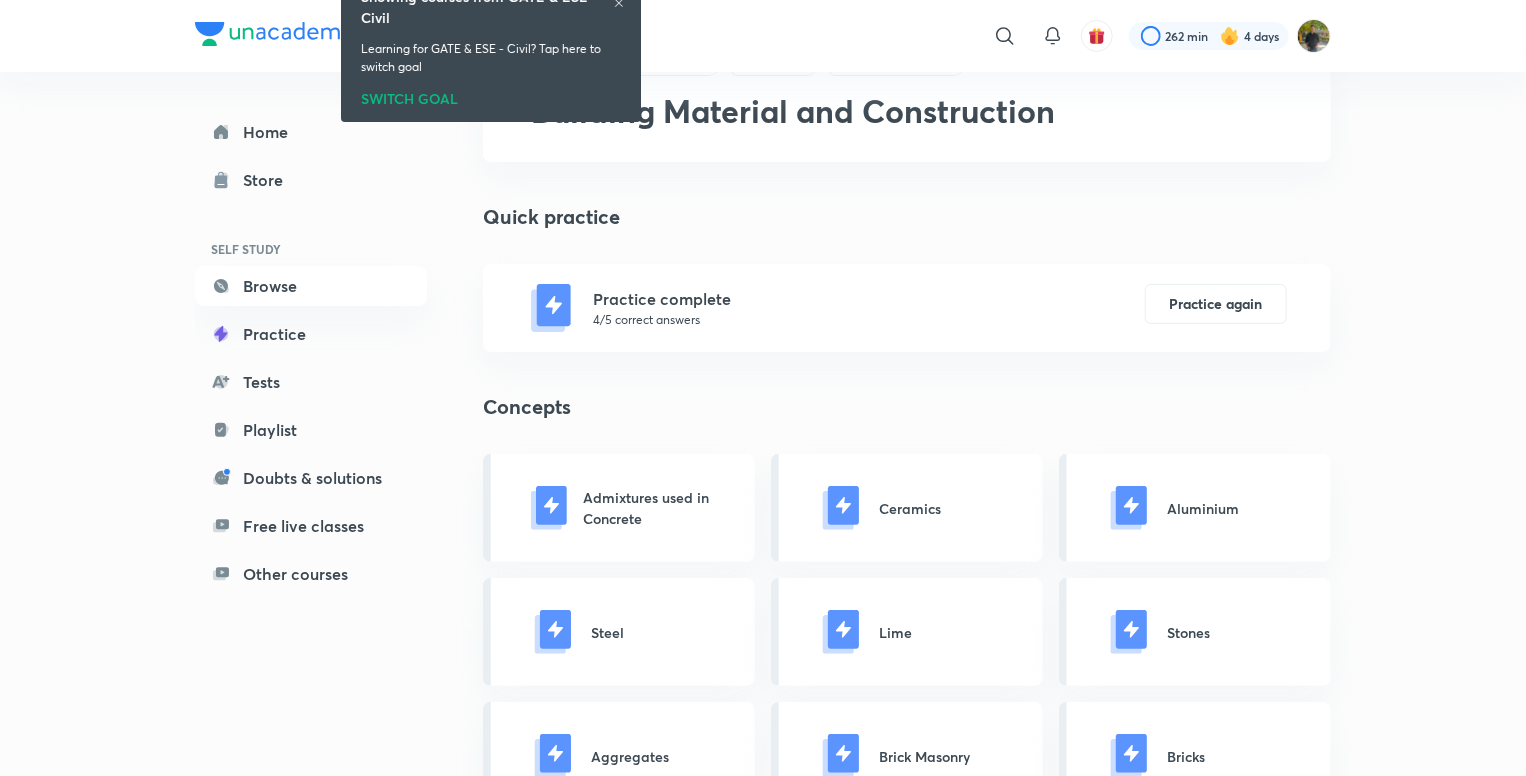 scroll, scrollTop: 0, scrollLeft: 0, axis: both 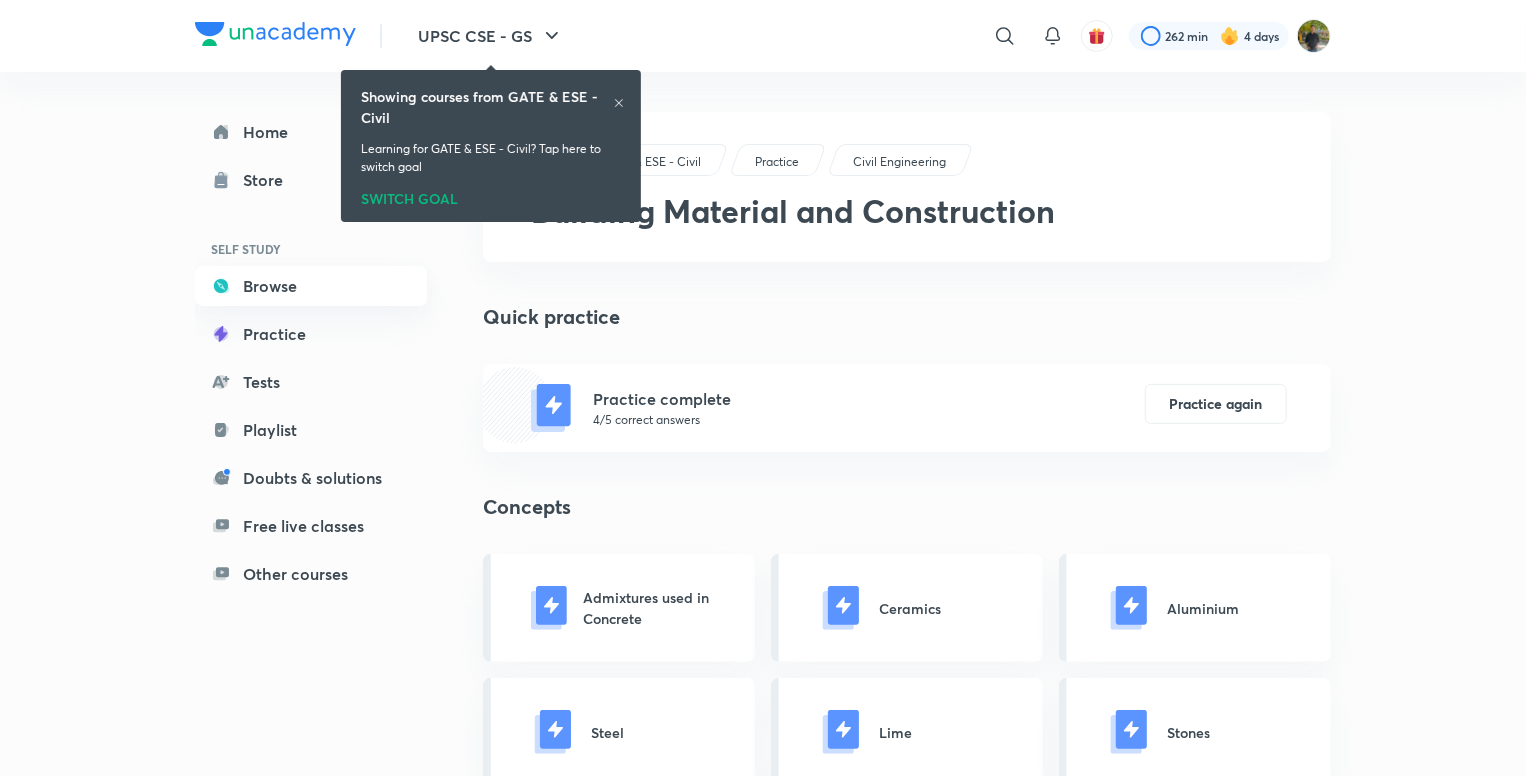 click on "Browse" at bounding box center (311, 286) 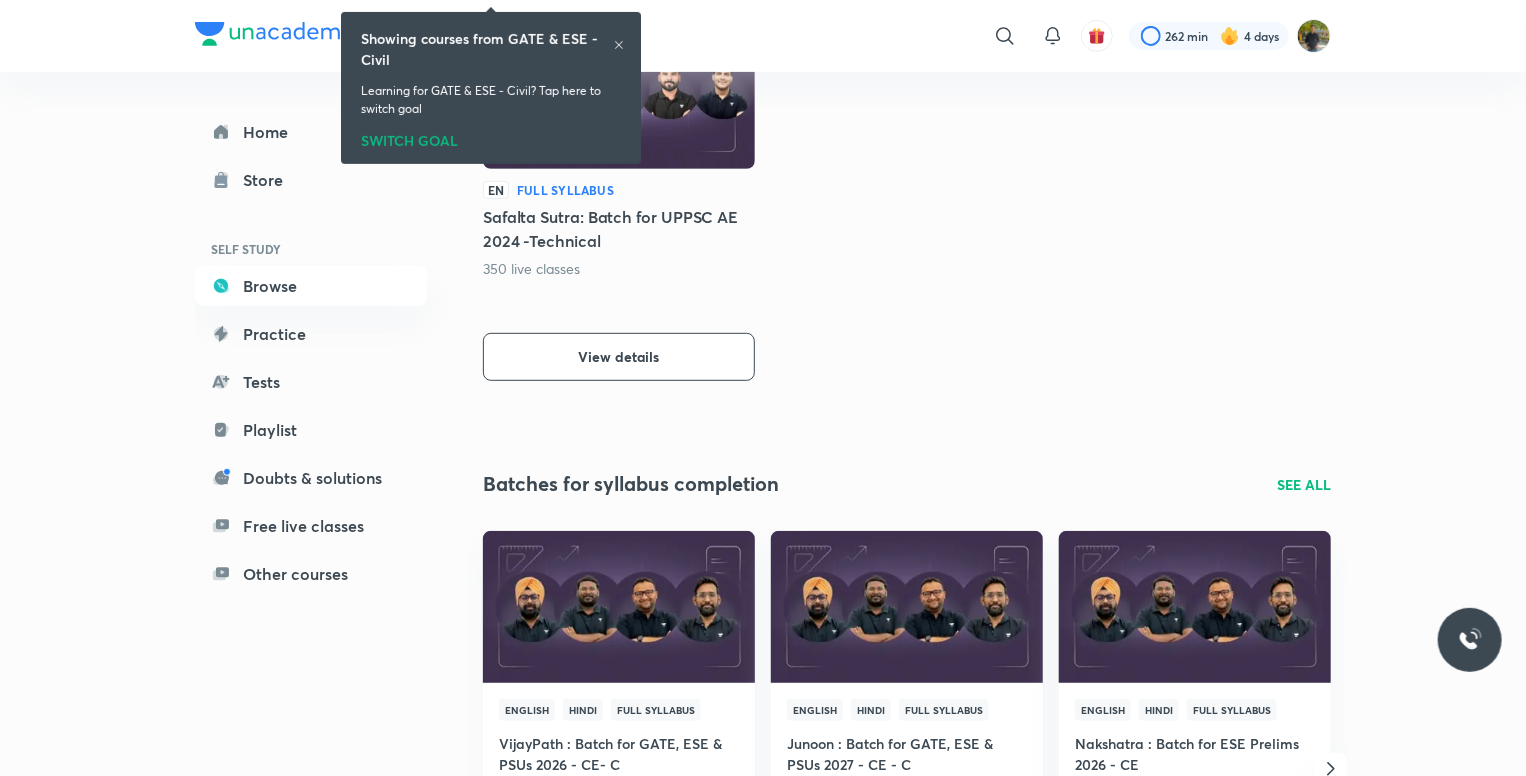 scroll, scrollTop: 200, scrollLeft: 0, axis: vertical 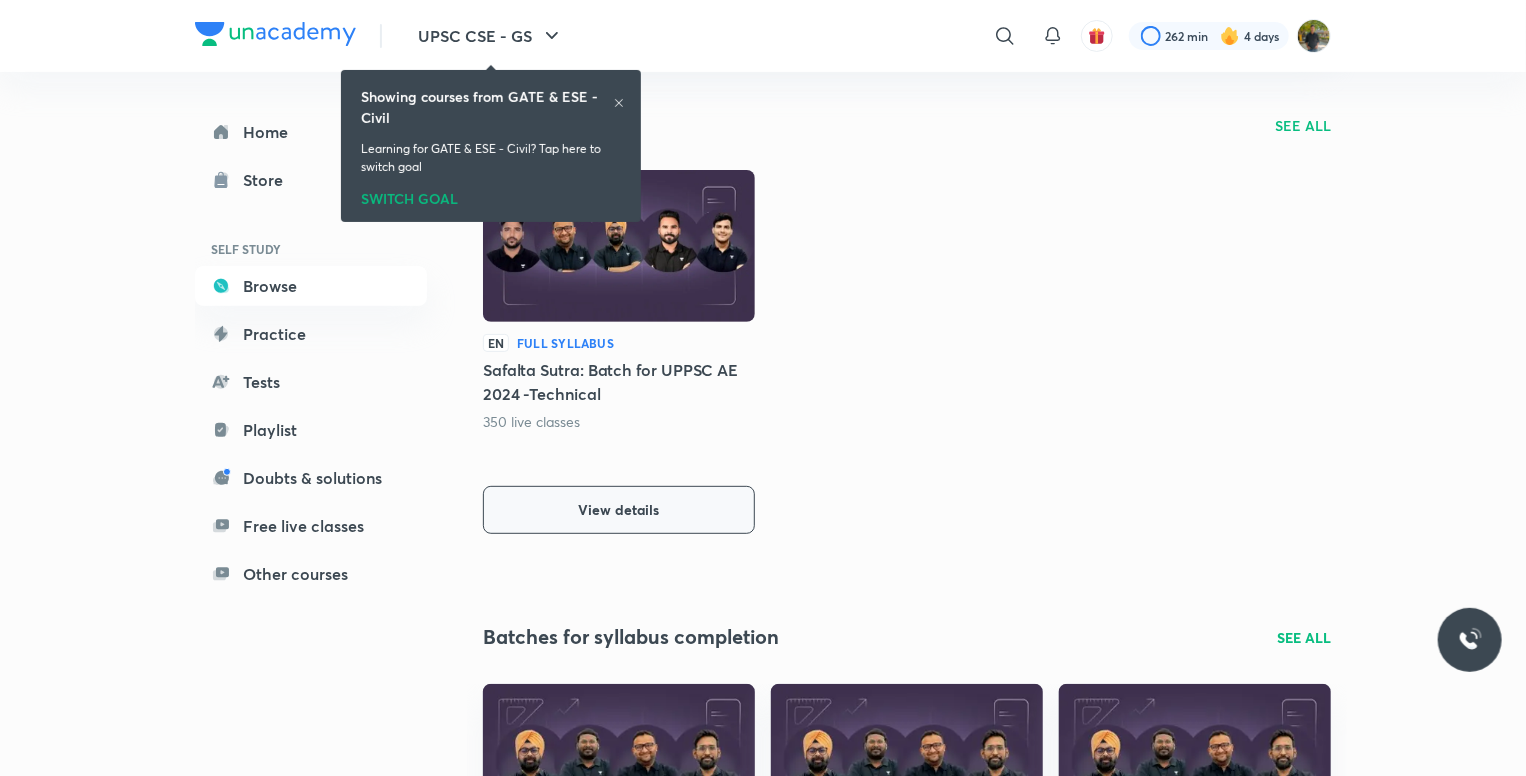 click on "View details" at bounding box center [619, 510] 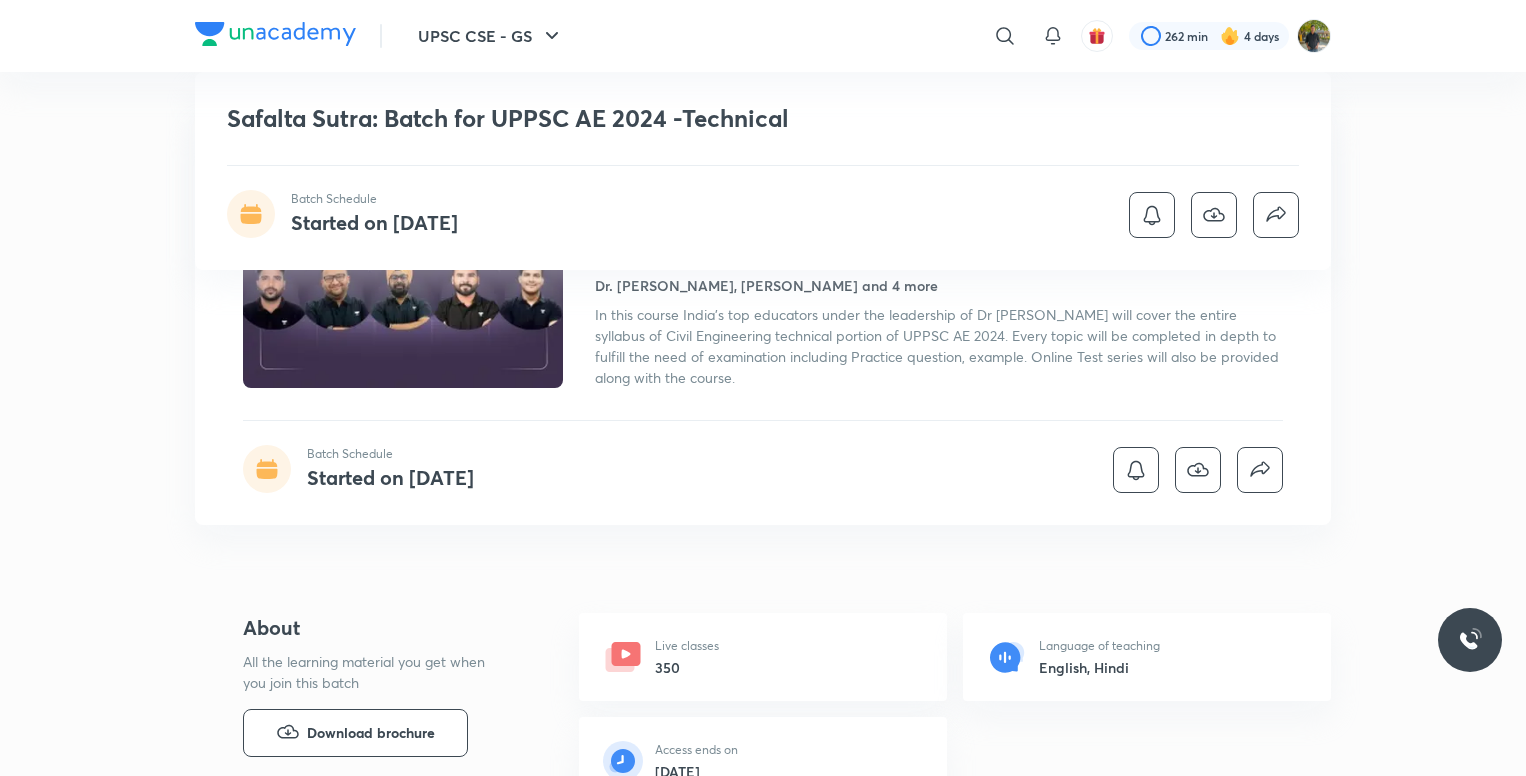 scroll, scrollTop: 500, scrollLeft: 0, axis: vertical 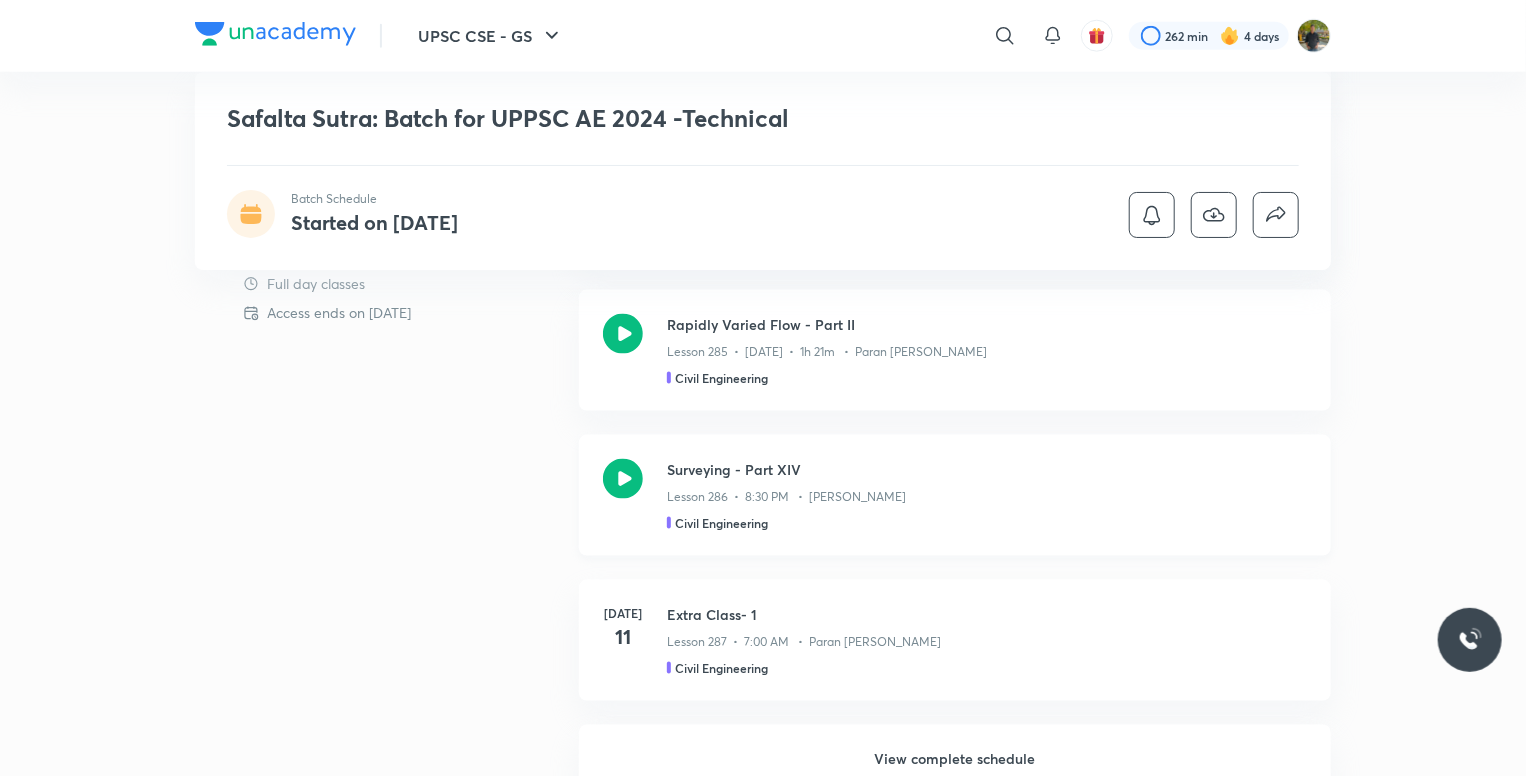click on "Surveying - Part XIV" at bounding box center (987, 469) 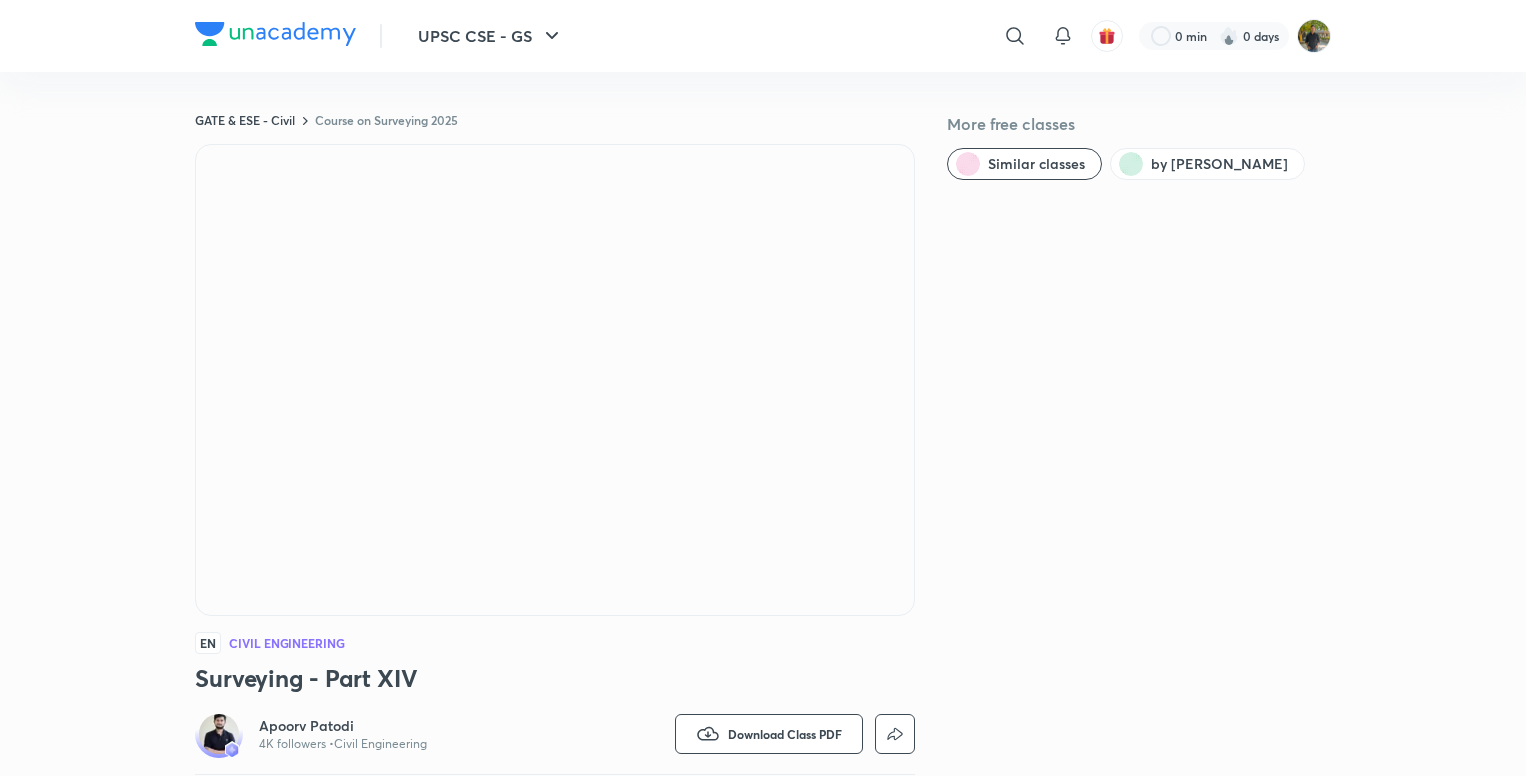scroll, scrollTop: 0, scrollLeft: 0, axis: both 